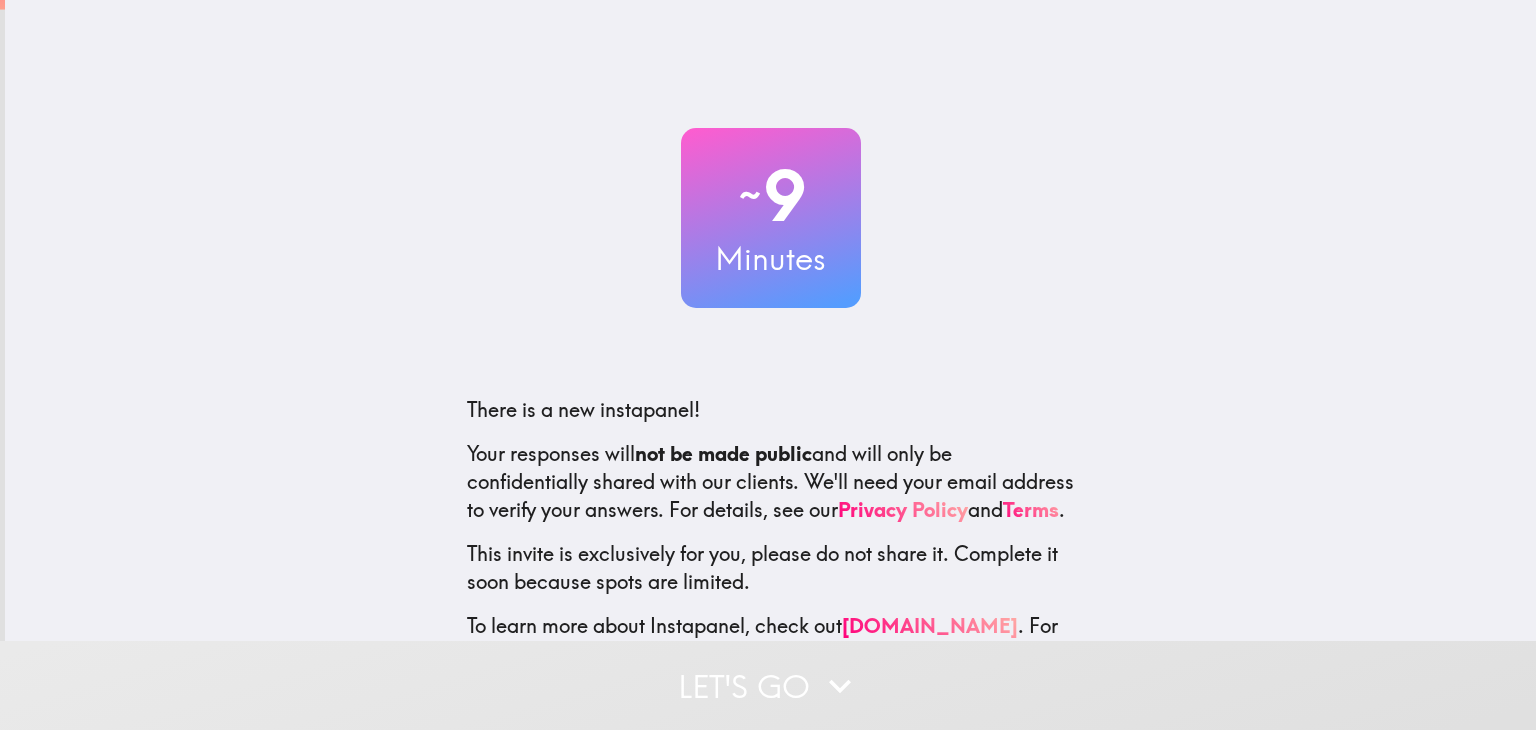 scroll, scrollTop: 0, scrollLeft: 0, axis: both 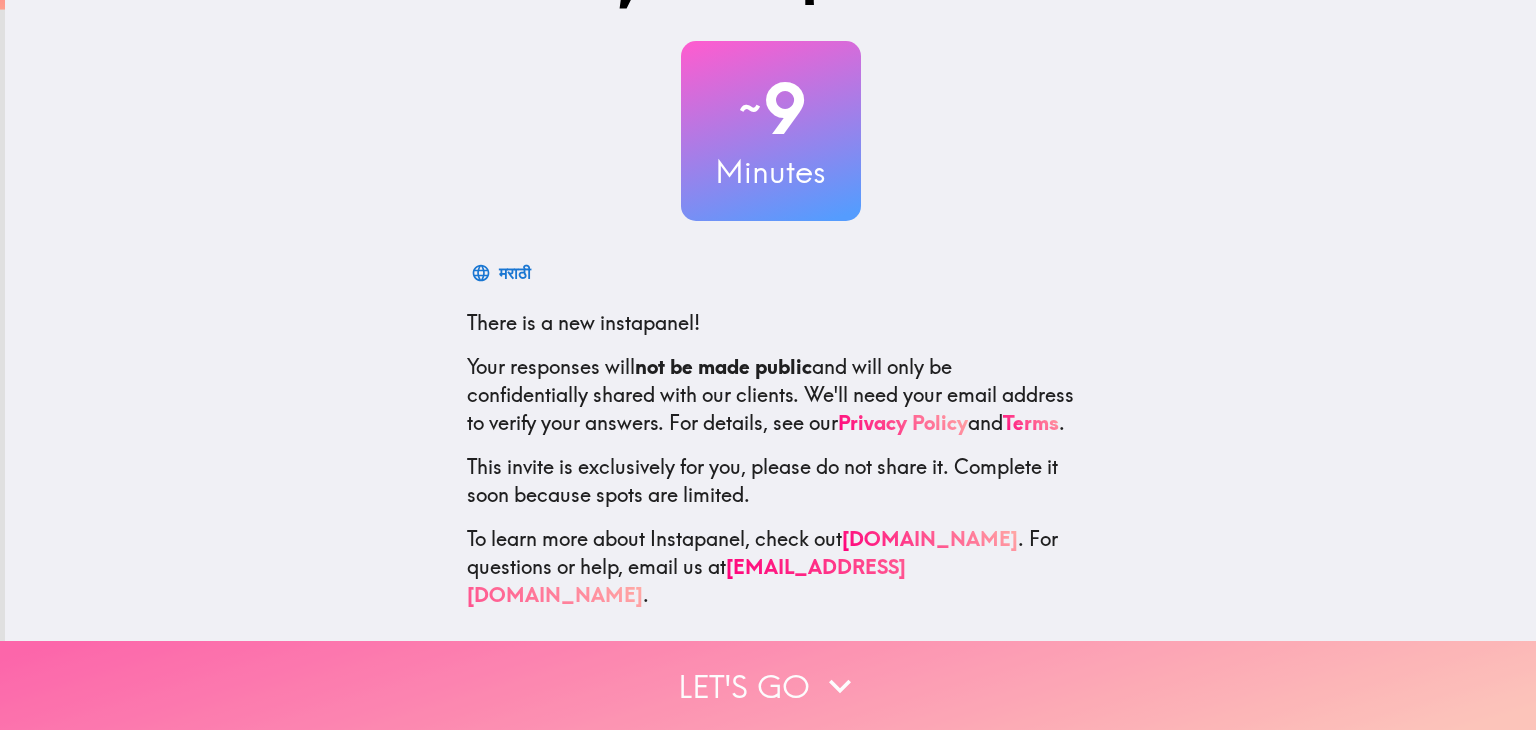 click on "Let's go" at bounding box center (768, 685) 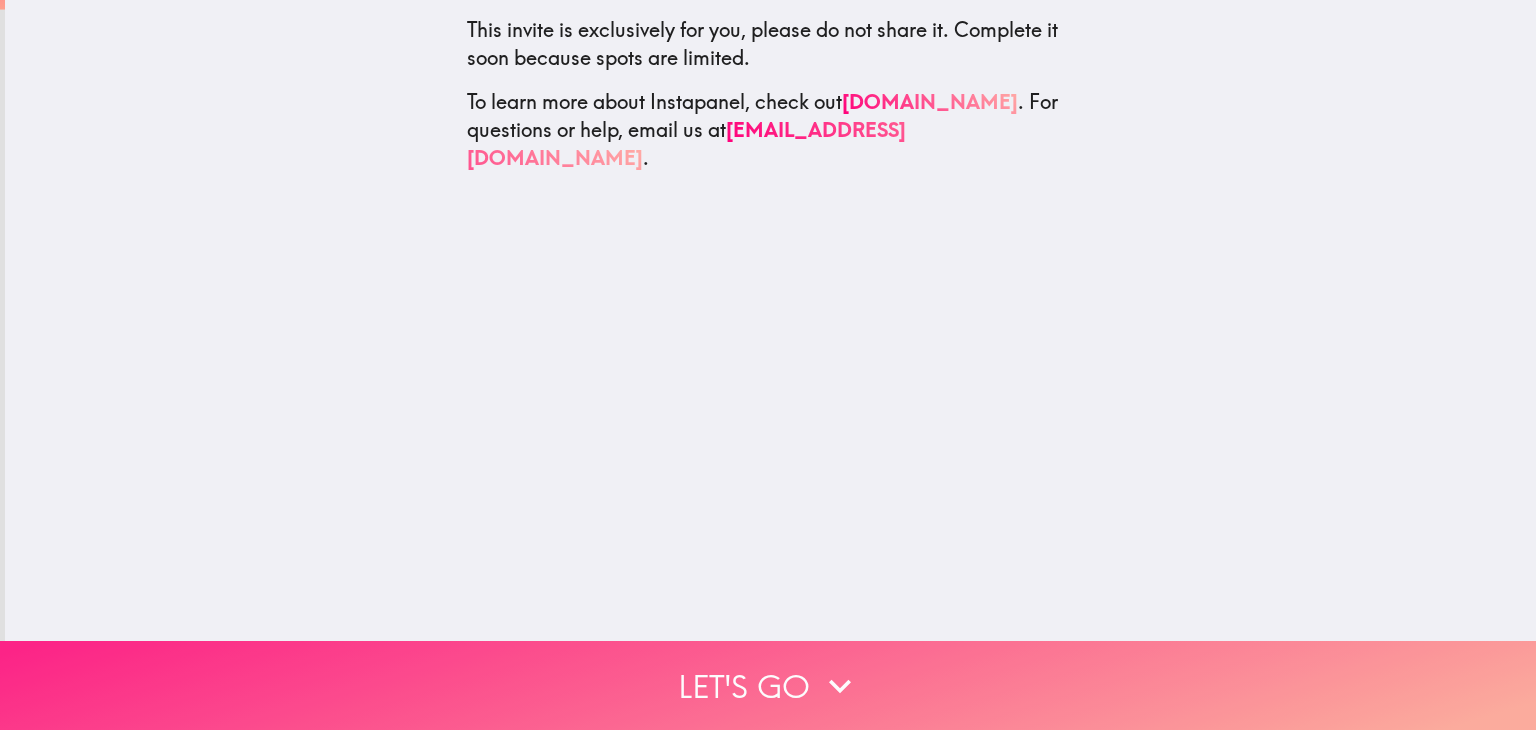 scroll, scrollTop: 0, scrollLeft: 0, axis: both 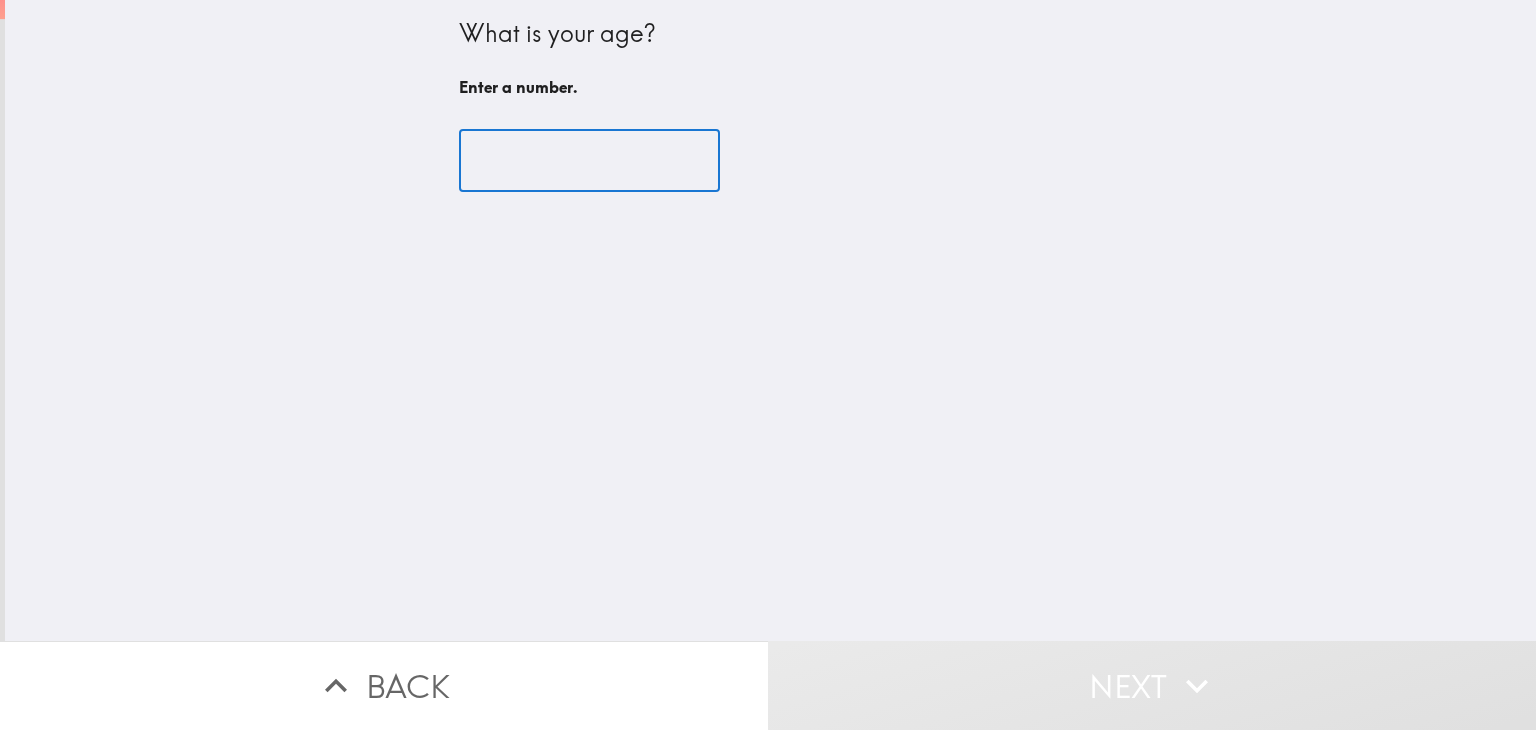 click at bounding box center (589, 161) 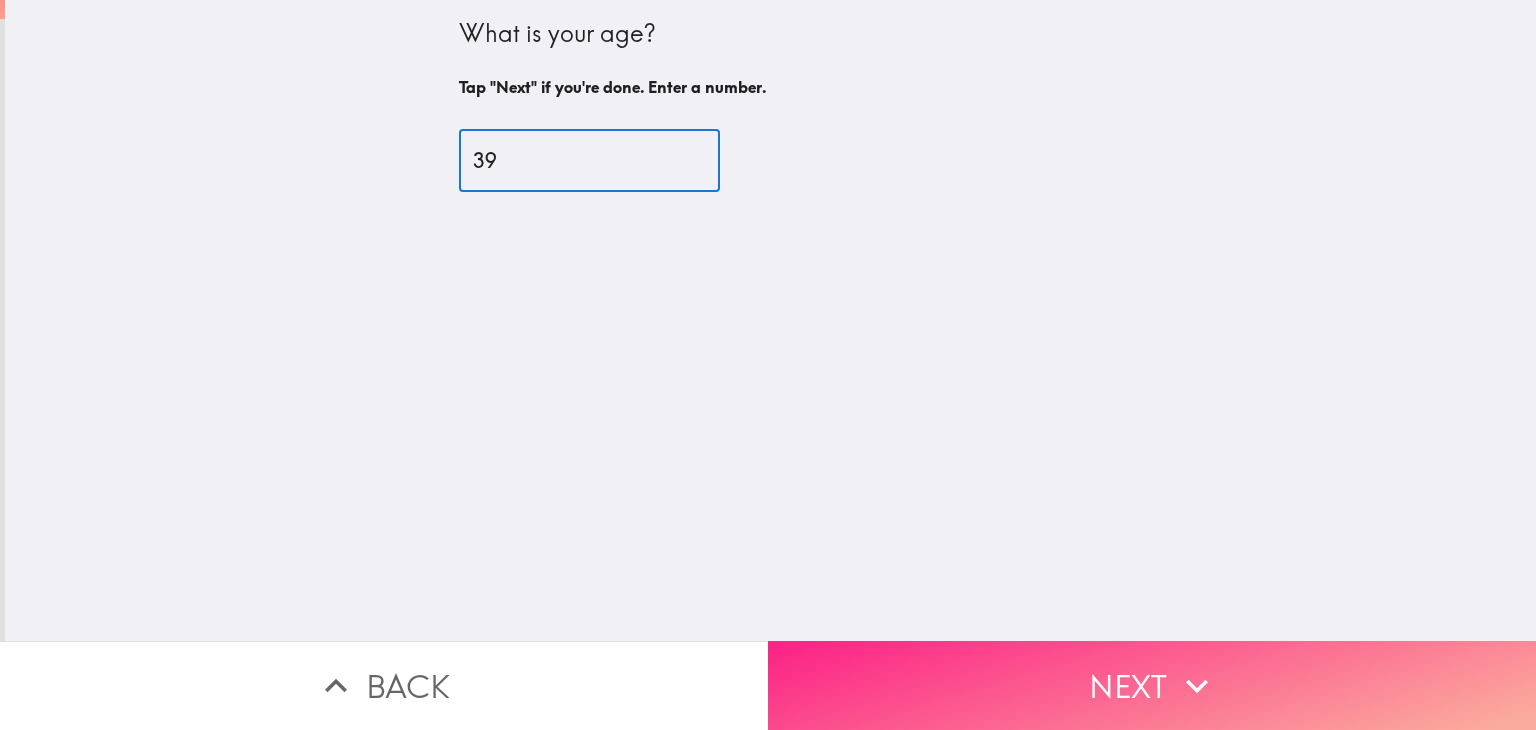 type on "39" 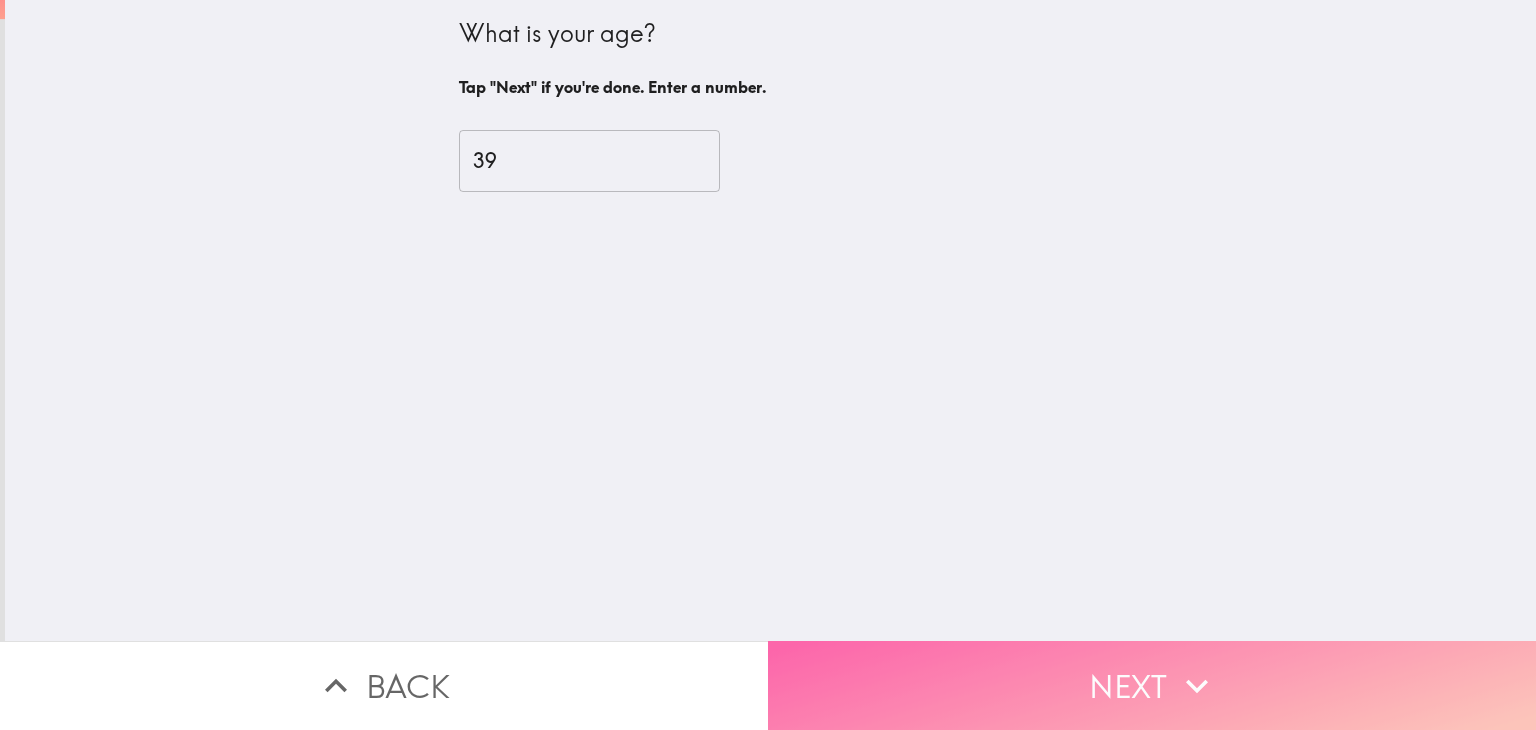 click on "Next" at bounding box center [1152, 685] 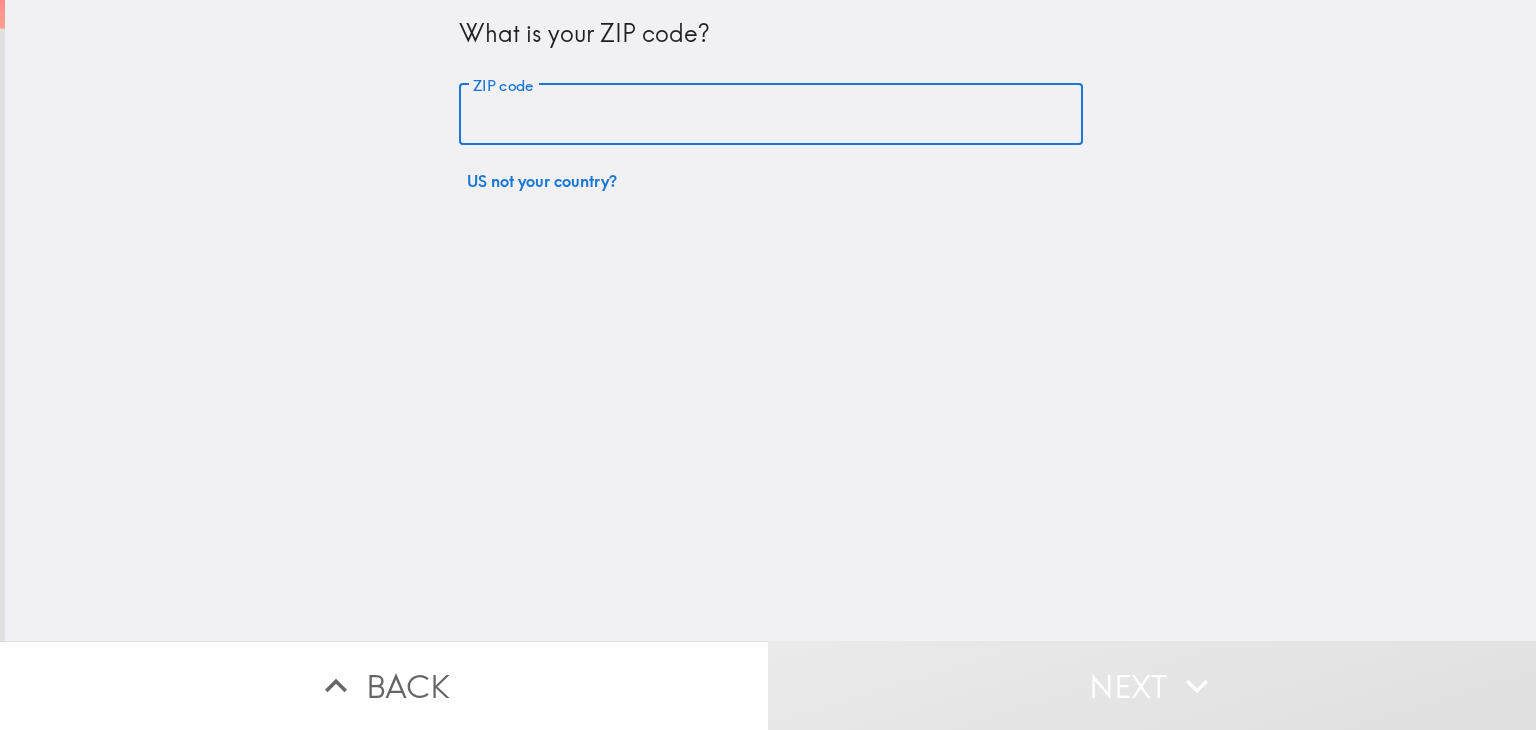 click on "ZIP code" at bounding box center (771, 115) 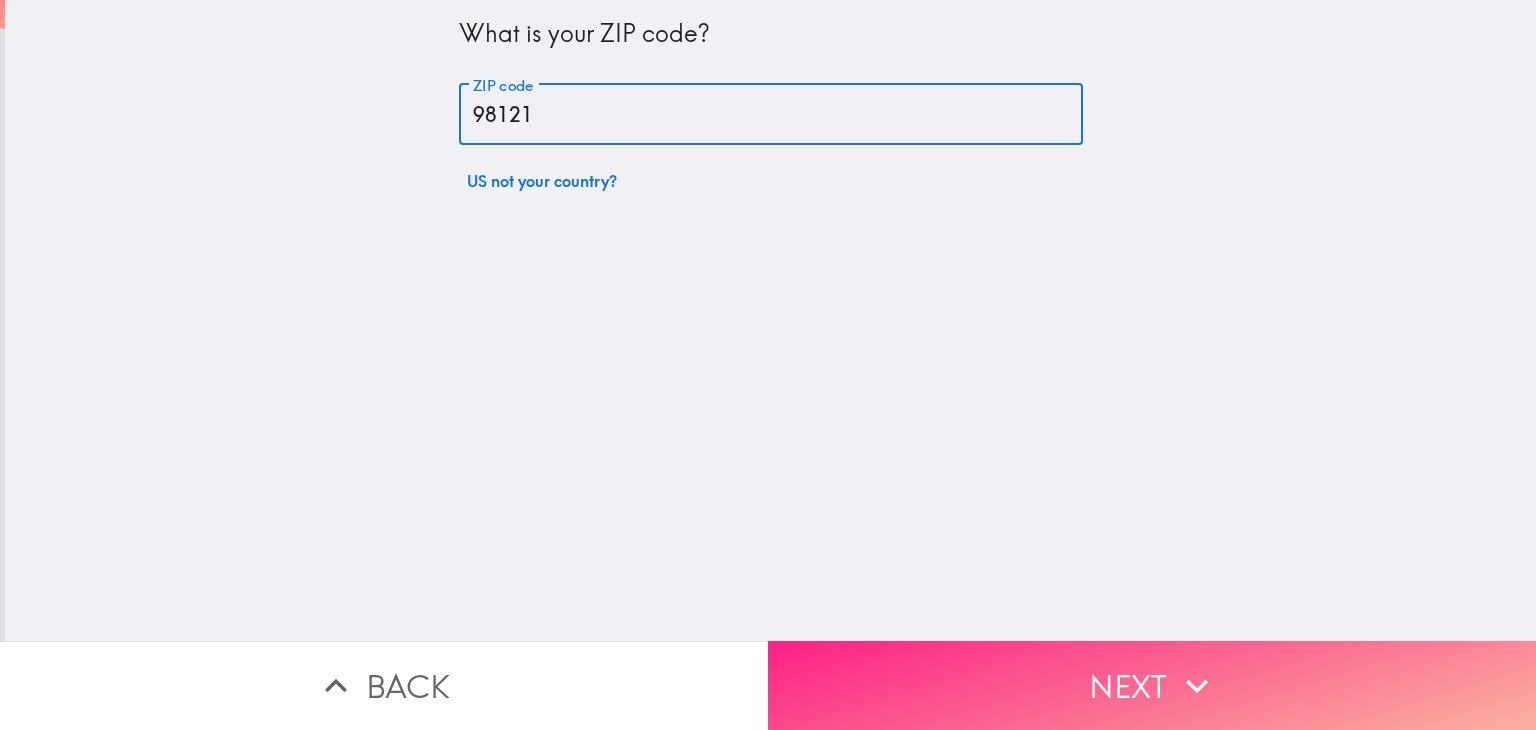 type on "98121" 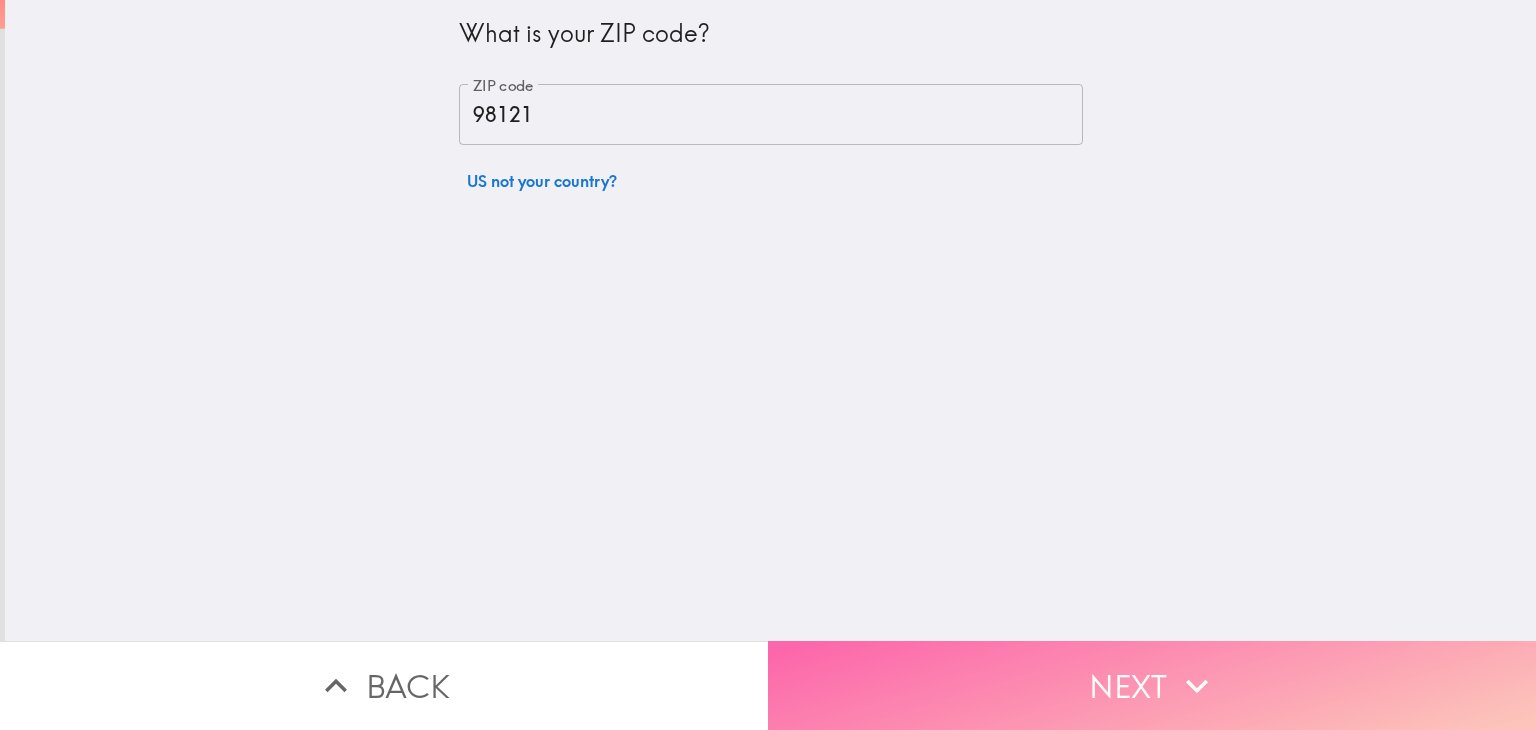 click on "Next" at bounding box center (1152, 685) 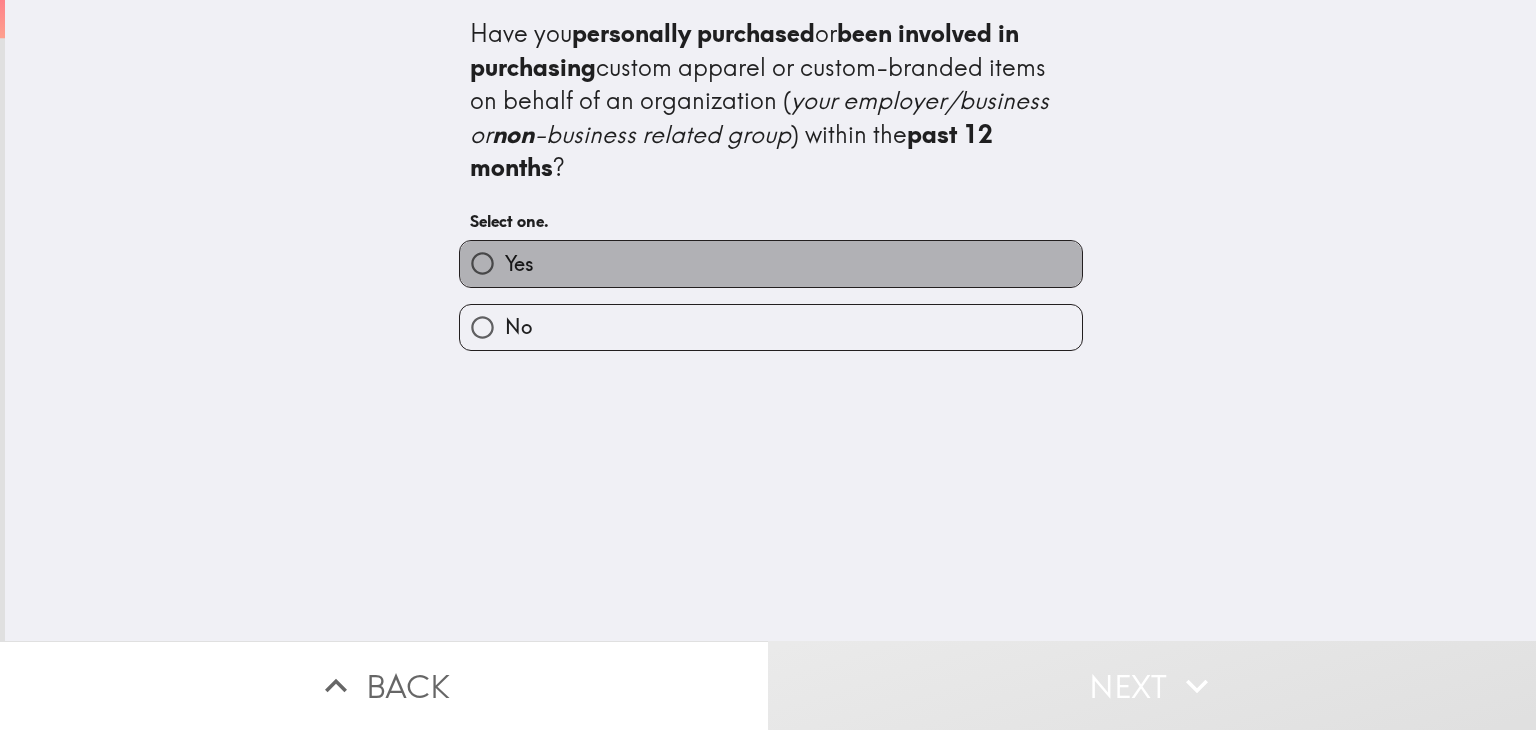 click on "Yes" at bounding box center (771, 263) 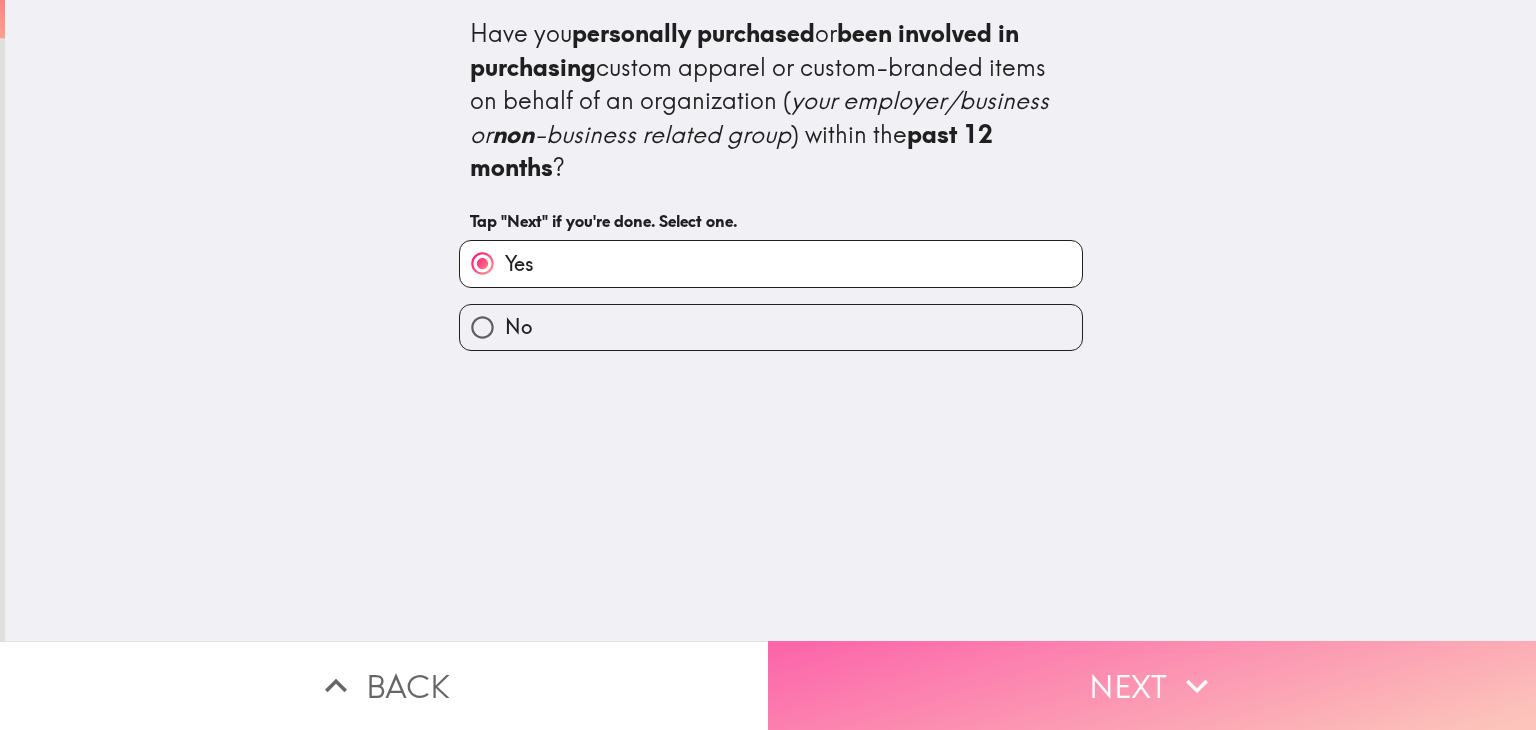 click on "Next" at bounding box center [1152, 685] 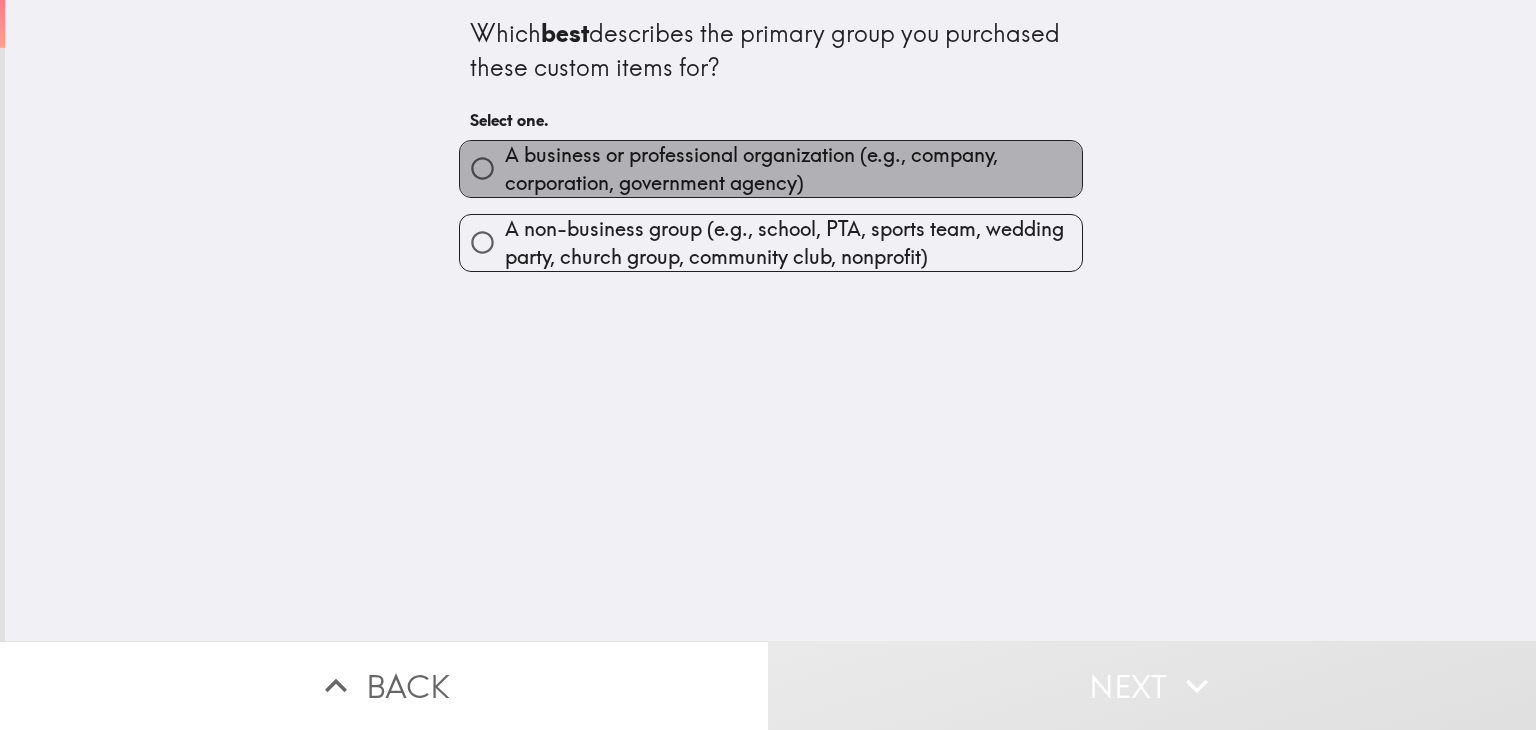 click on "A business or professional organization (e.g., company, corporation, government agency)" at bounding box center (793, 169) 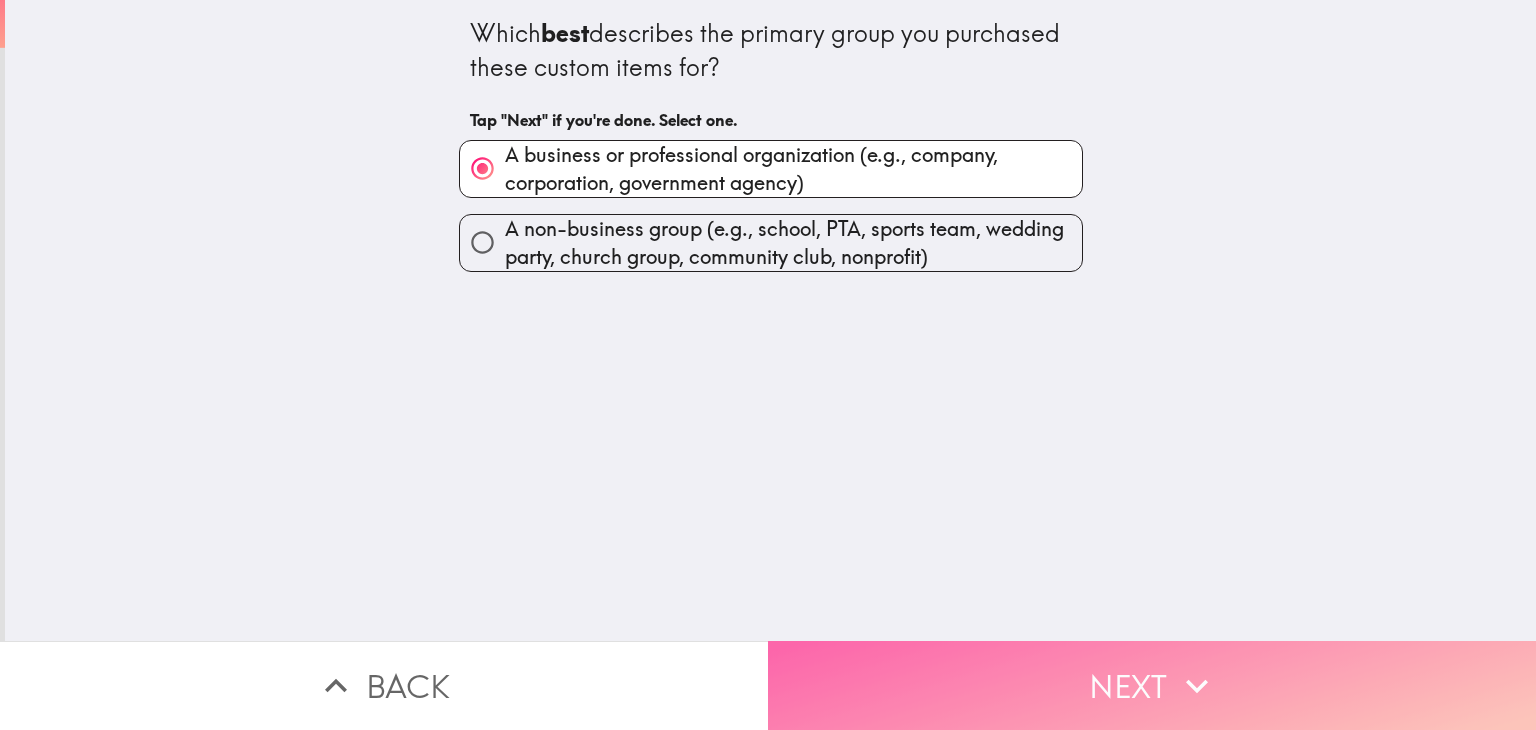 click on "Next" at bounding box center (1152, 685) 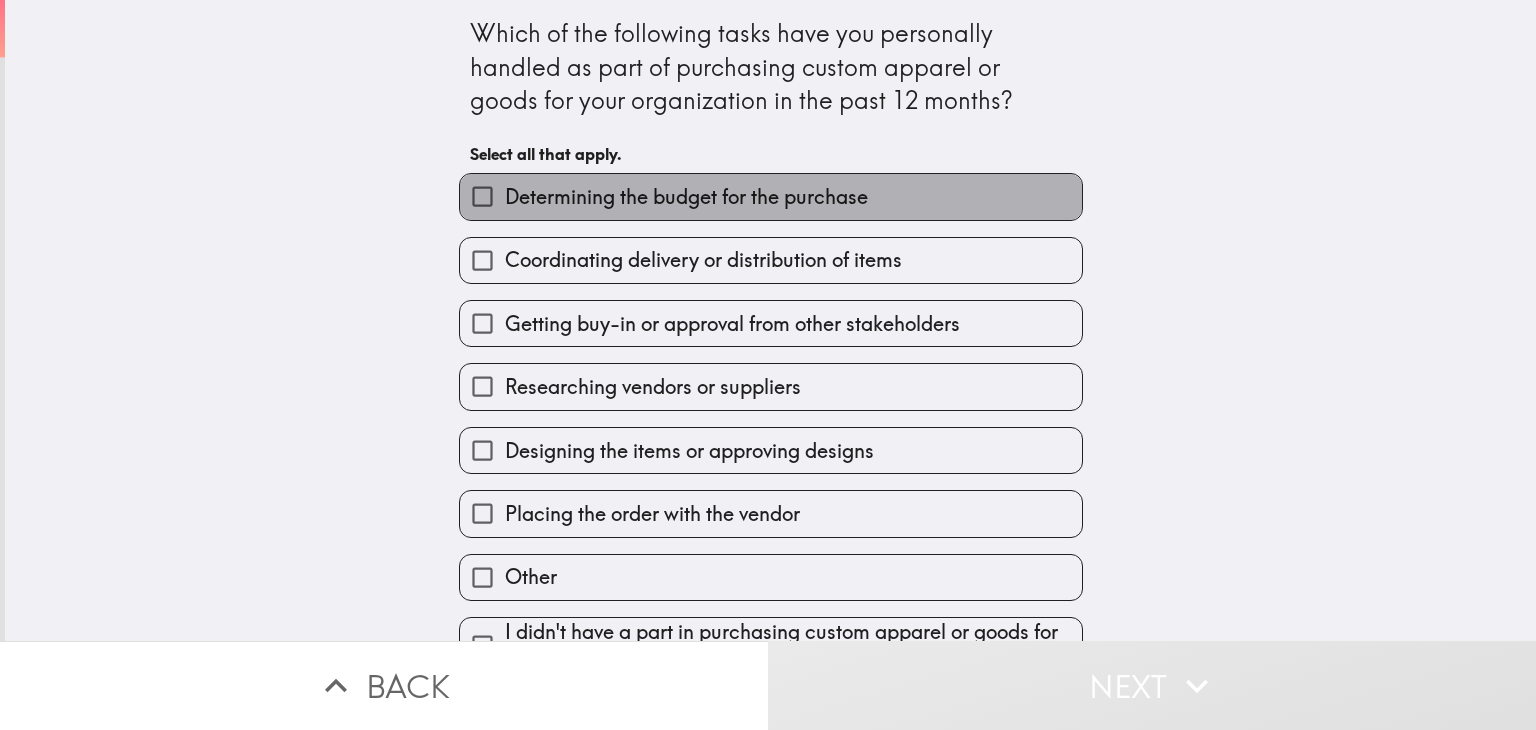 click on "Determining the budget for the purchase" at bounding box center (686, 197) 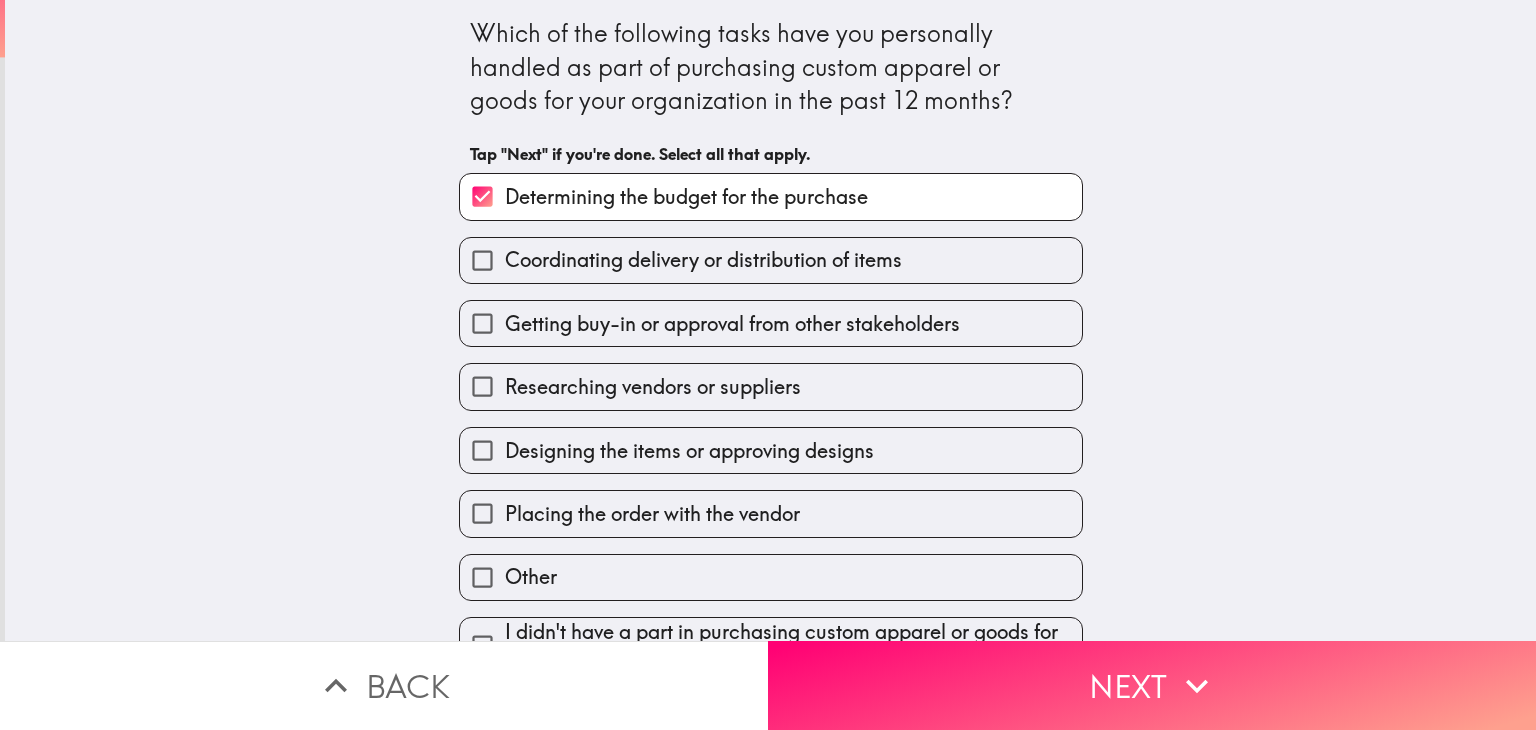click on "Coordinating delivery or distribution of items" at bounding box center [703, 260] 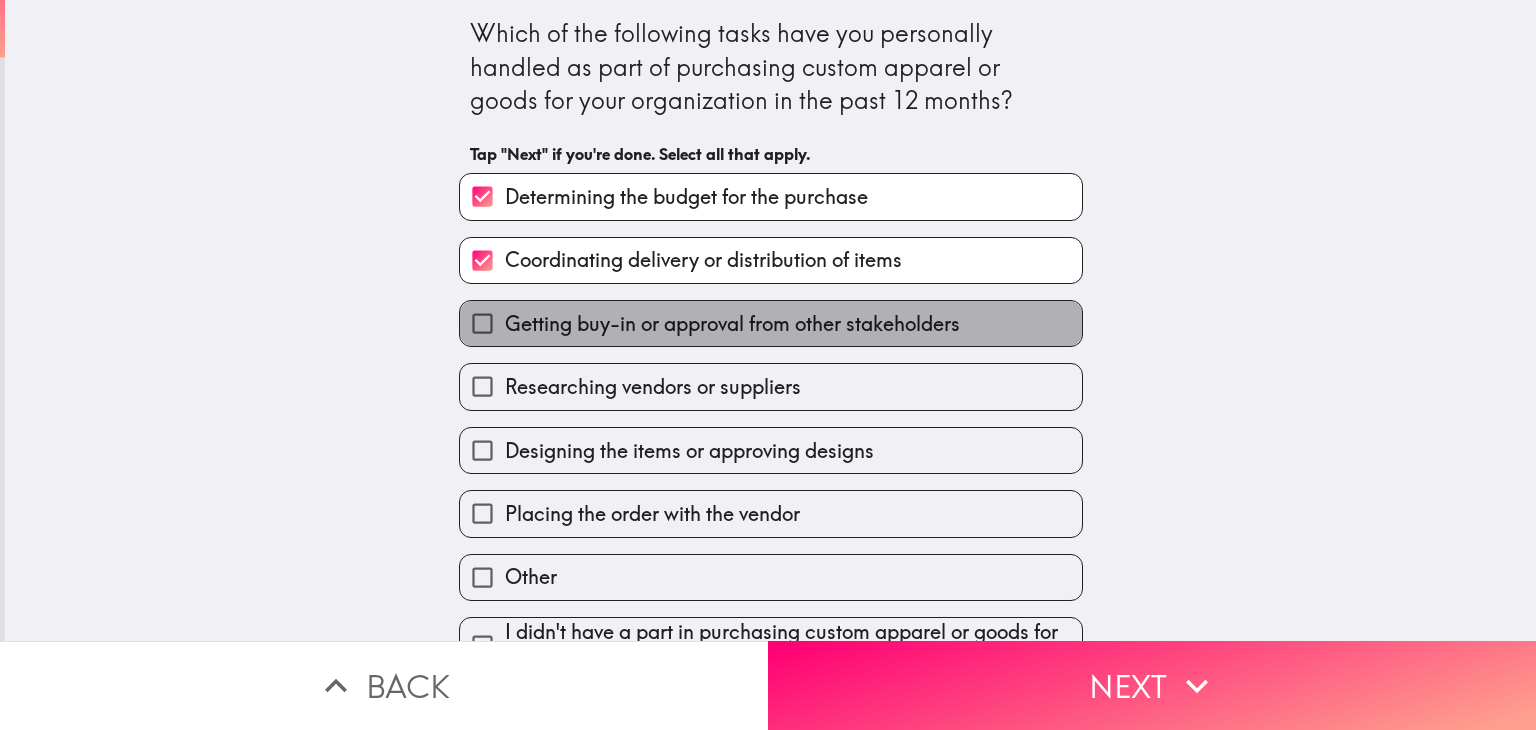 click on "Getting buy-in or approval from other stakeholders" at bounding box center (732, 324) 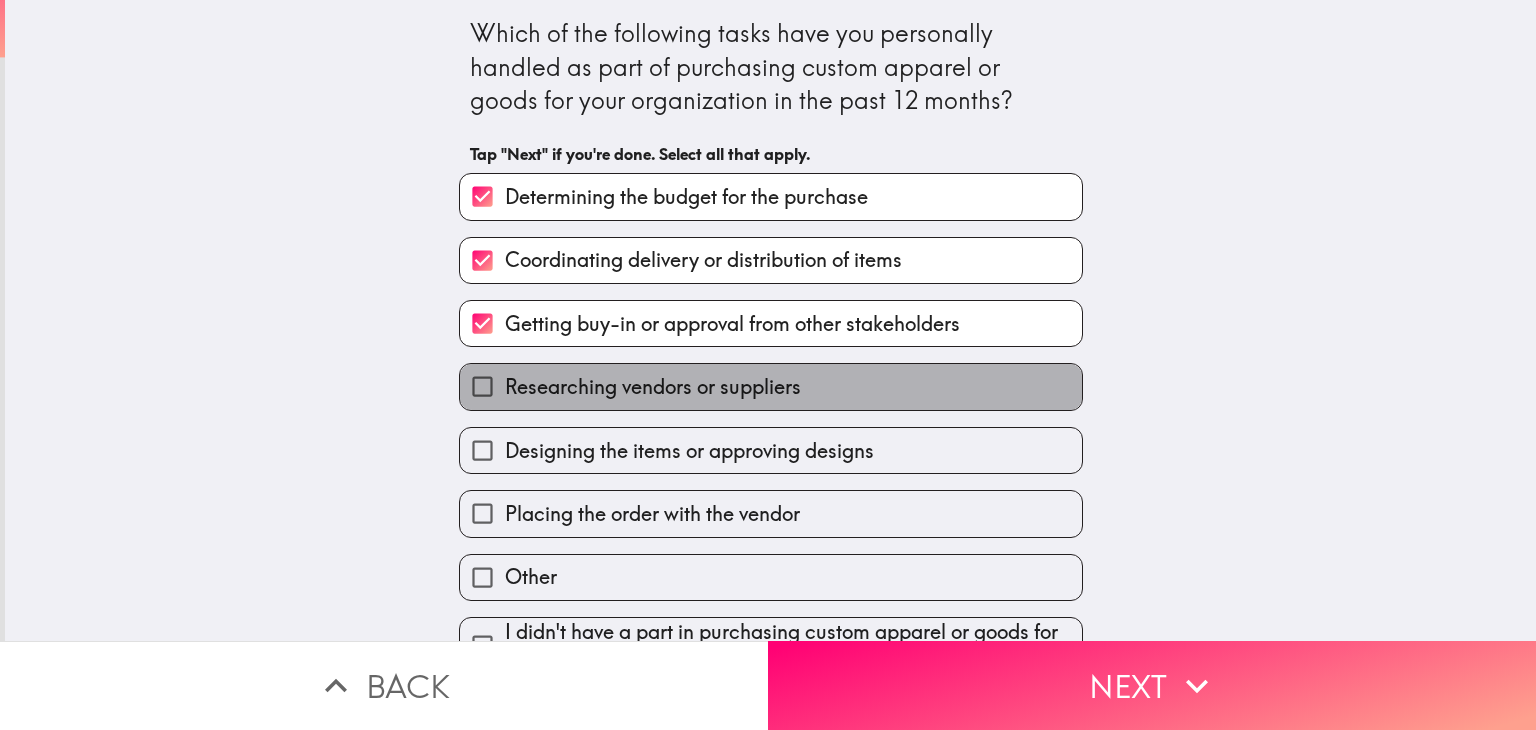 click on "Researching vendors or suppliers" at bounding box center (653, 387) 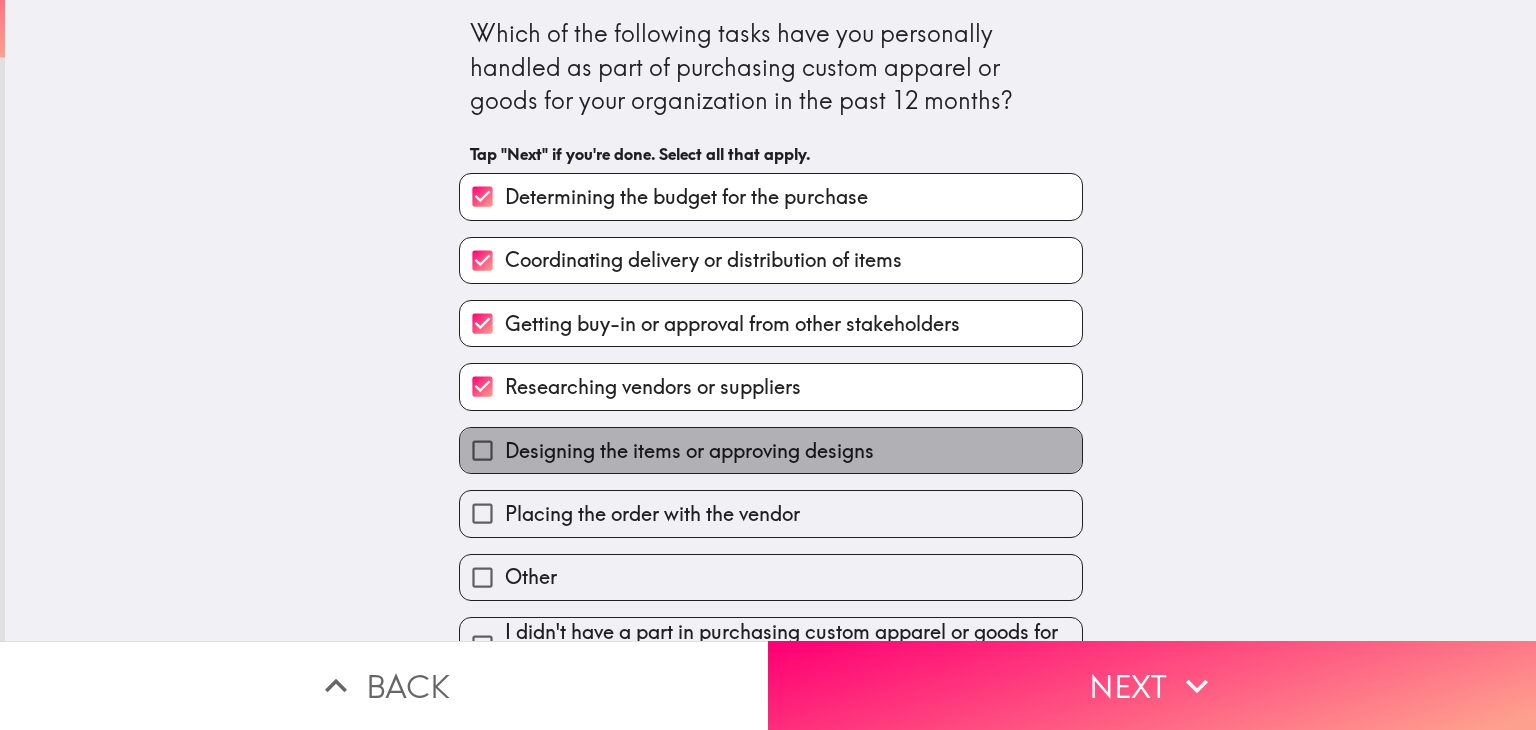 click on "Designing the items or approving designs" at bounding box center [689, 451] 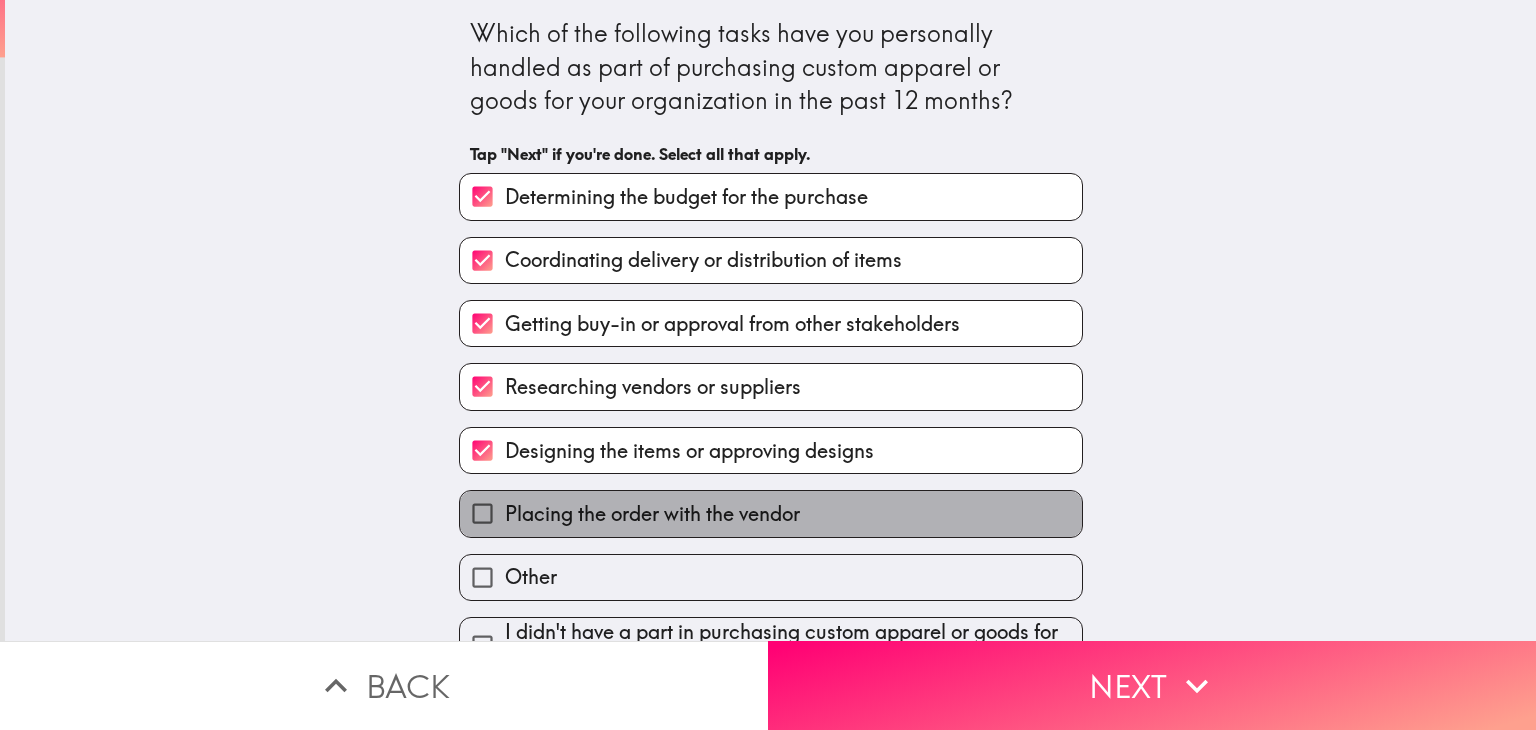 click on "Placing the order with the vendor" at bounding box center (652, 514) 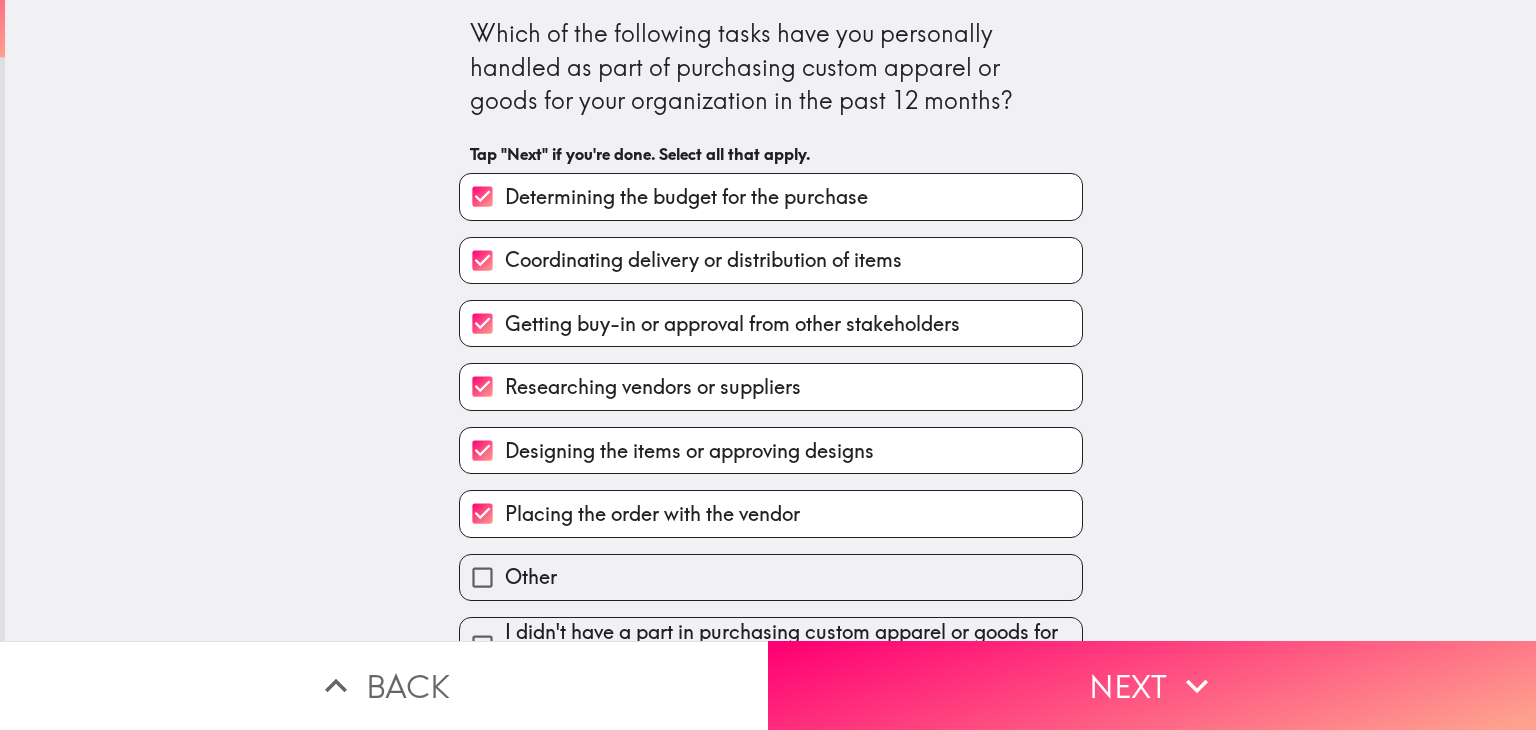scroll, scrollTop: 46, scrollLeft: 0, axis: vertical 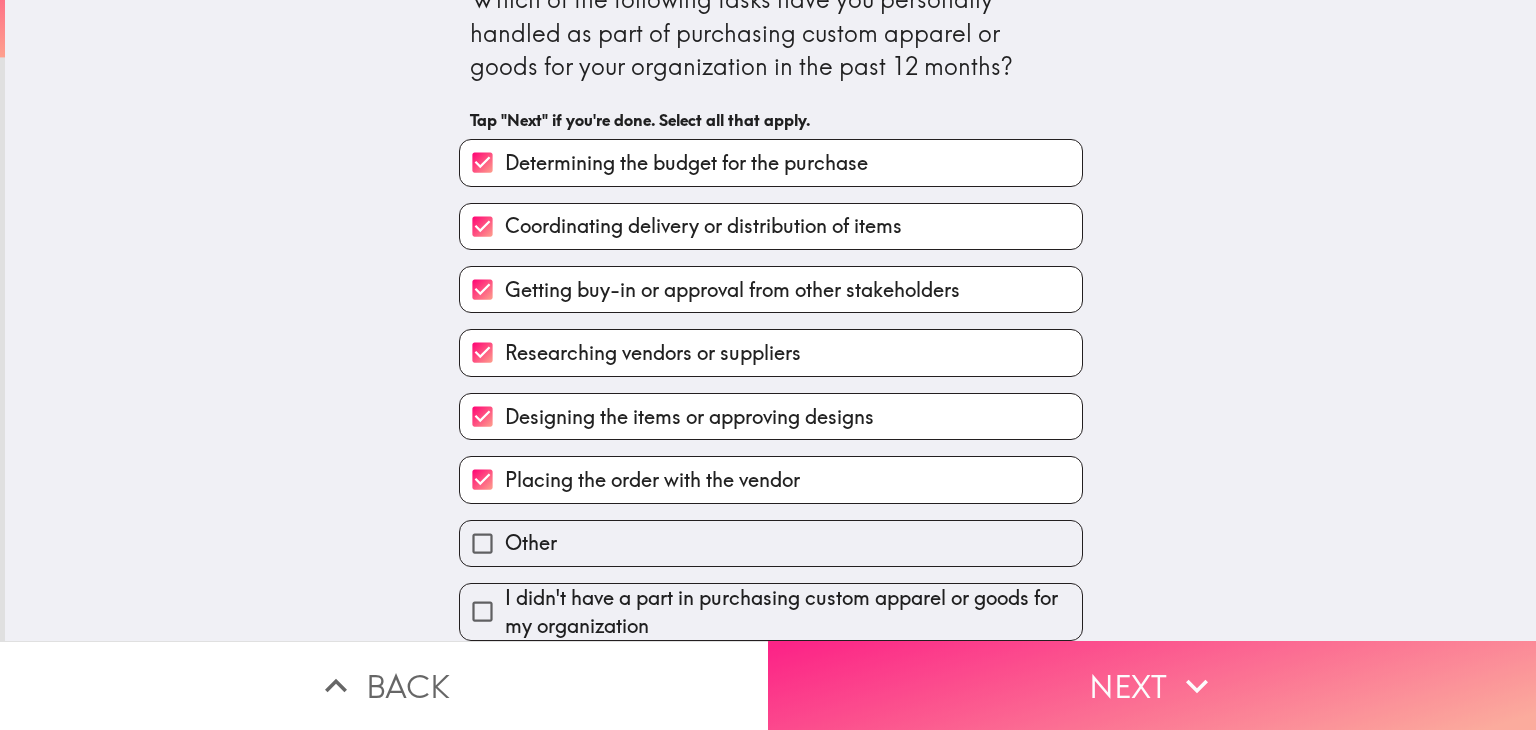 click on "Next" at bounding box center [1152, 685] 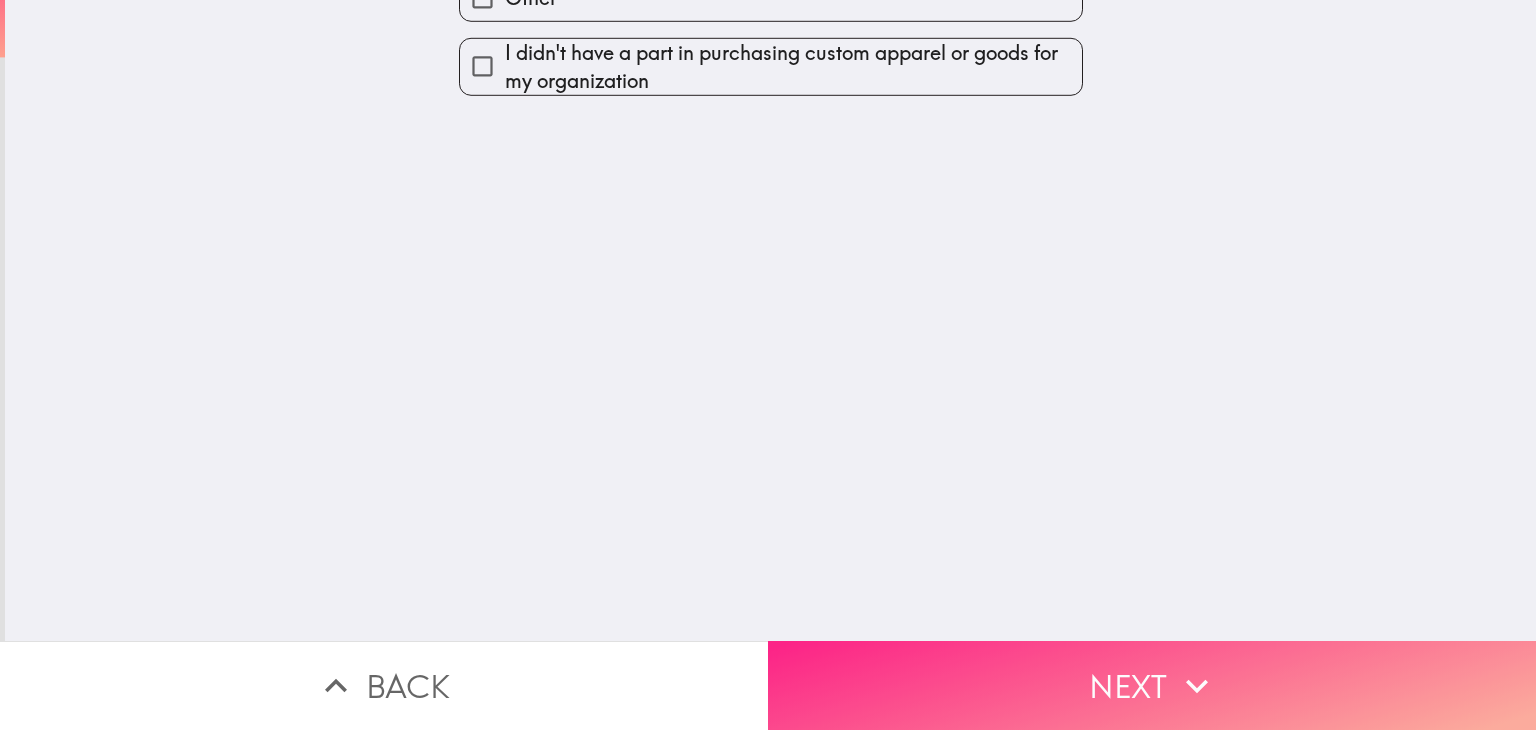 scroll, scrollTop: 0, scrollLeft: 0, axis: both 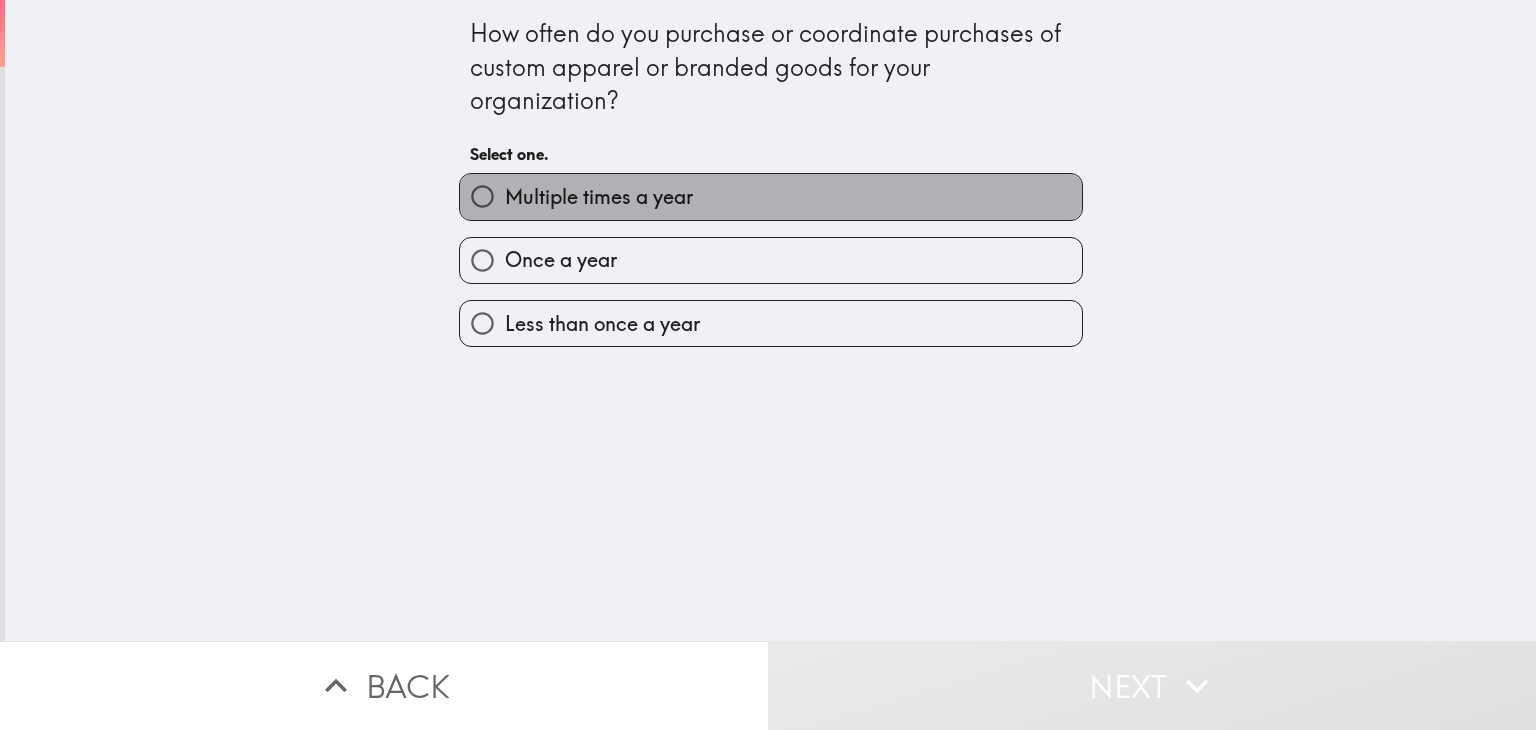 click on "Multiple times a year" at bounding box center [771, 196] 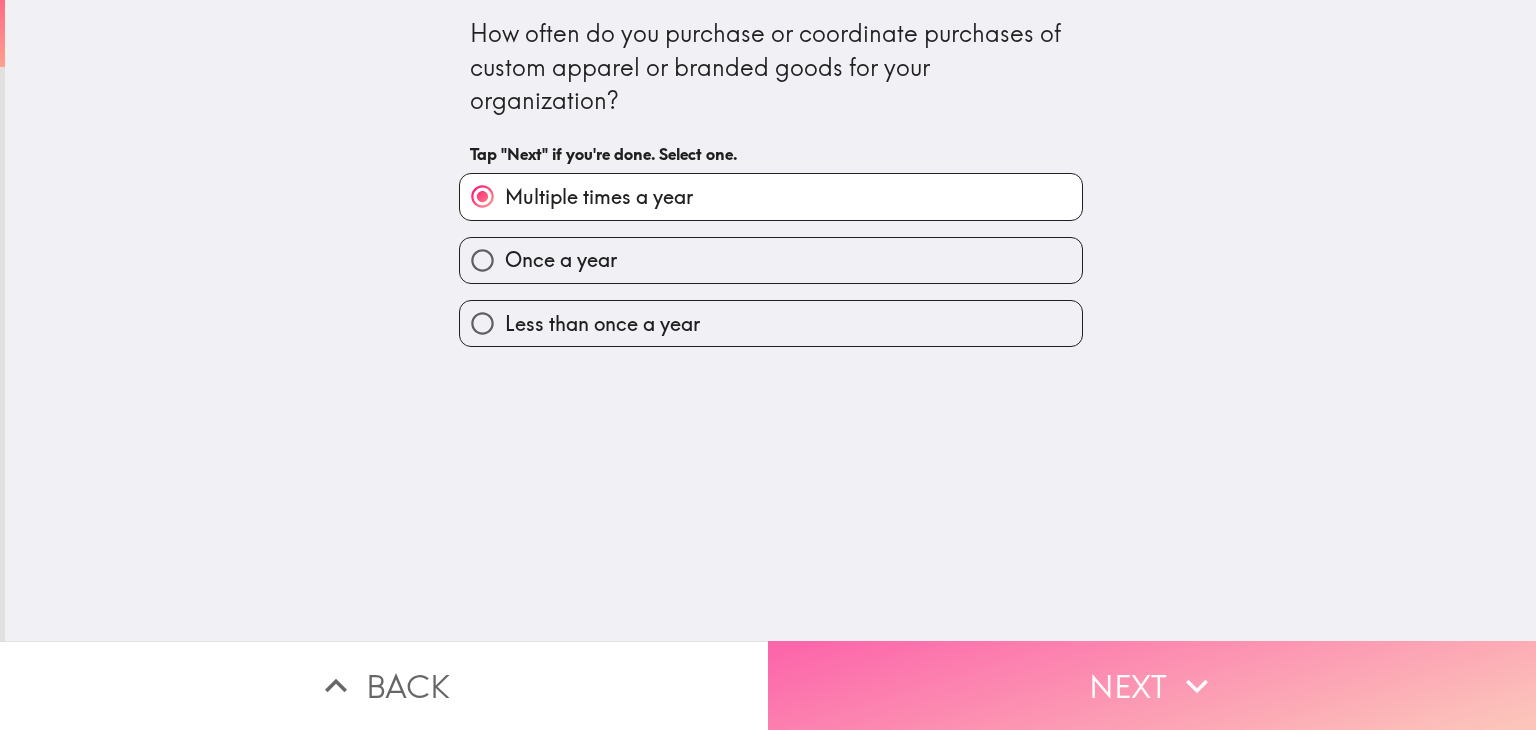 click on "Next" at bounding box center (1152, 685) 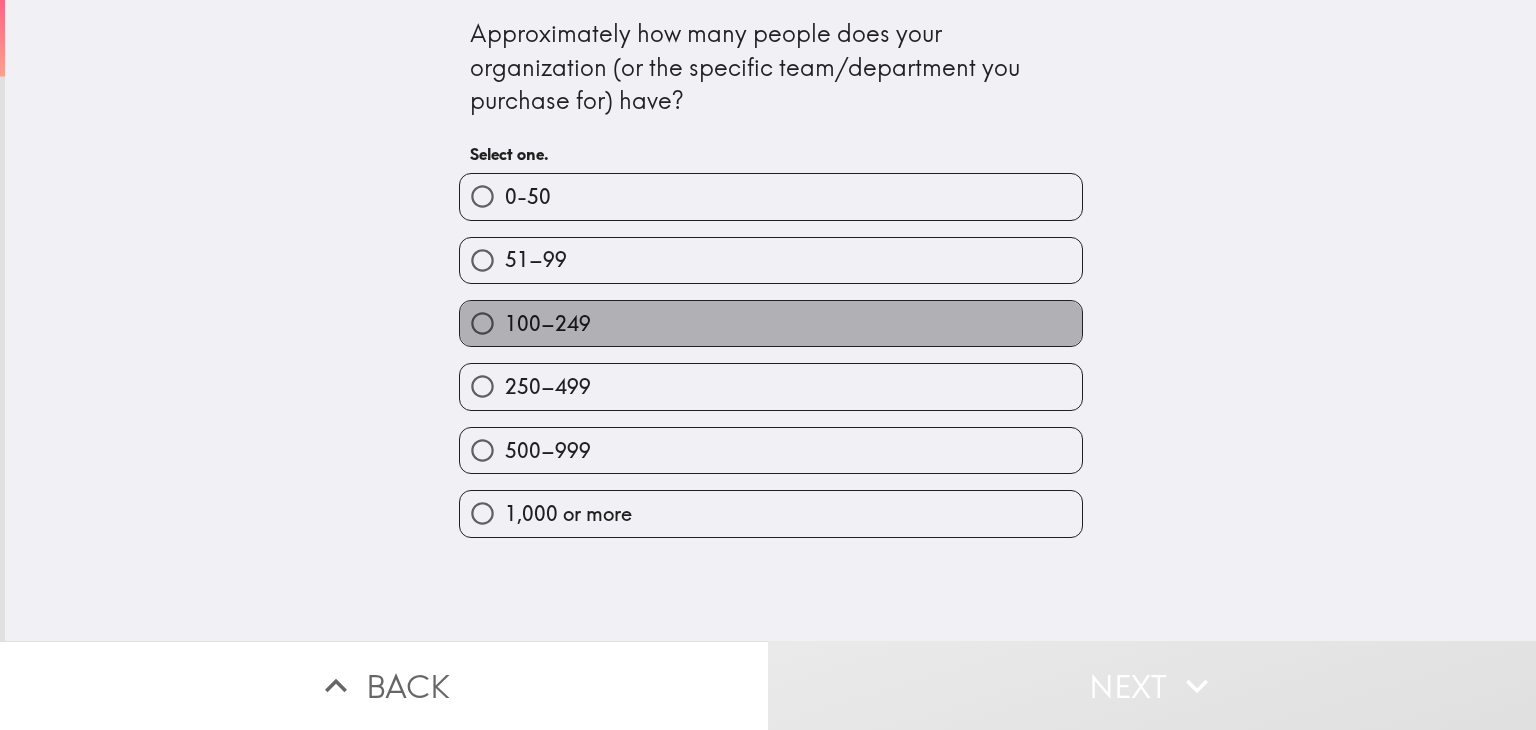 click on "100–249" at bounding box center [771, 323] 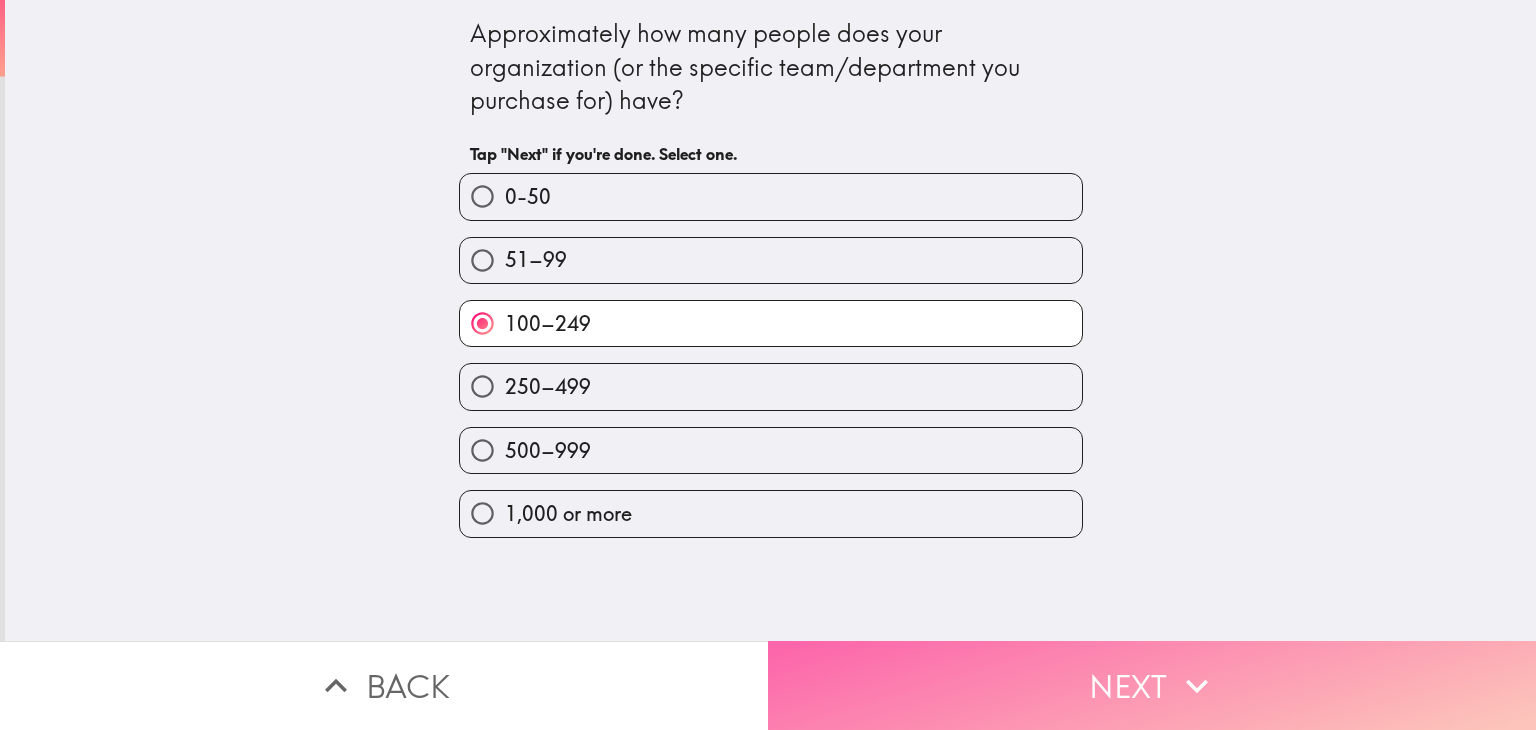 click on "Next" at bounding box center (1152, 685) 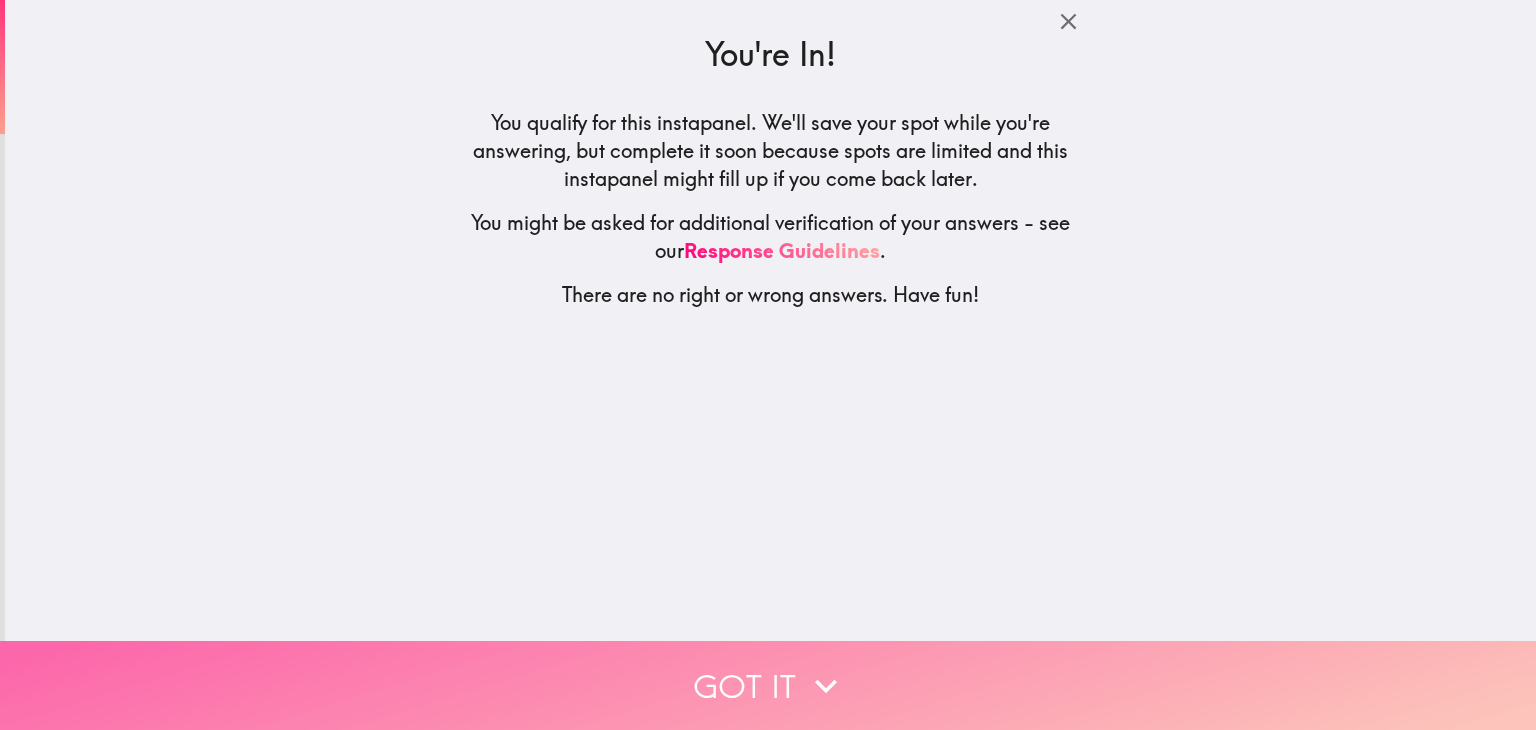 click on "Got it" at bounding box center (768, 685) 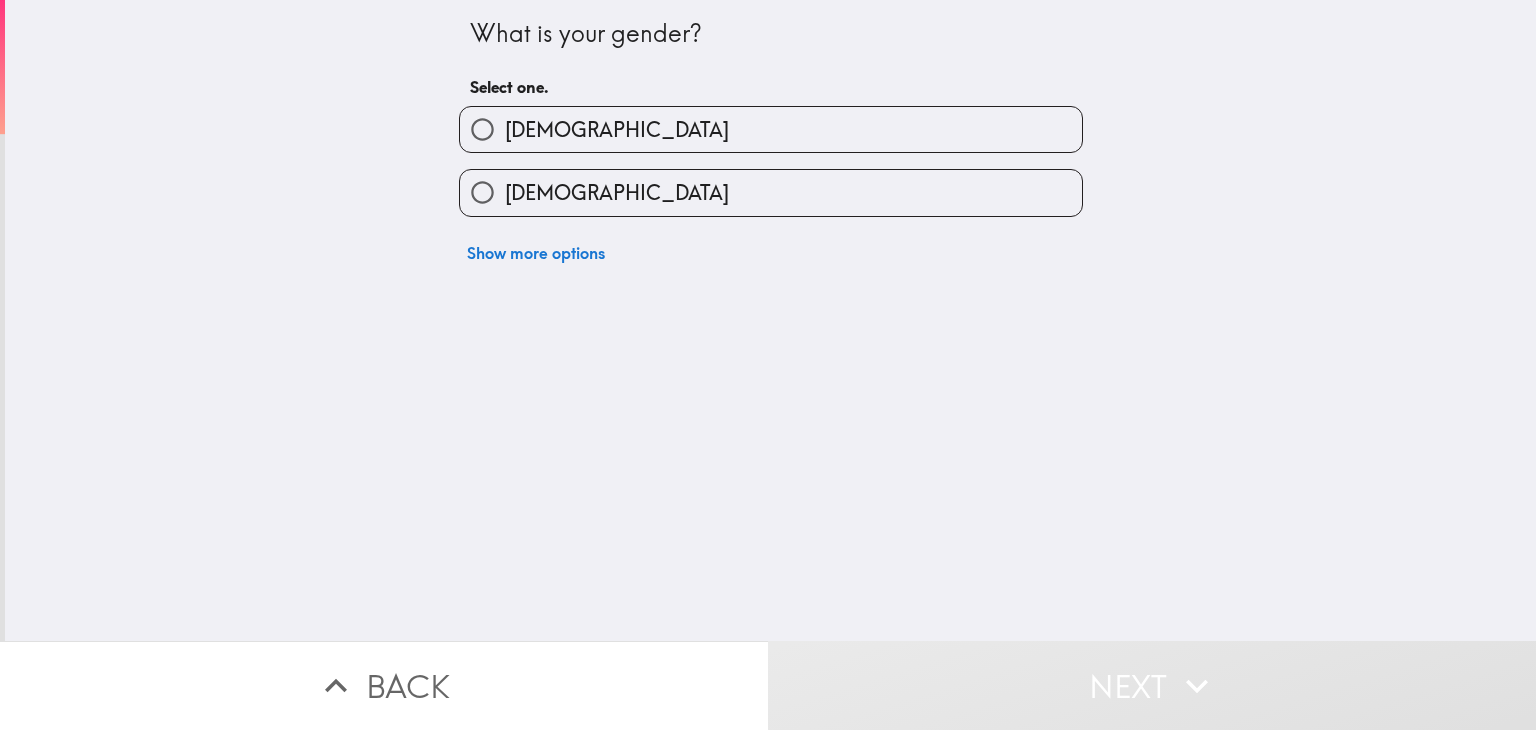 click on "[DEMOGRAPHIC_DATA]" at bounding box center (771, 129) 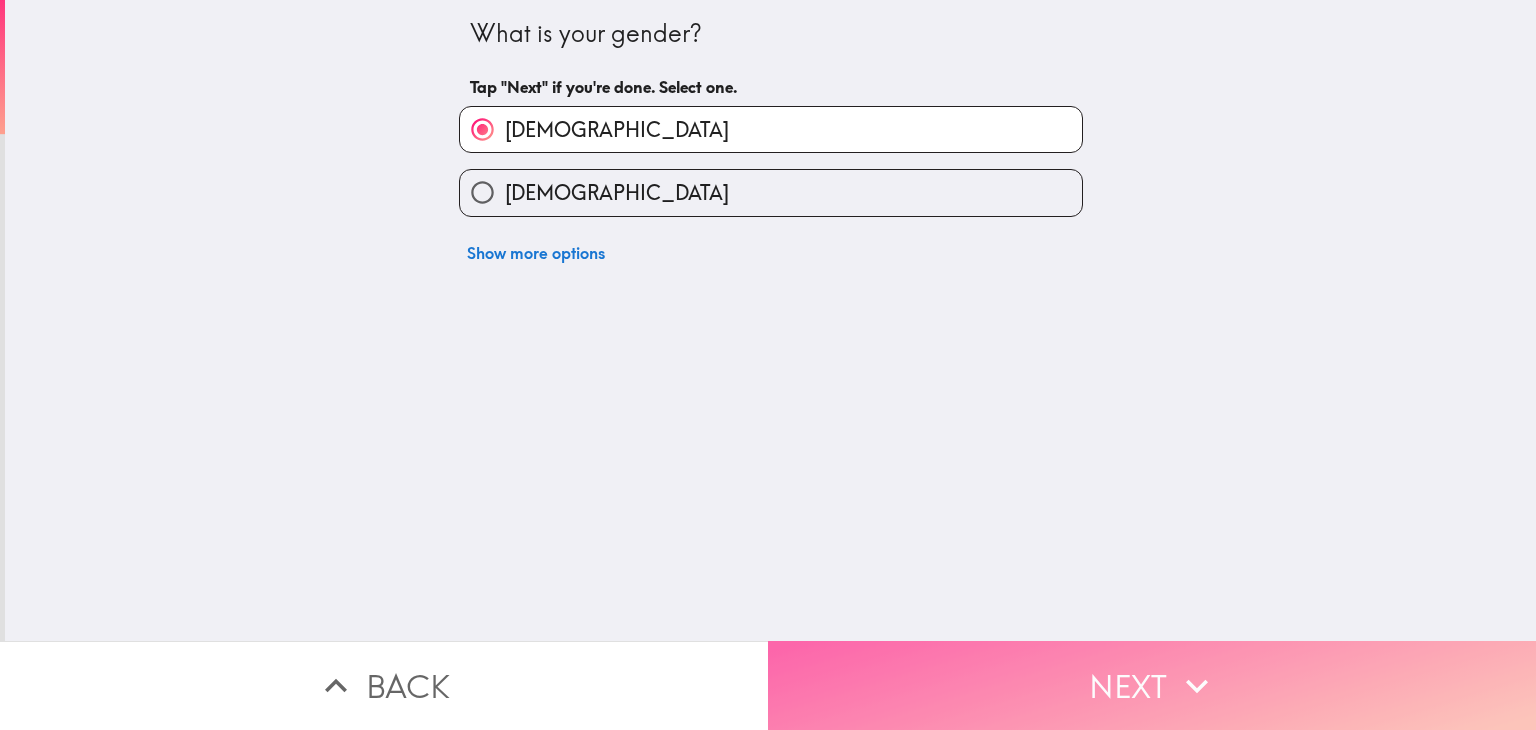 click on "Next" at bounding box center [1152, 685] 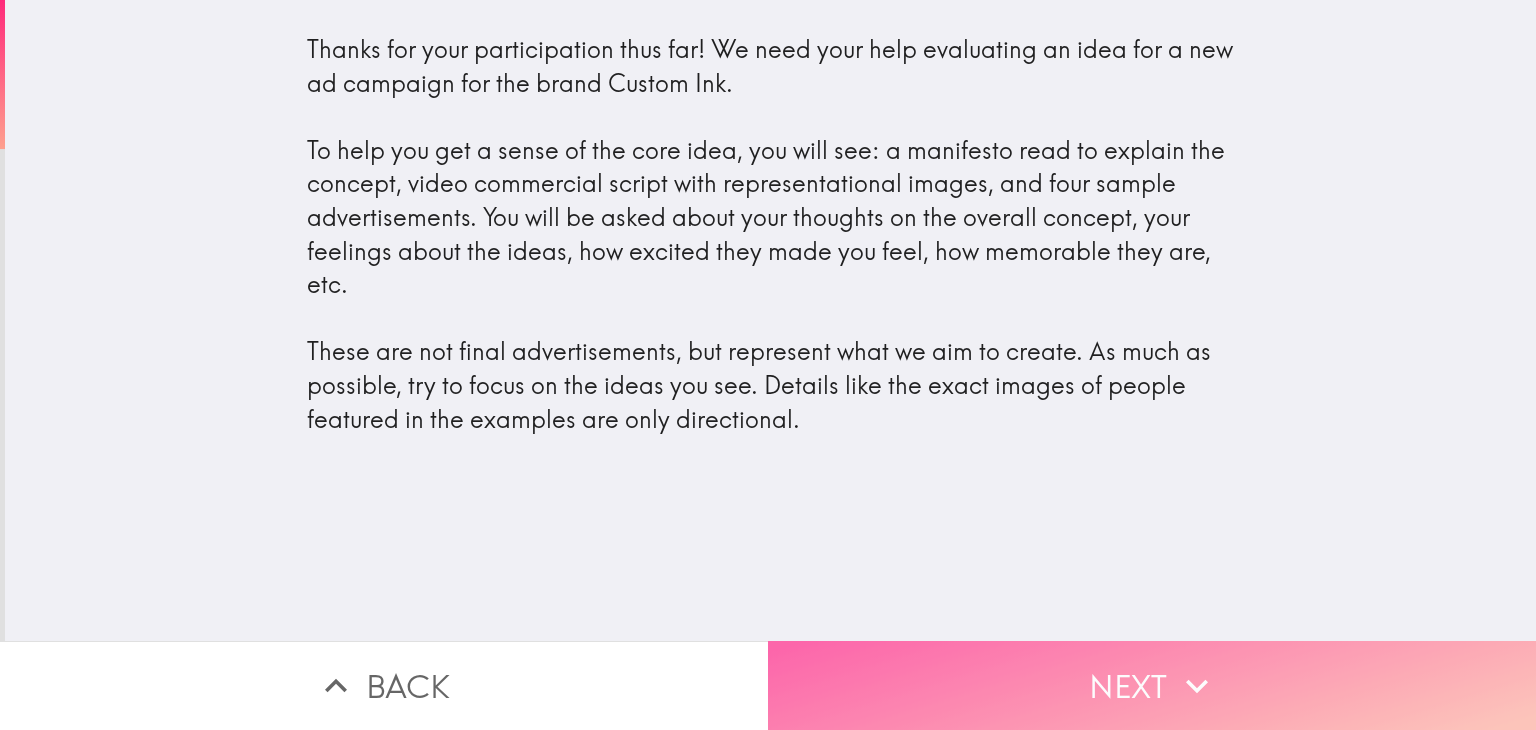 click on "Next" at bounding box center [1152, 685] 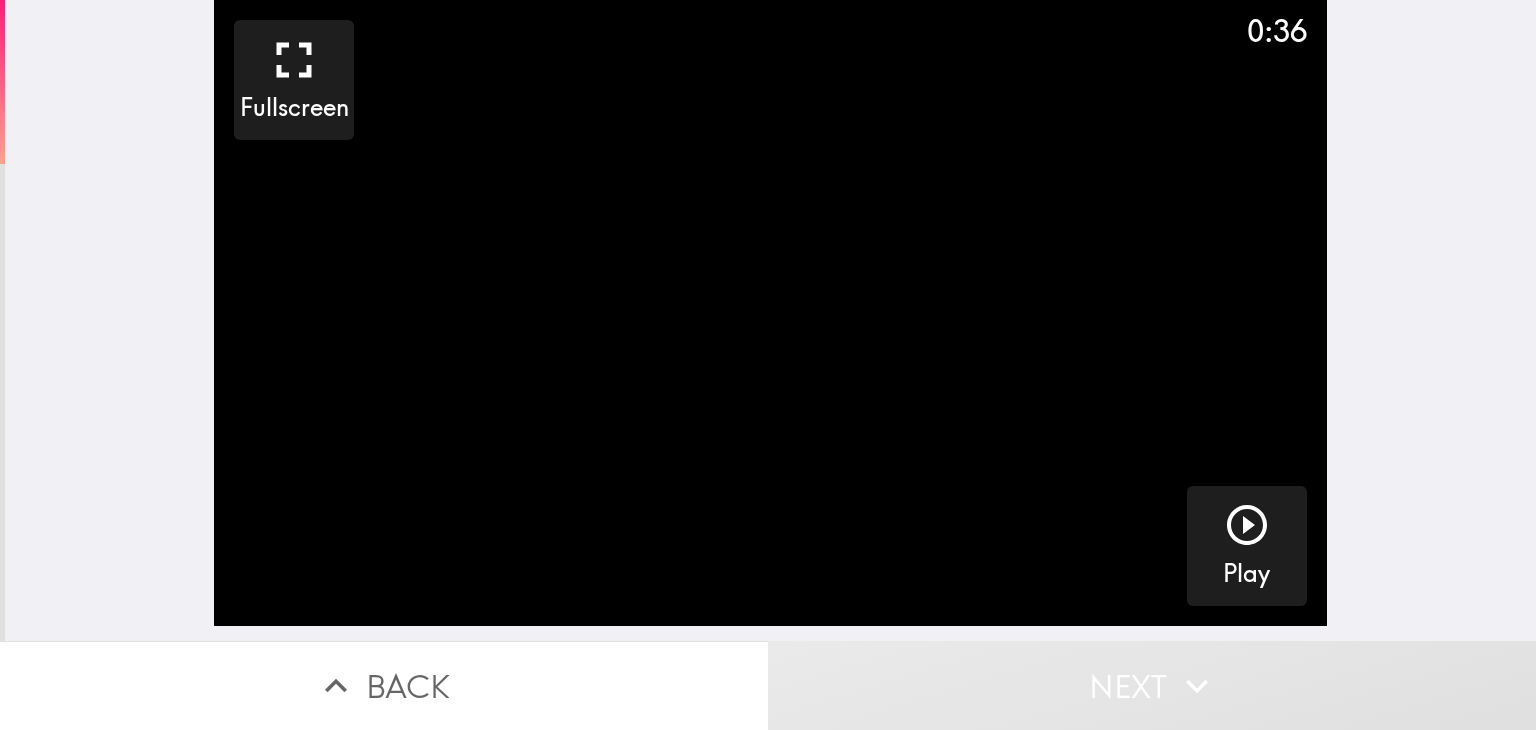 type 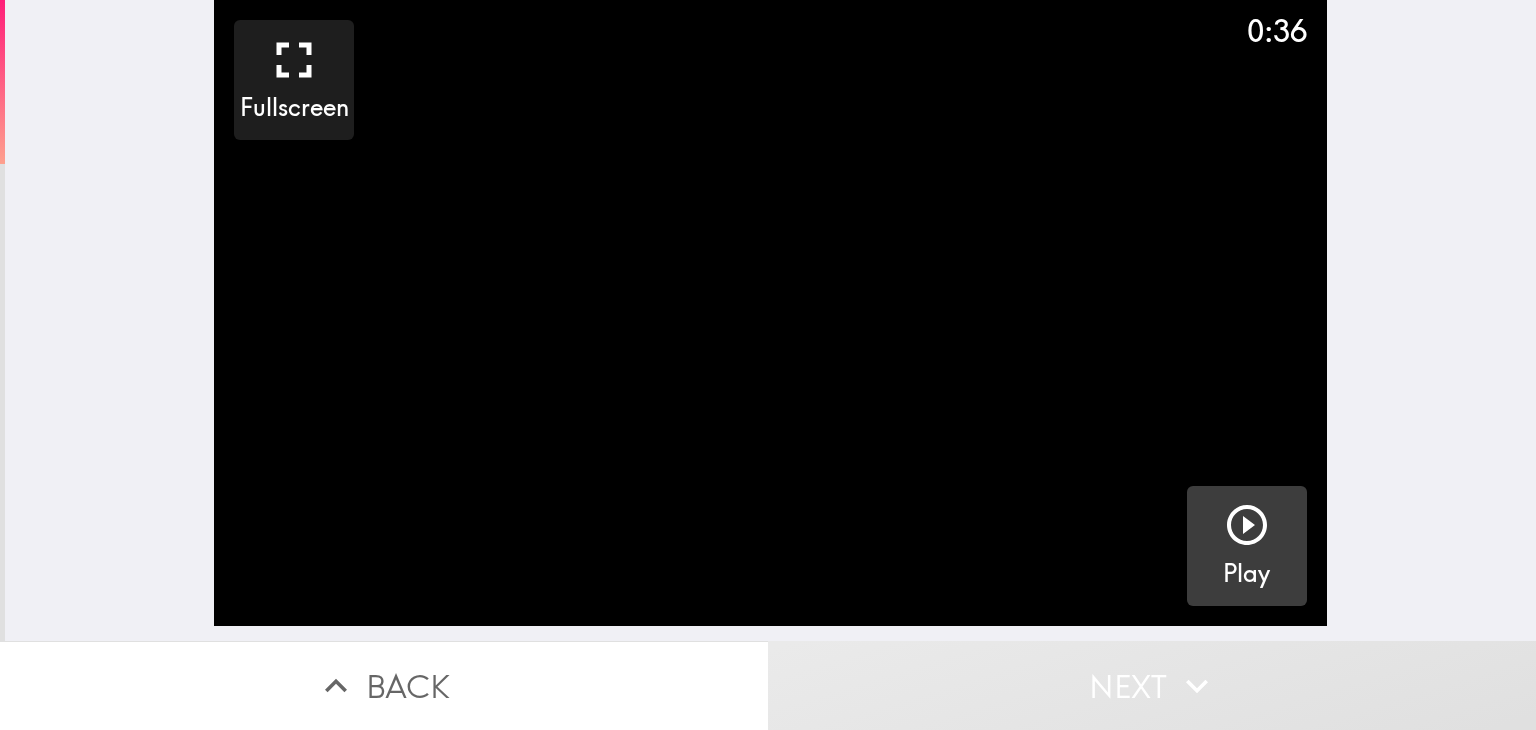 click 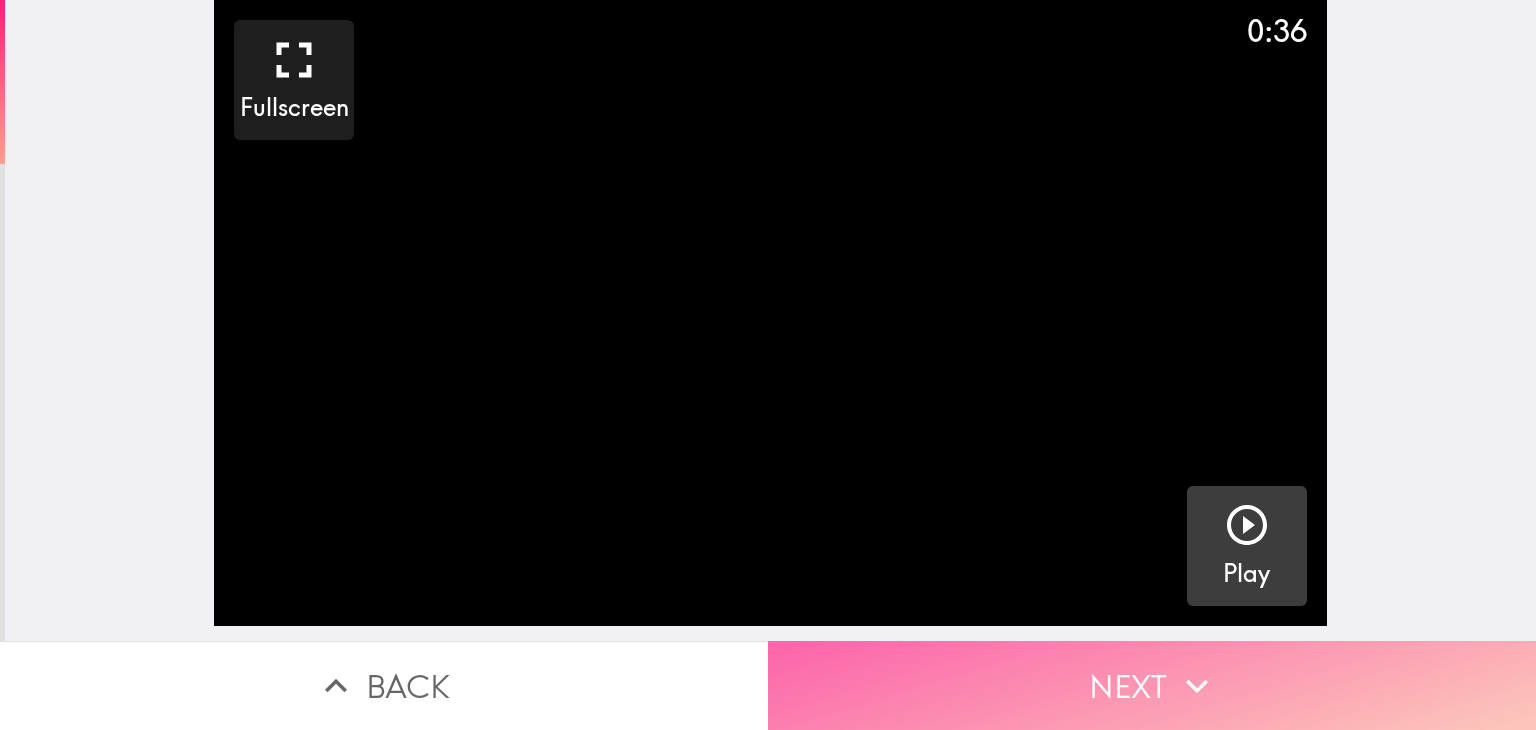 click on "Next" at bounding box center (1152, 685) 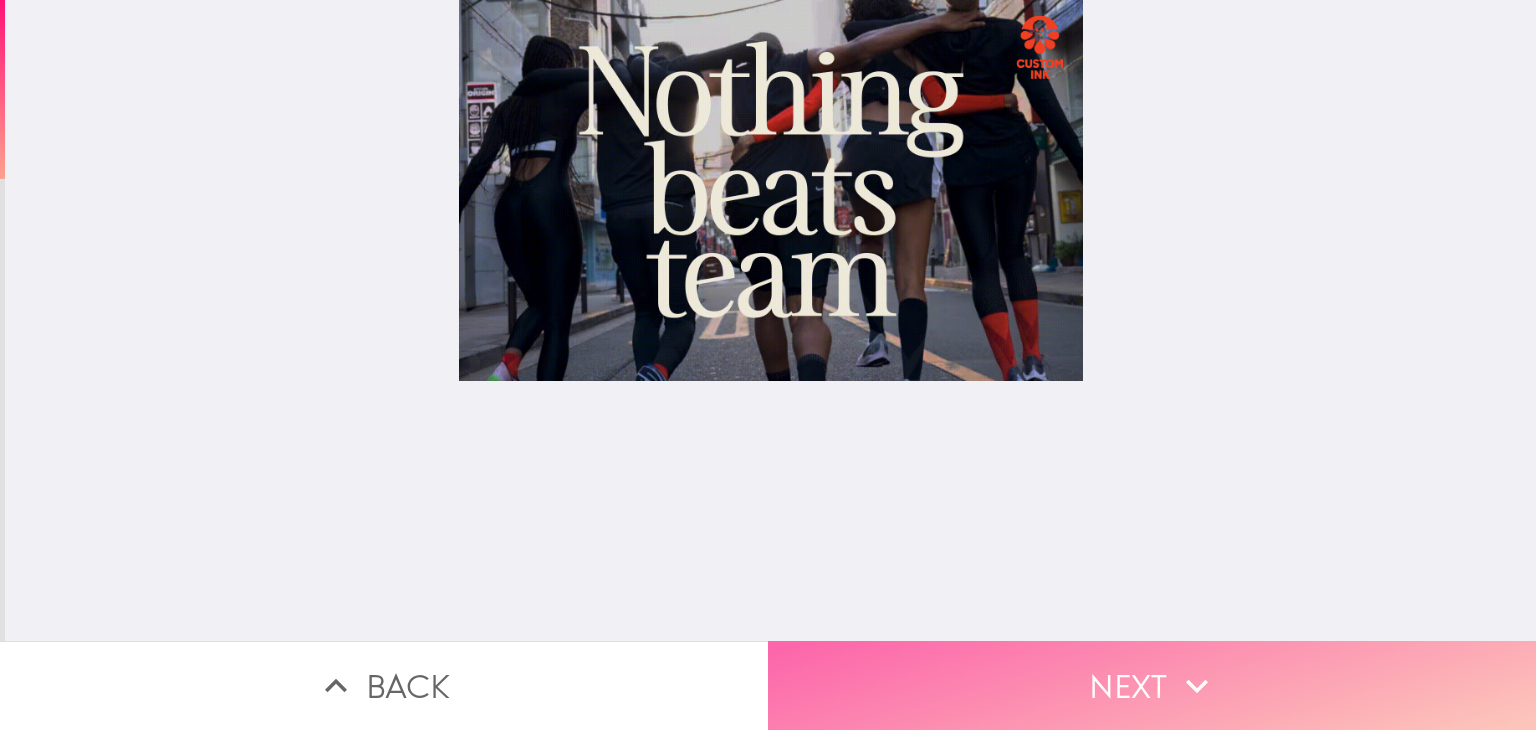 click on "Next" at bounding box center [1152, 685] 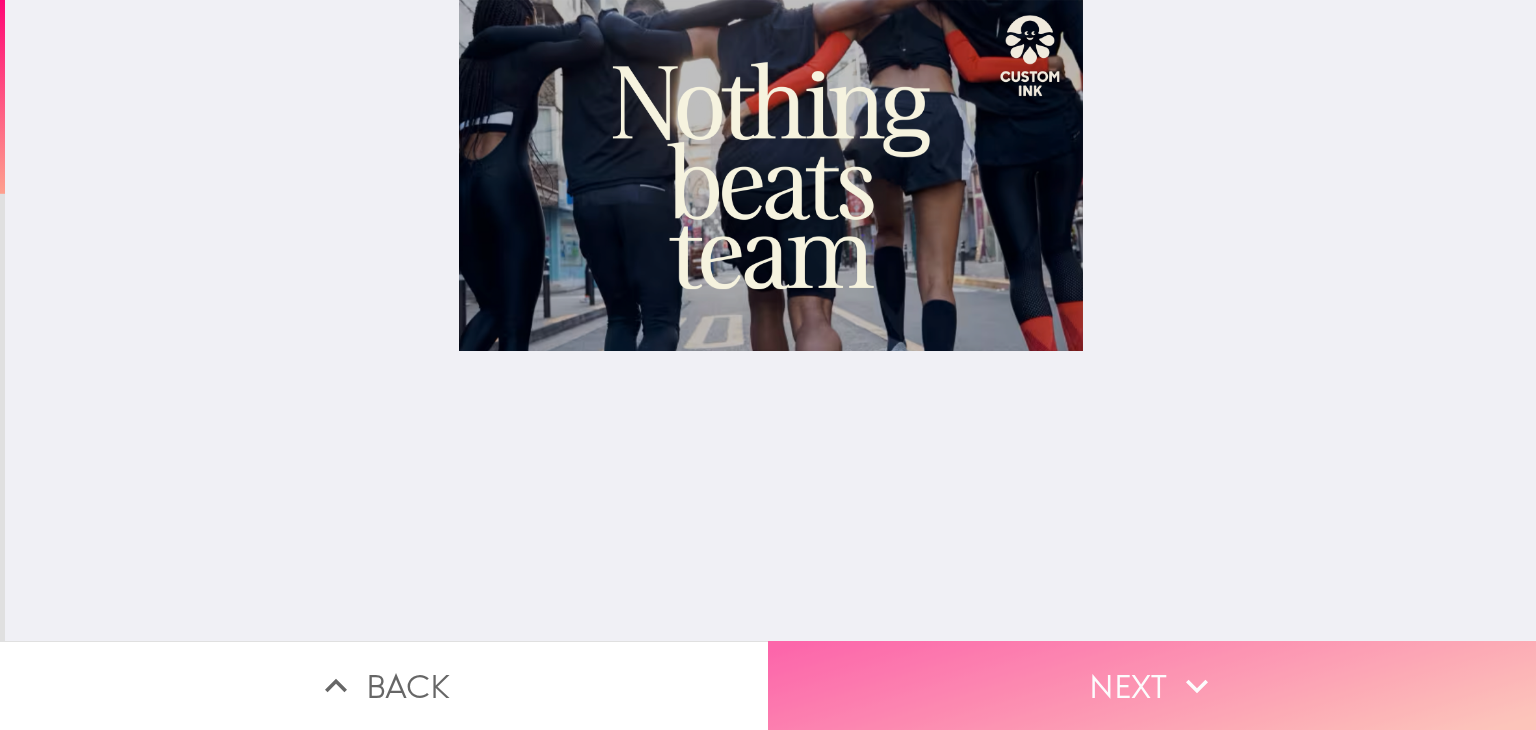 click on "Next" at bounding box center (1152, 685) 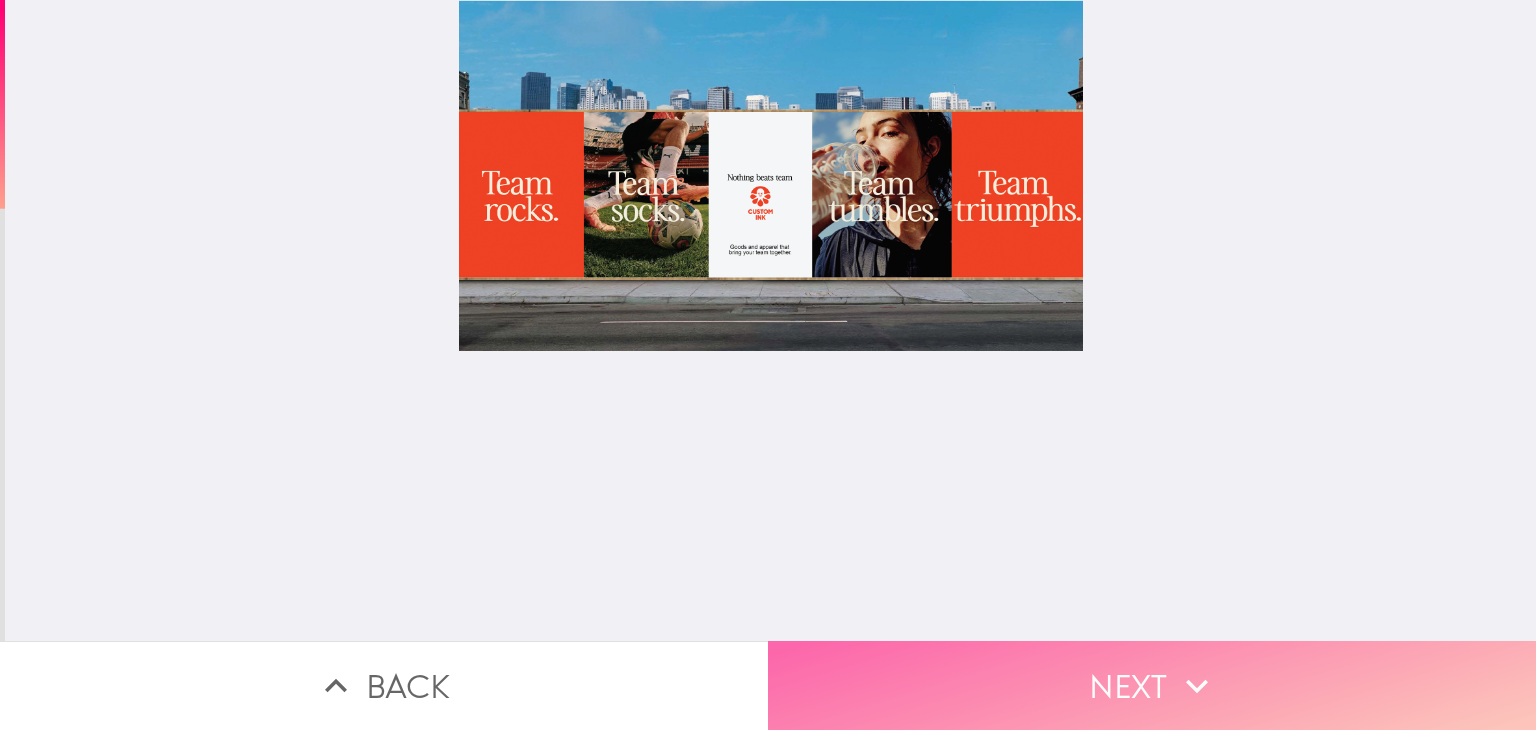 click on "Next" at bounding box center [1152, 685] 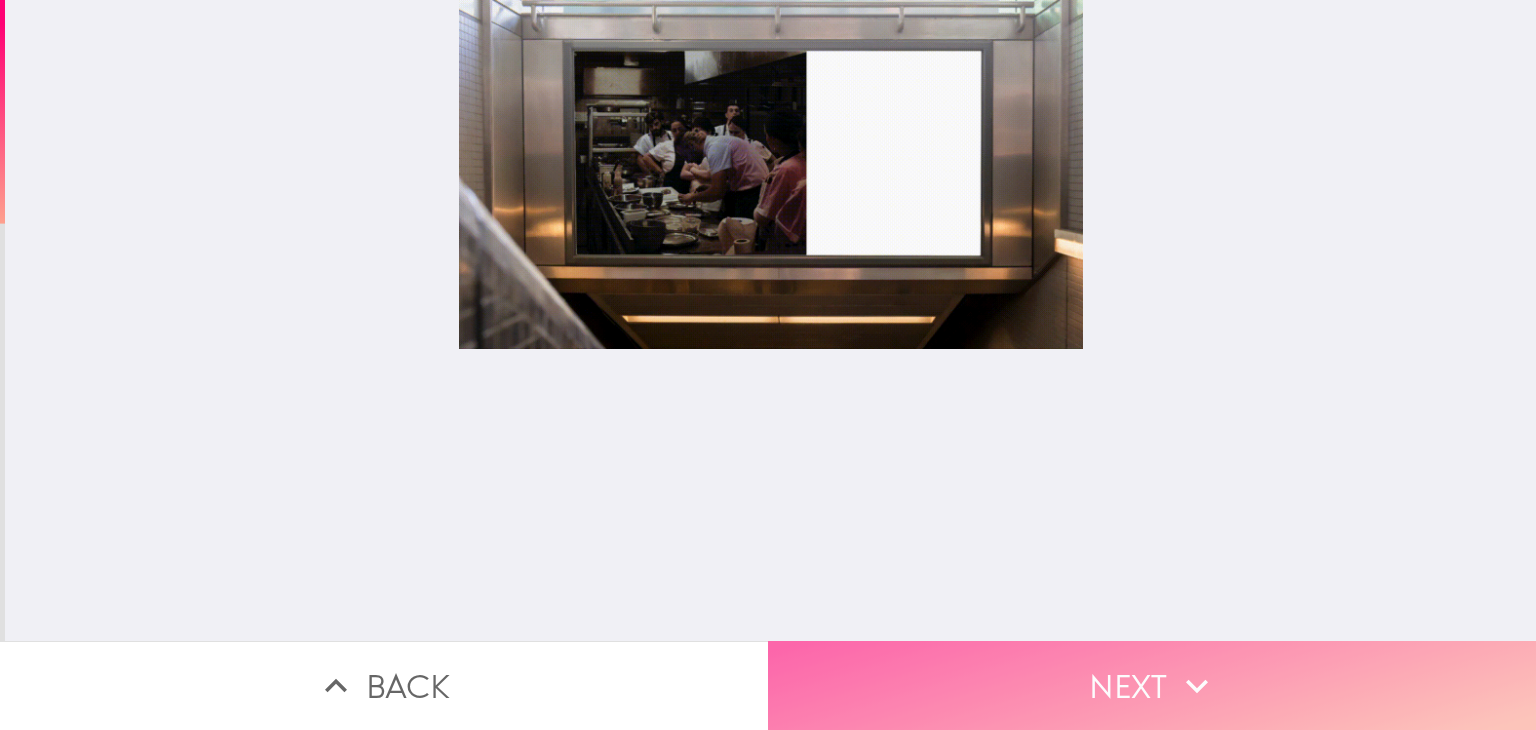 click on "Next" at bounding box center [1152, 685] 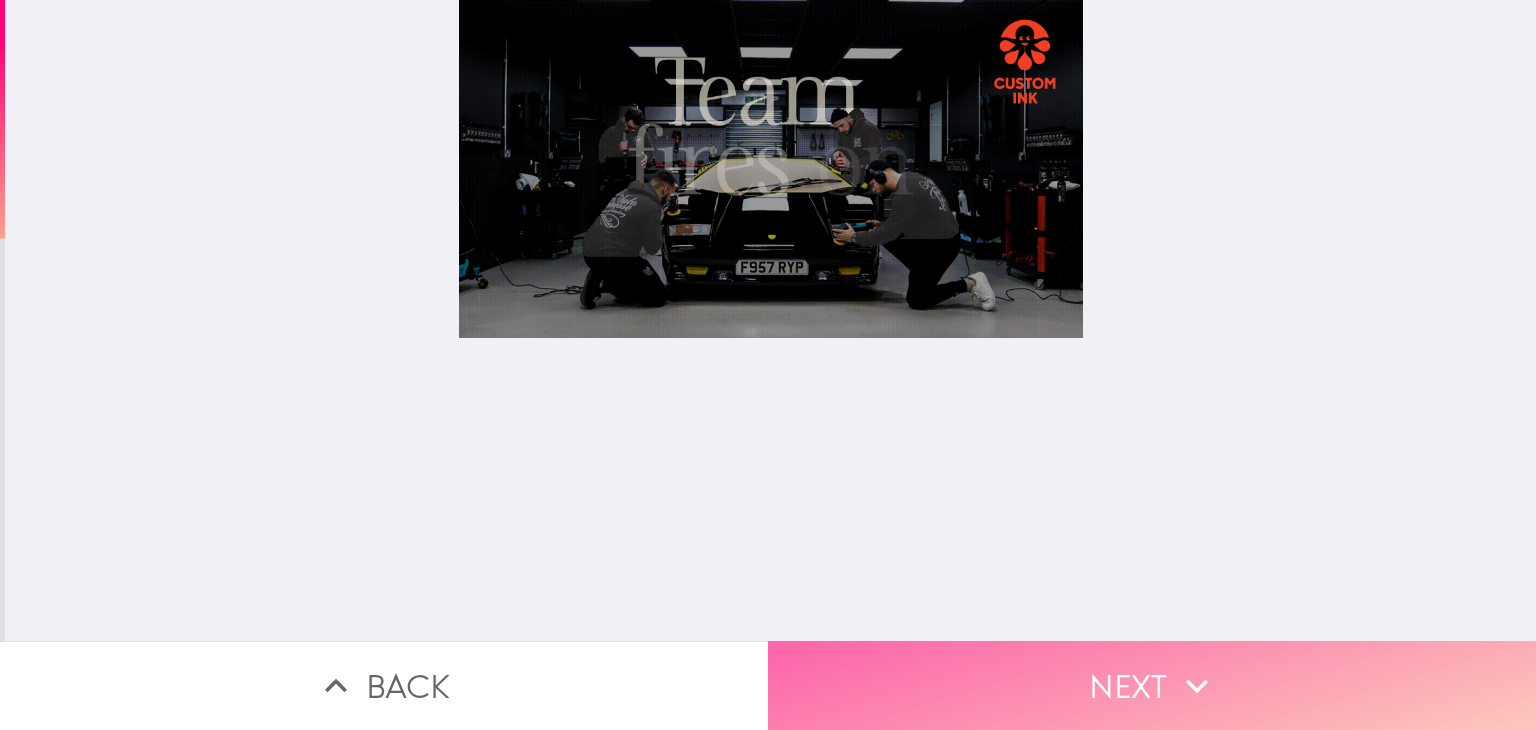 click on "Next" at bounding box center [1152, 685] 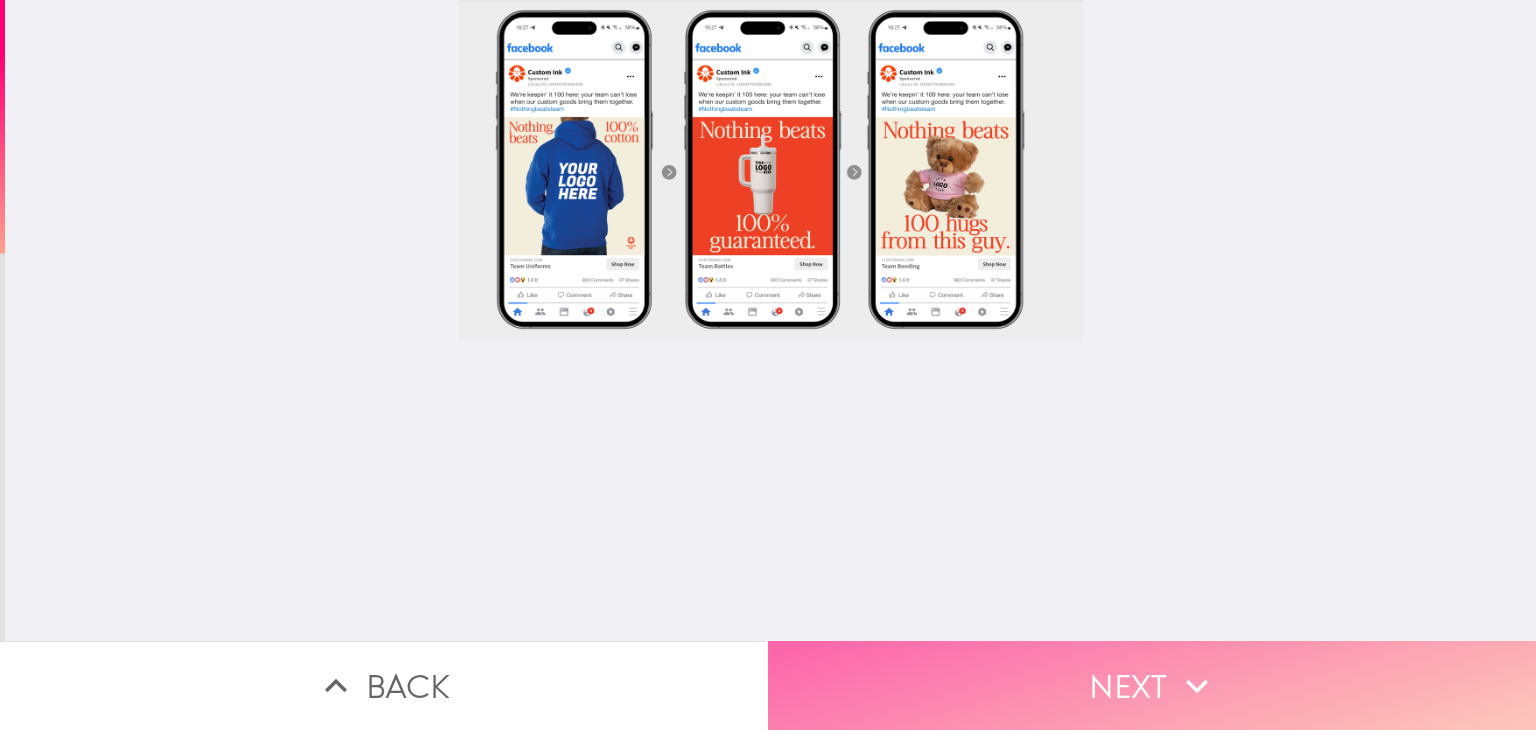 click on "Next" at bounding box center (1152, 685) 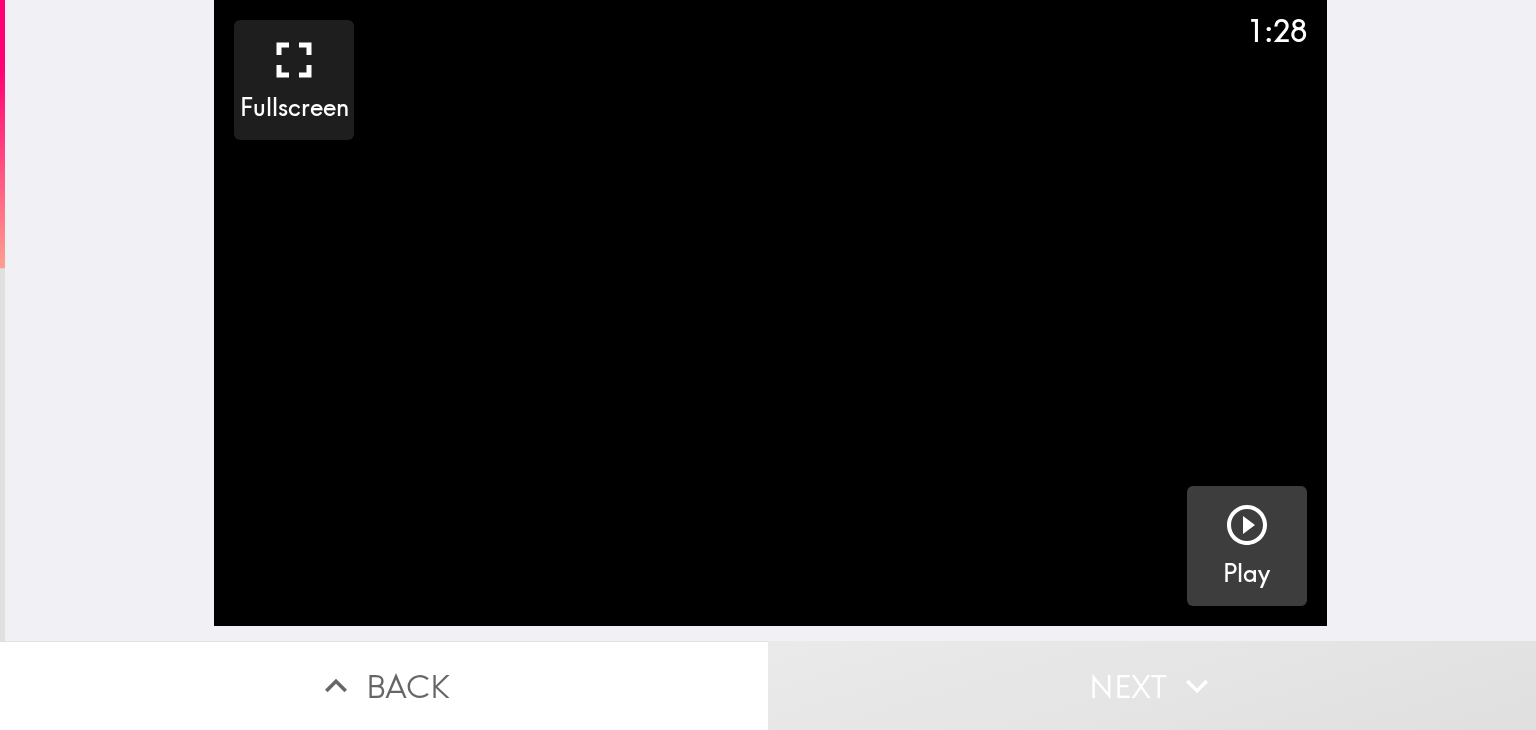 click 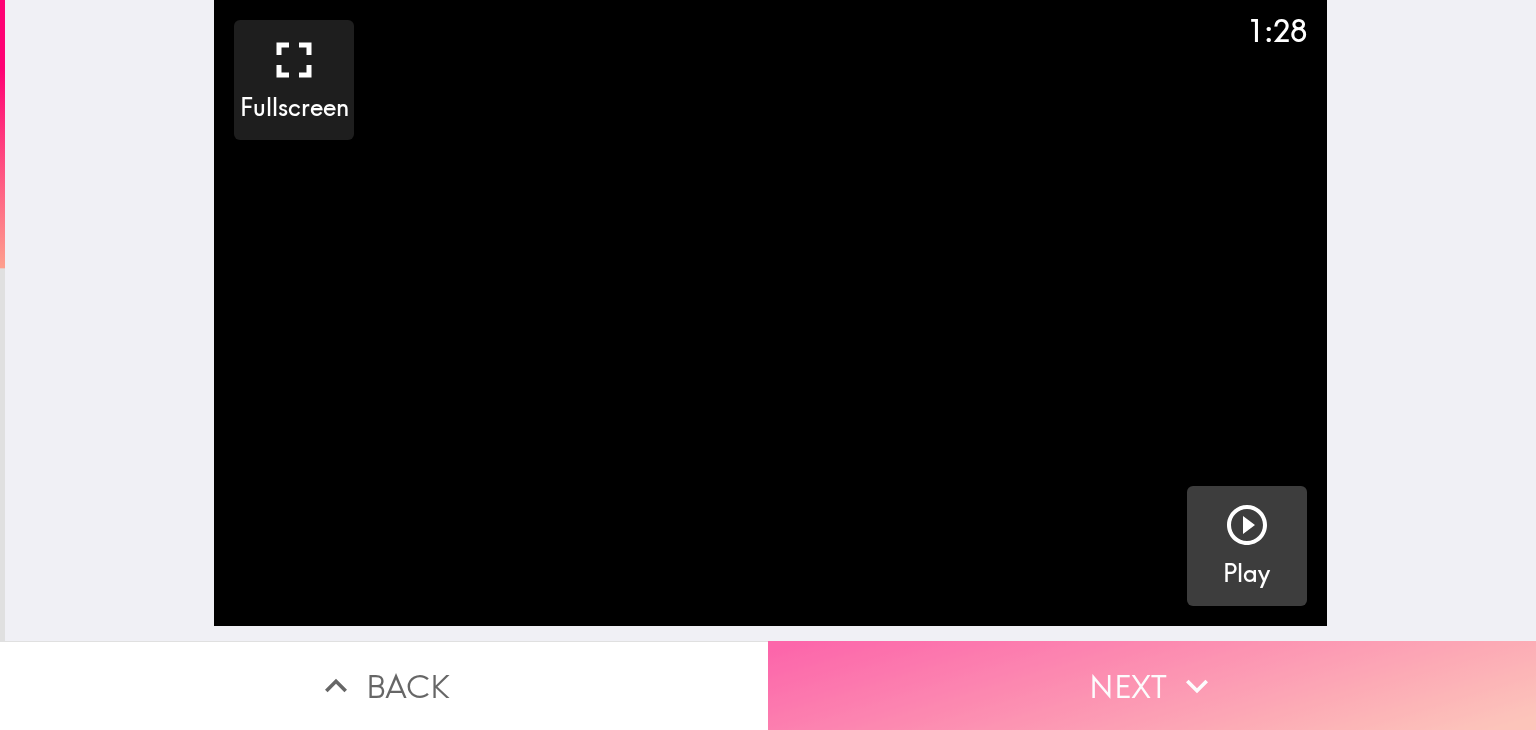 click on "Next" at bounding box center (1152, 685) 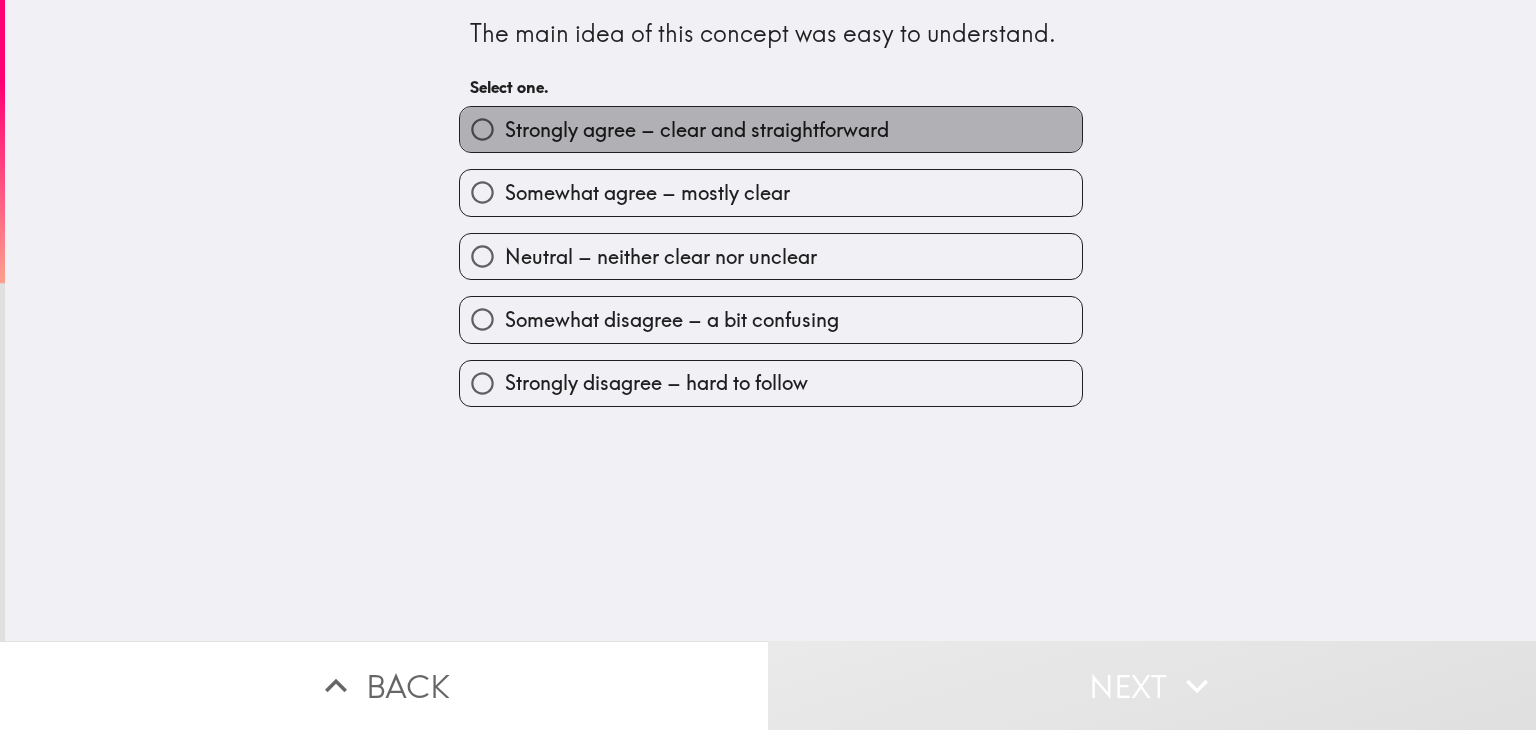 click on "Strongly agree – clear and straightforward" at bounding box center [697, 130] 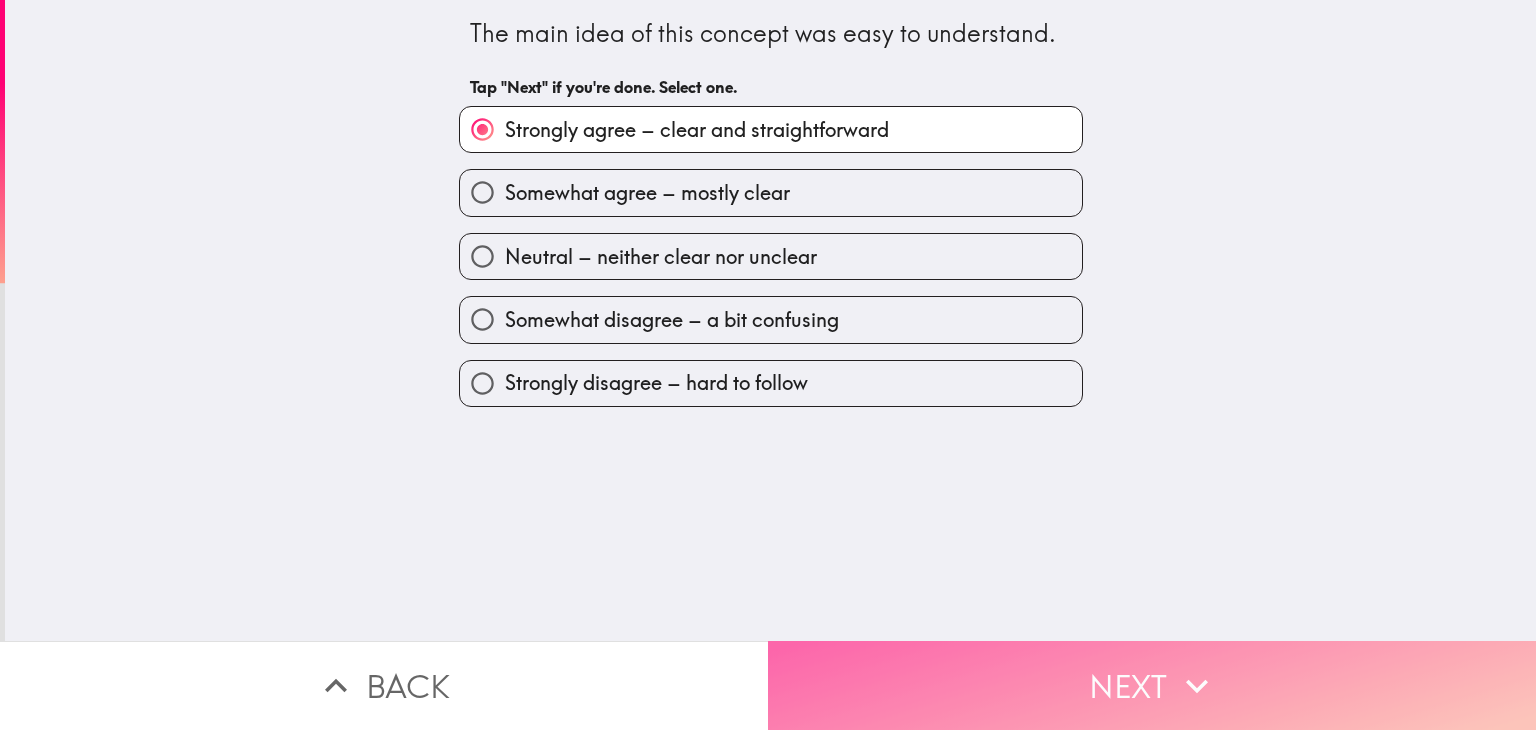 click on "Next" at bounding box center [1152, 685] 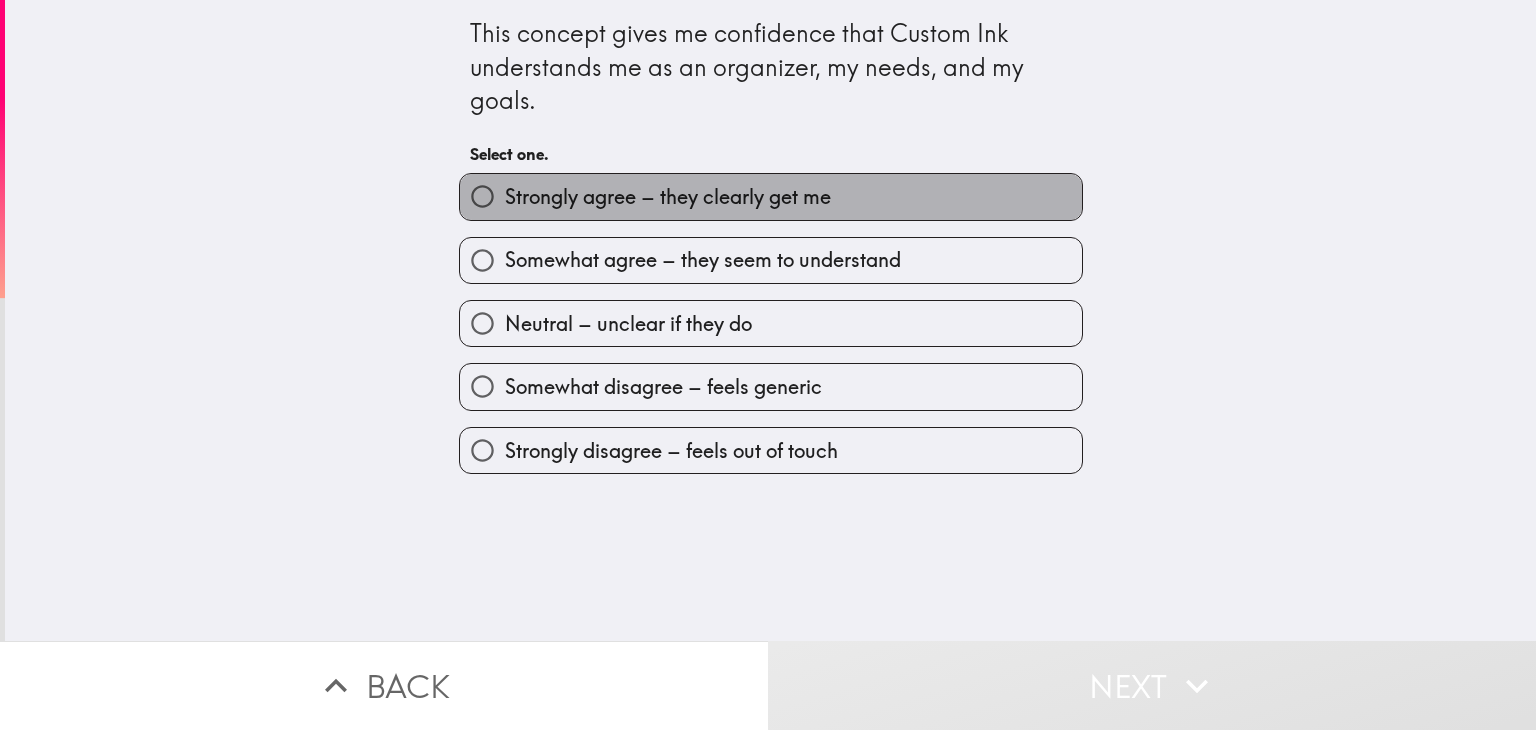 click on "Strongly agree – they clearly get me" at bounding box center (771, 196) 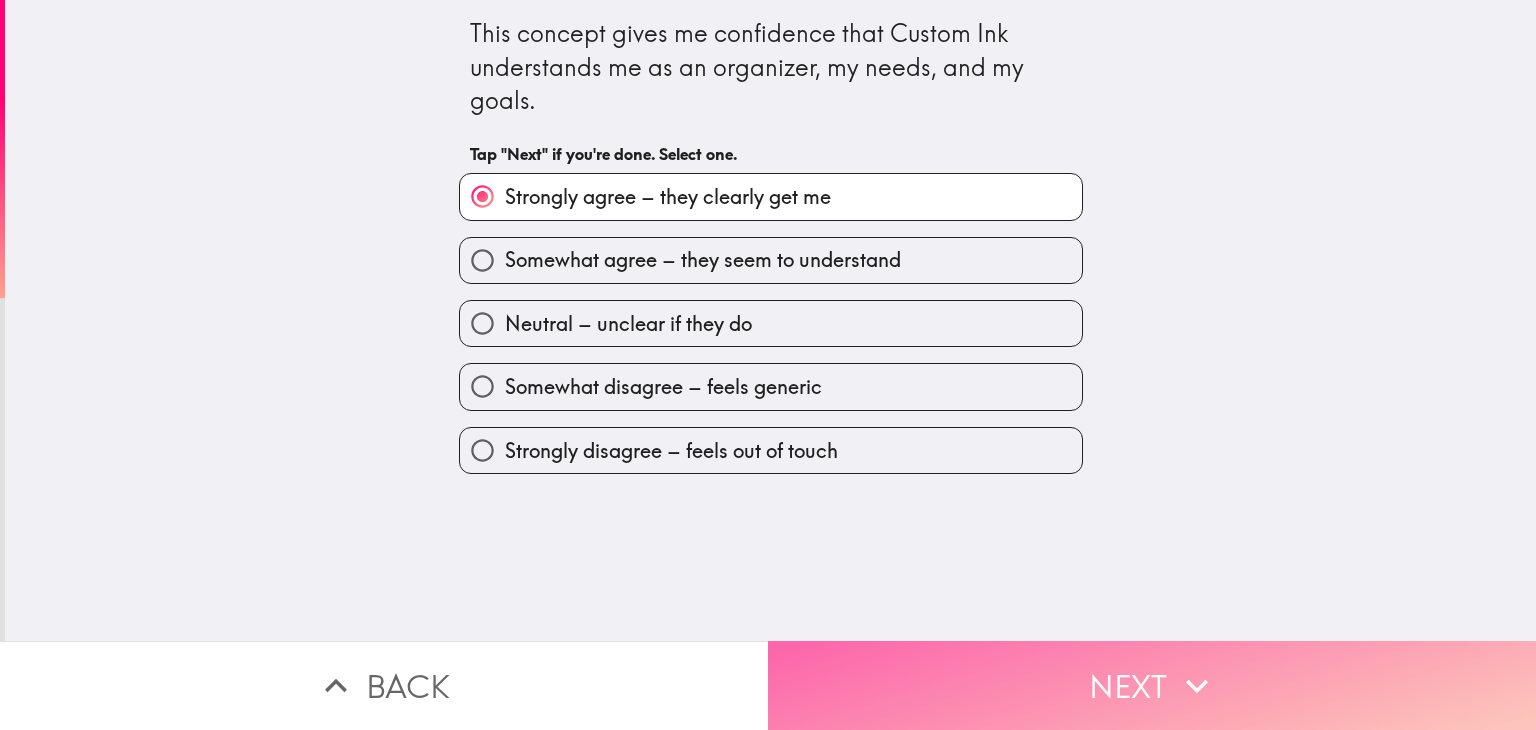 click on "Next" at bounding box center [1152, 685] 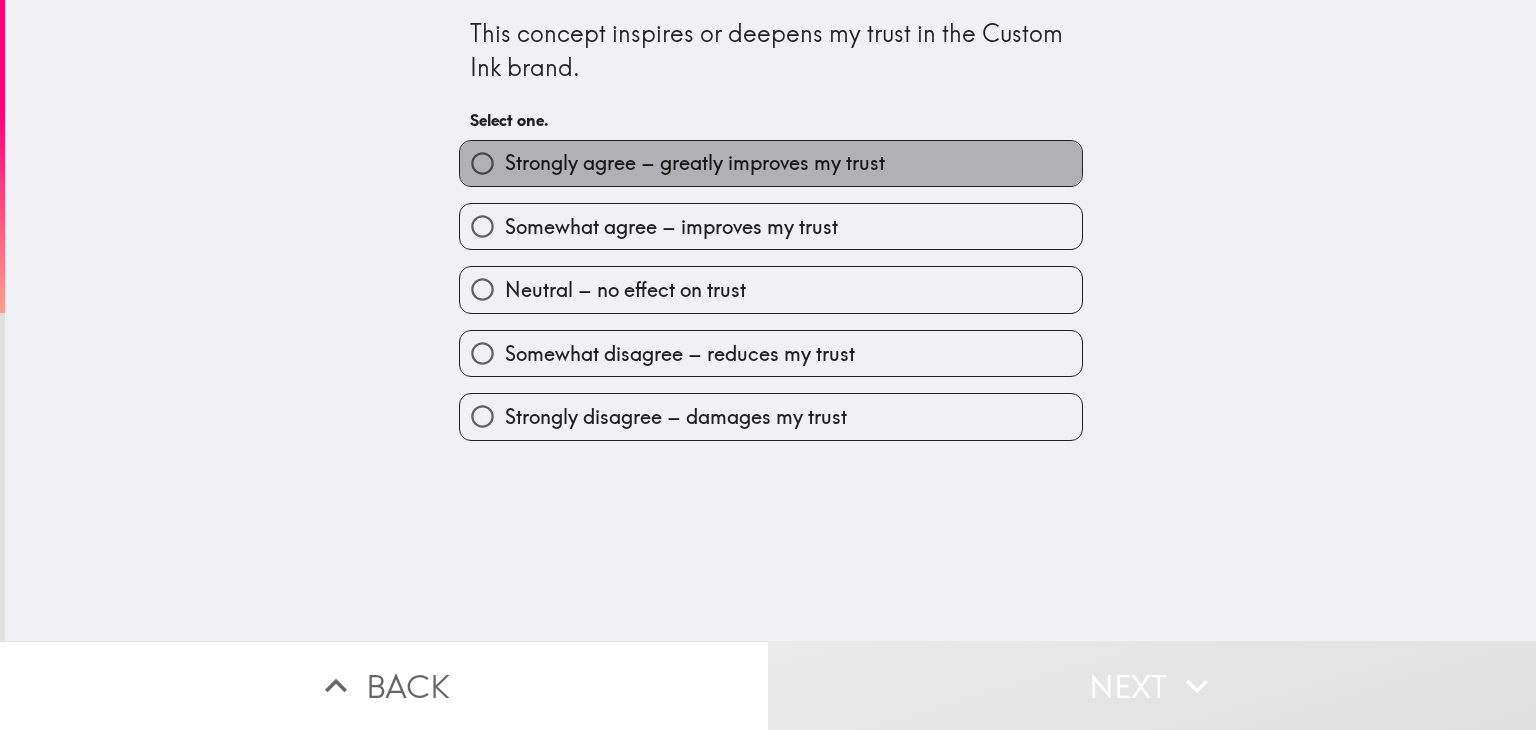 click on "Strongly agree – greatly improves my trust" at bounding box center [771, 163] 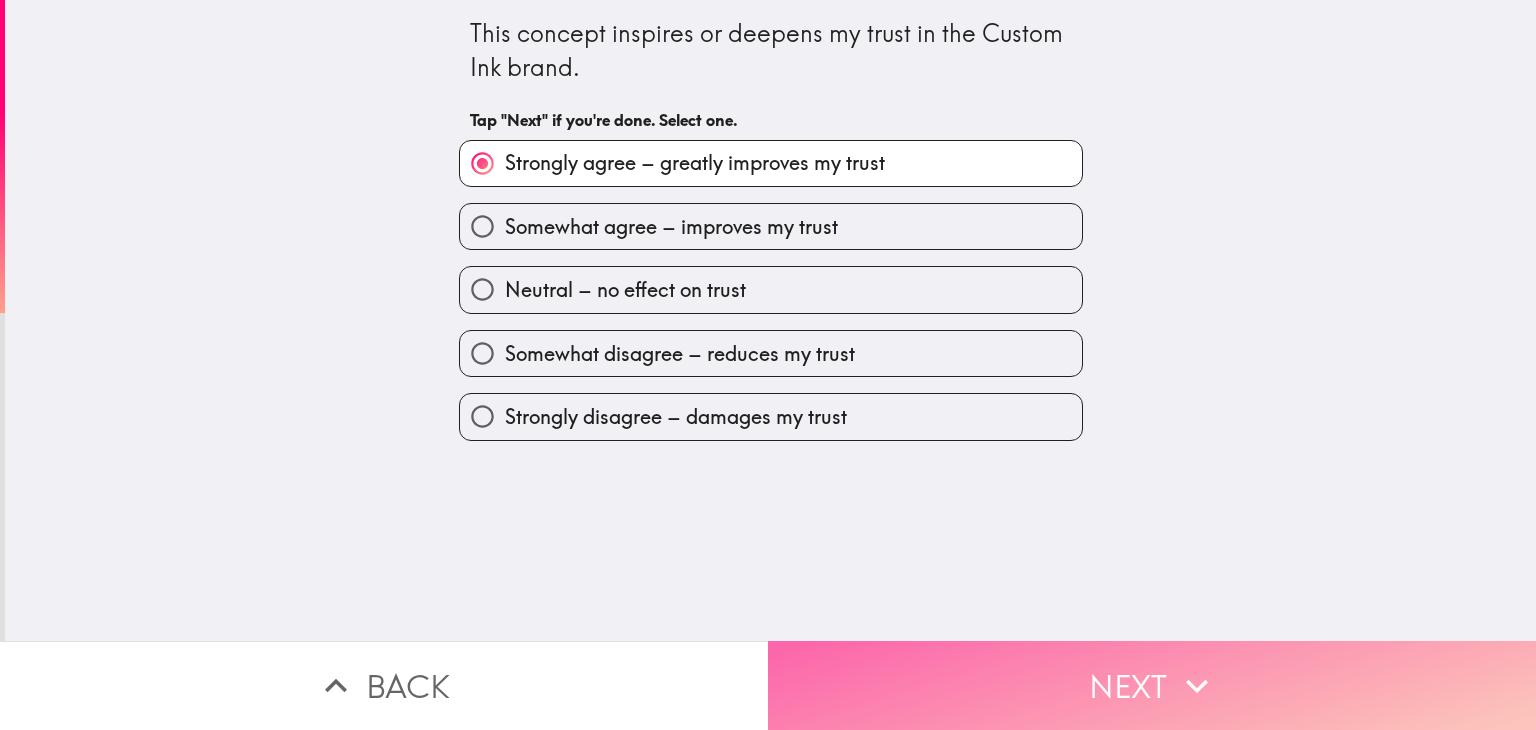 click on "Next" at bounding box center (1152, 685) 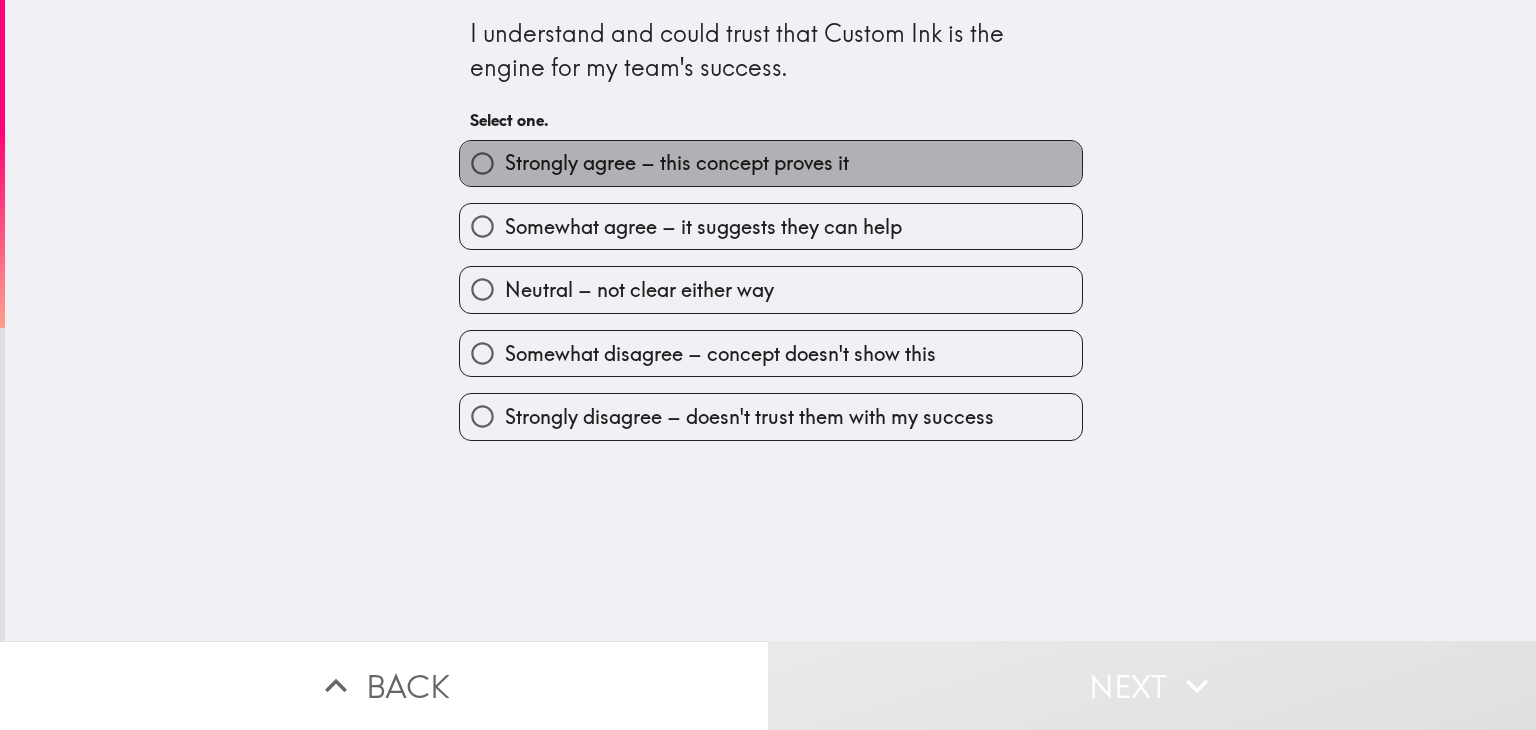 click on "Strongly agree – this concept proves it" at bounding box center [771, 163] 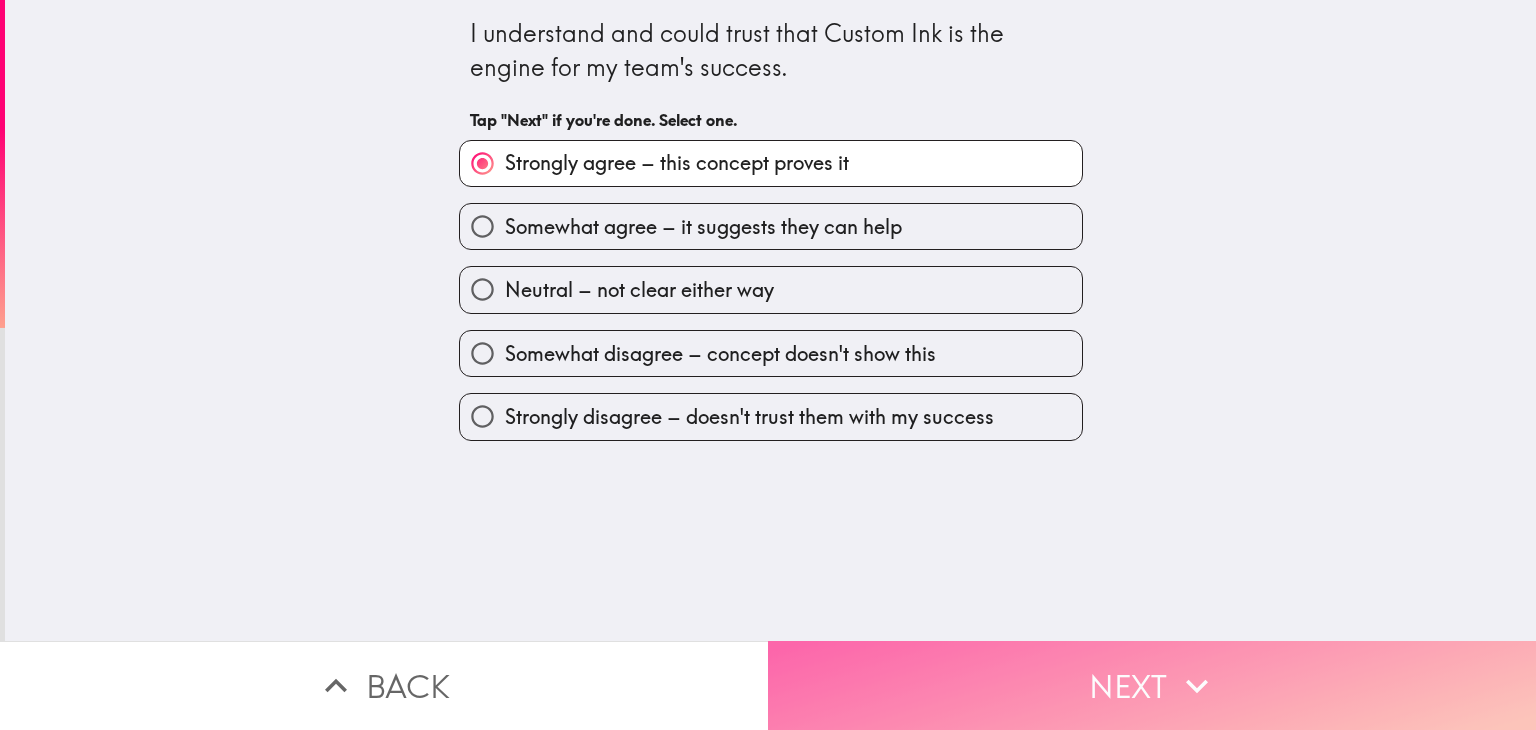 click on "Next" at bounding box center (1152, 685) 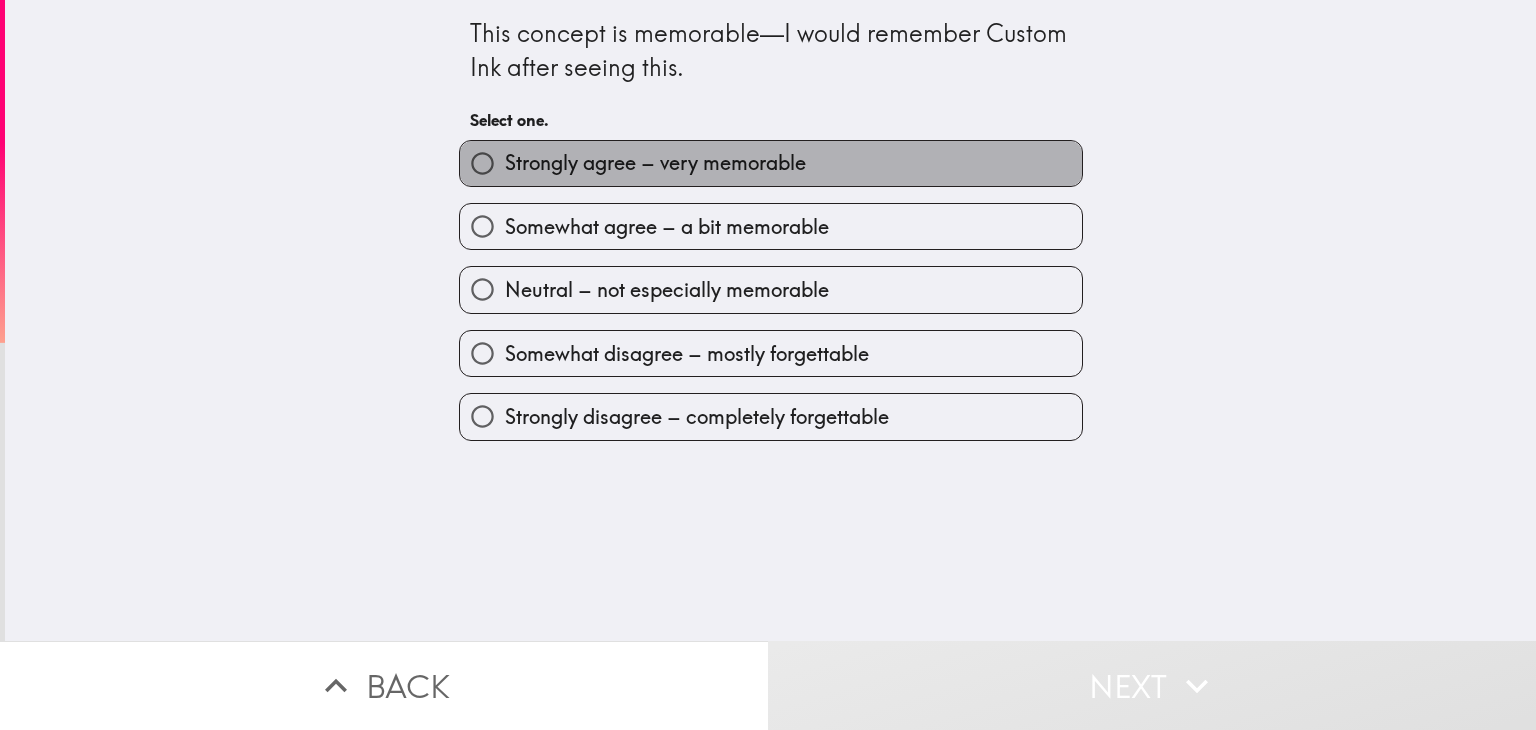 click on "Strongly agree – very memorable" at bounding box center (771, 163) 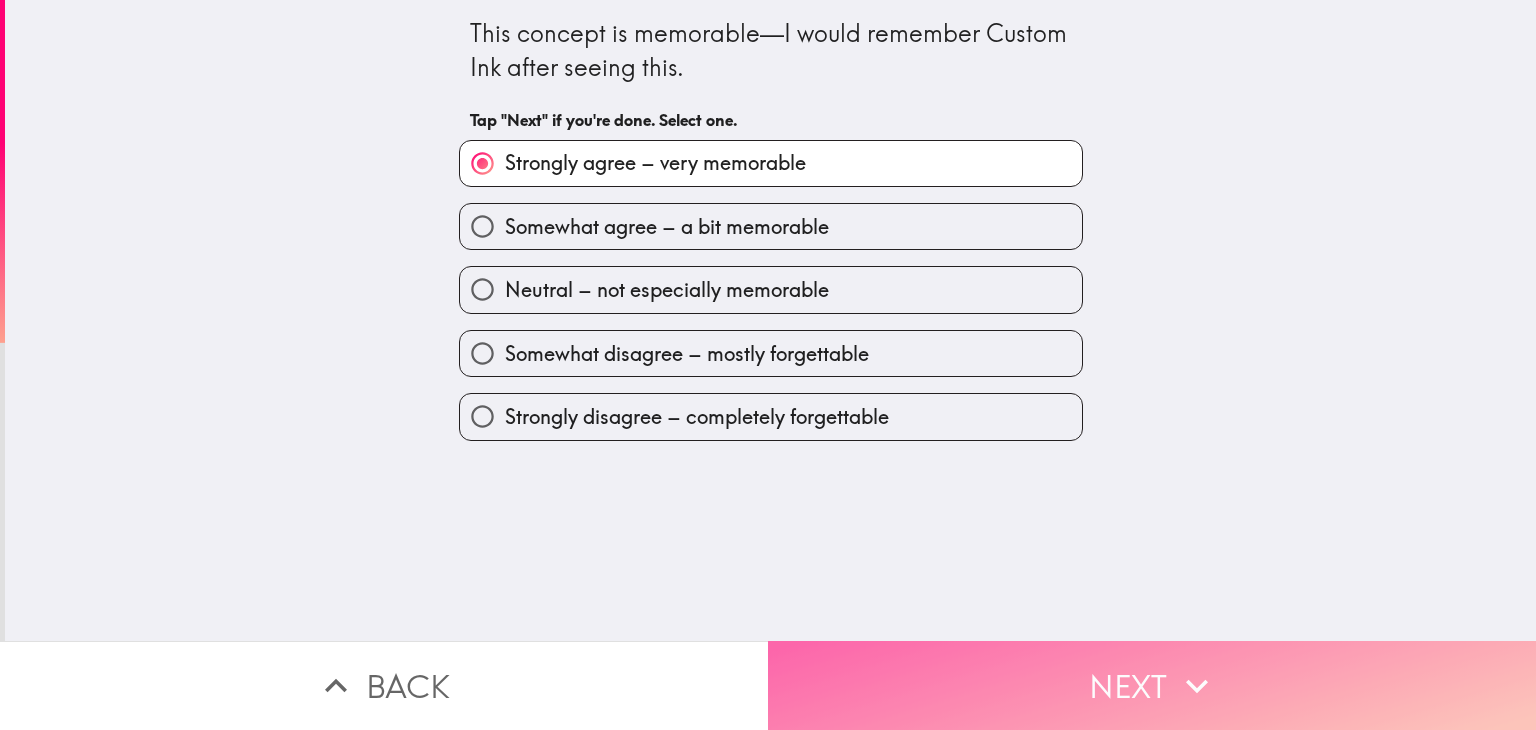 click on "Next" at bounding box center (1152, 685) 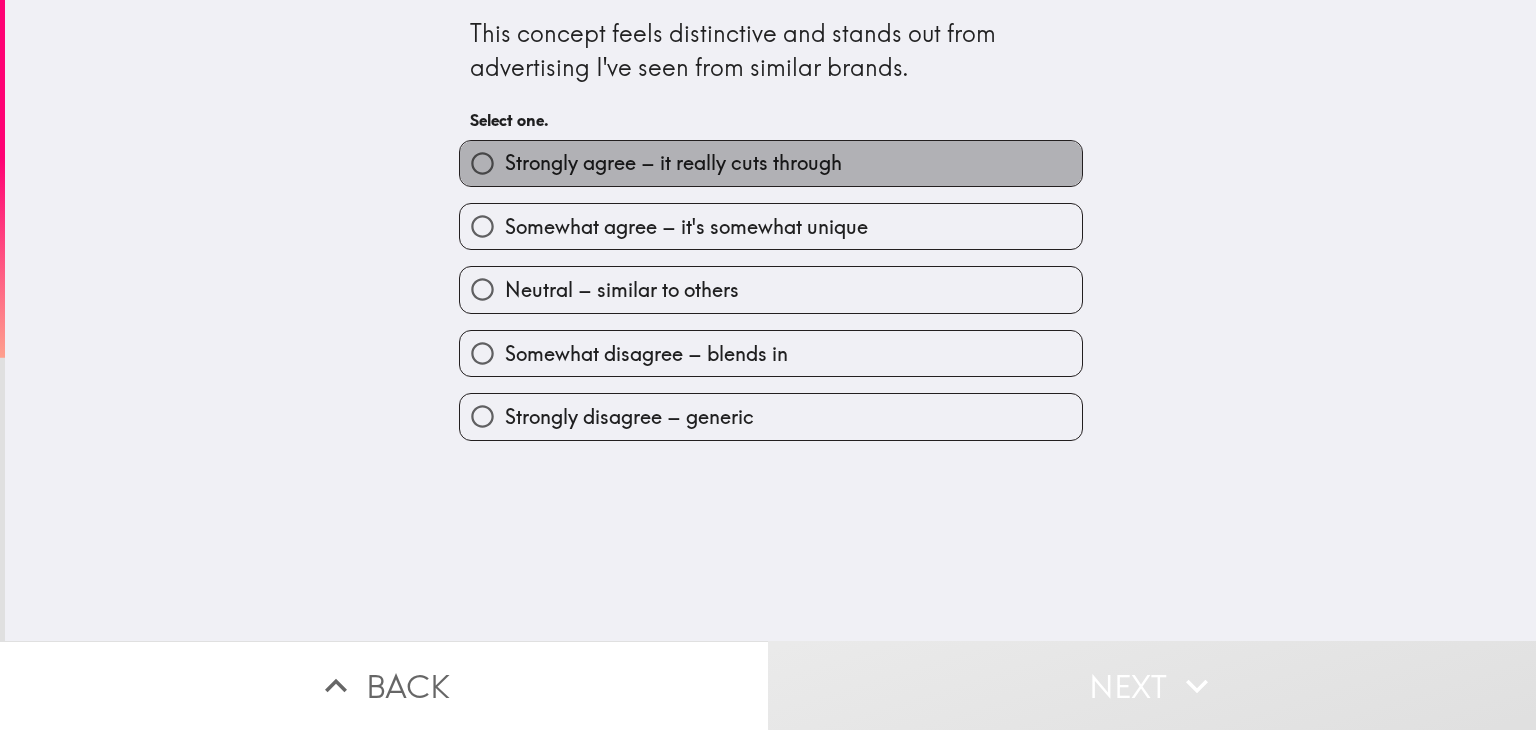 click on "Strongly agree – it really cuts through" at bounding box center [771, 163] 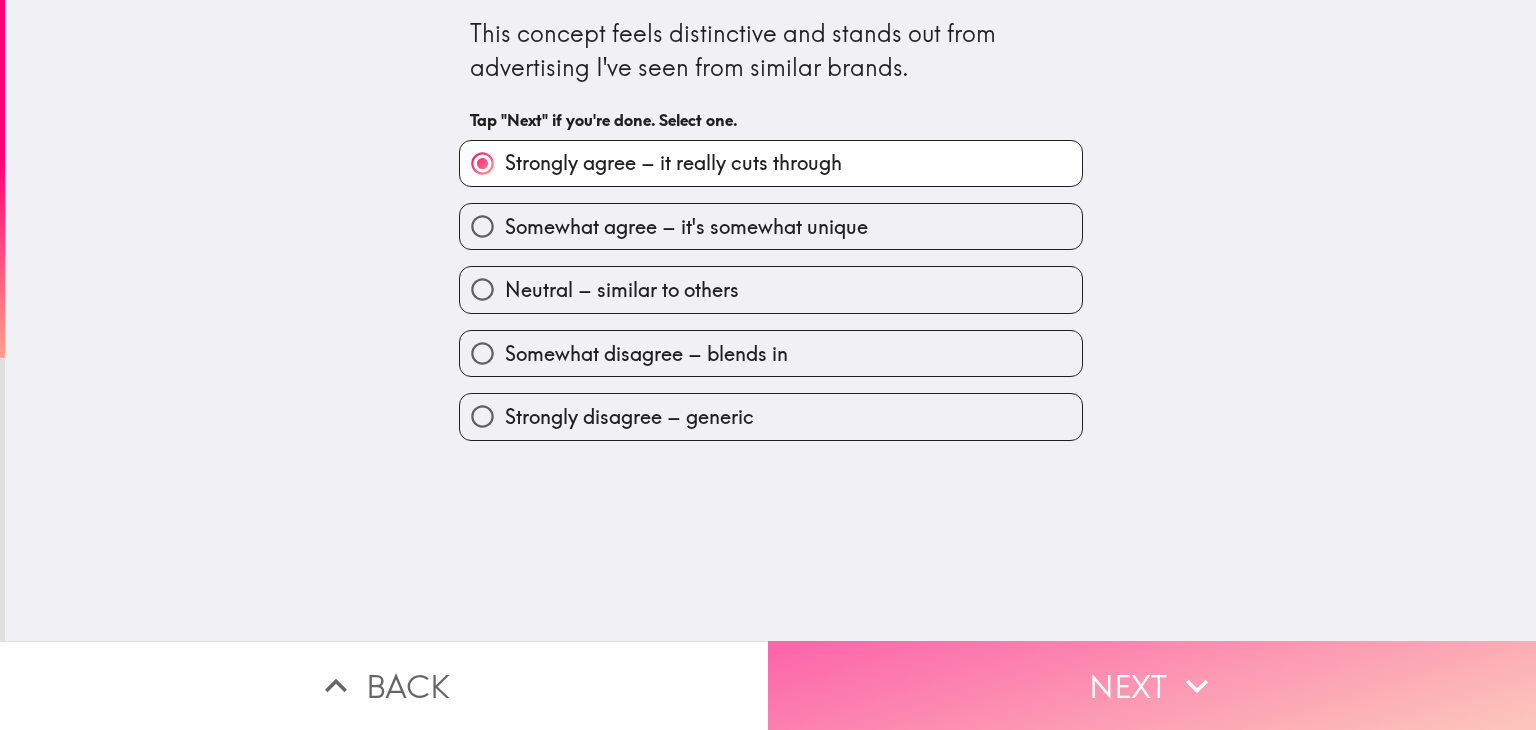 click on "Next" at bounding box center [1152, 685] 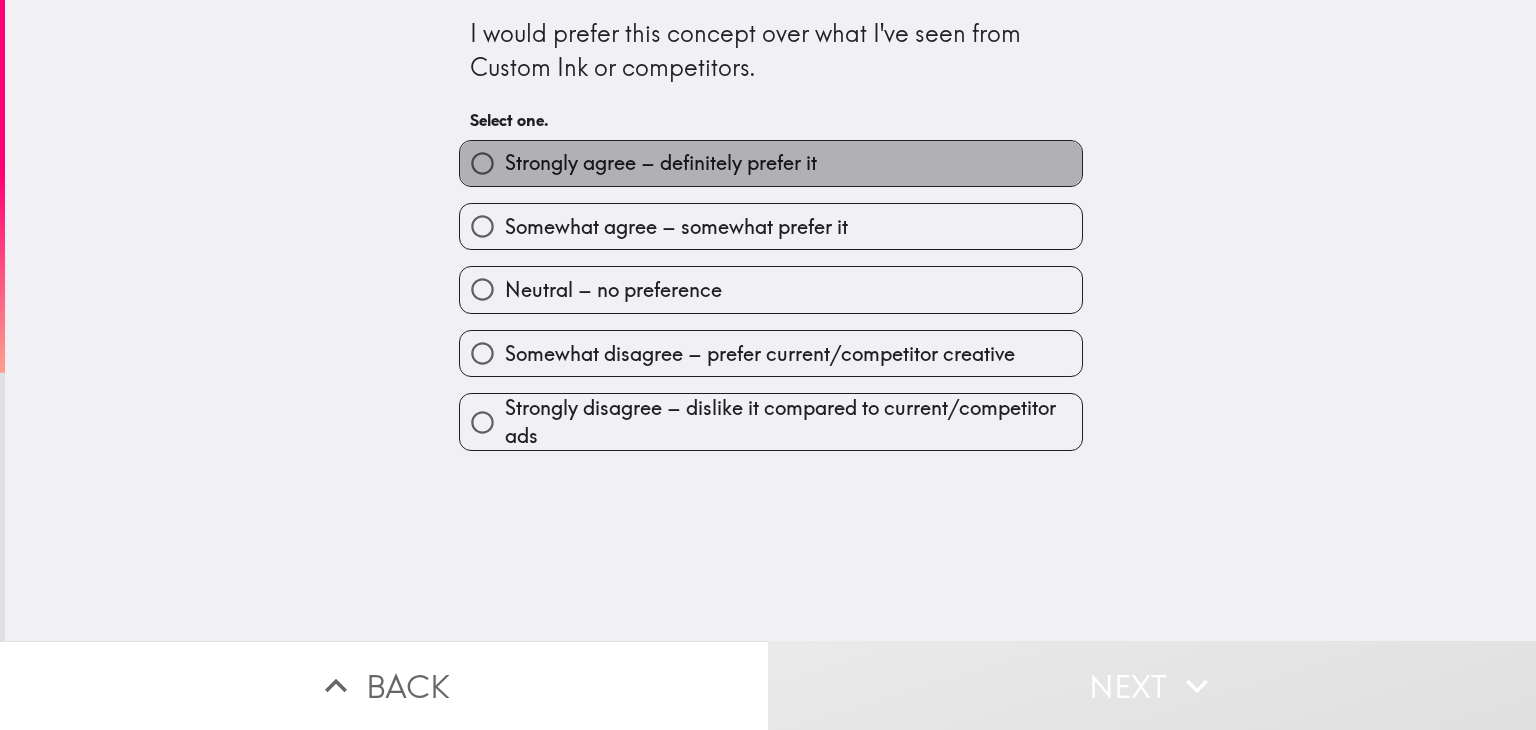 click on "Strongly agree – definitely prefer it" at bounding box center (771, 163) 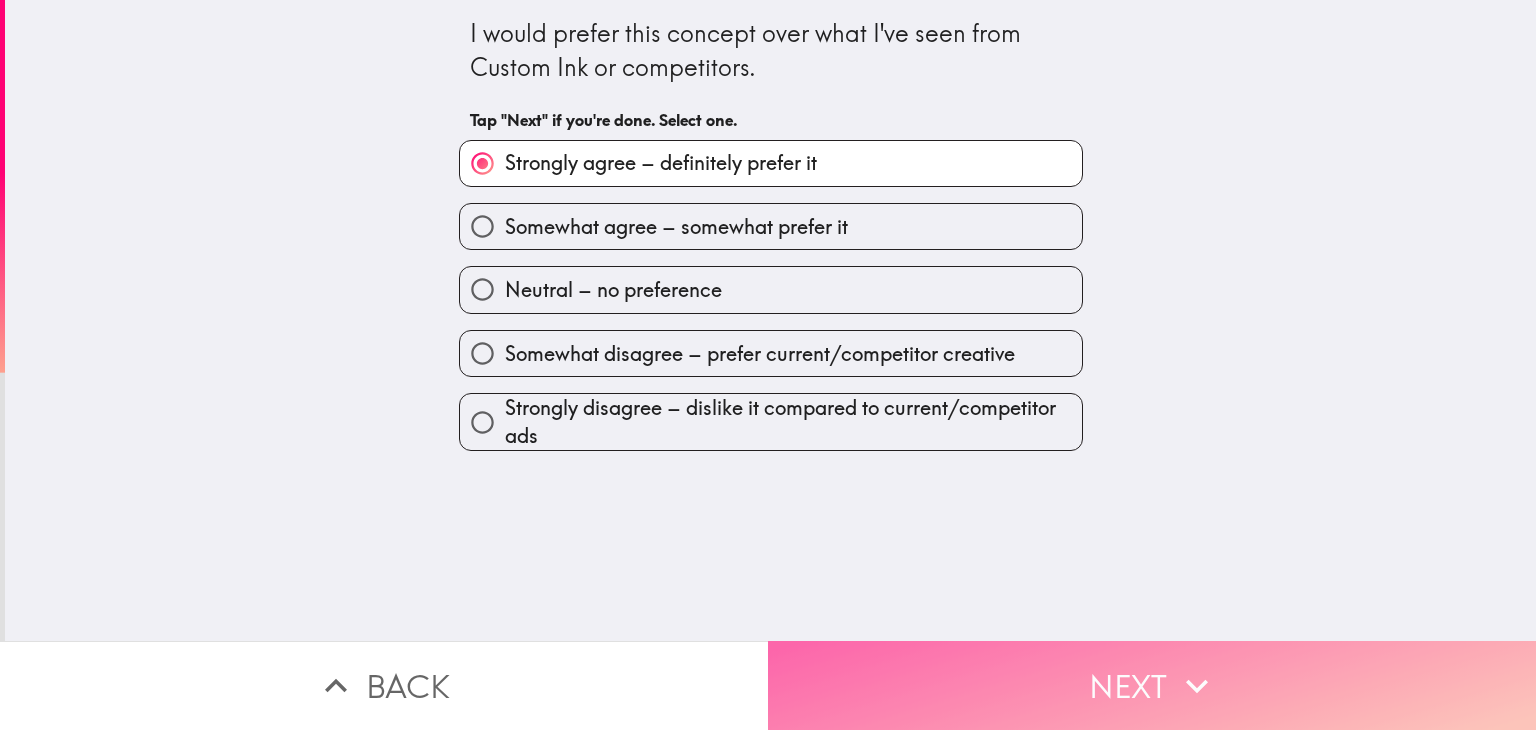 click on "Next" at bounding box center (1152, 685) 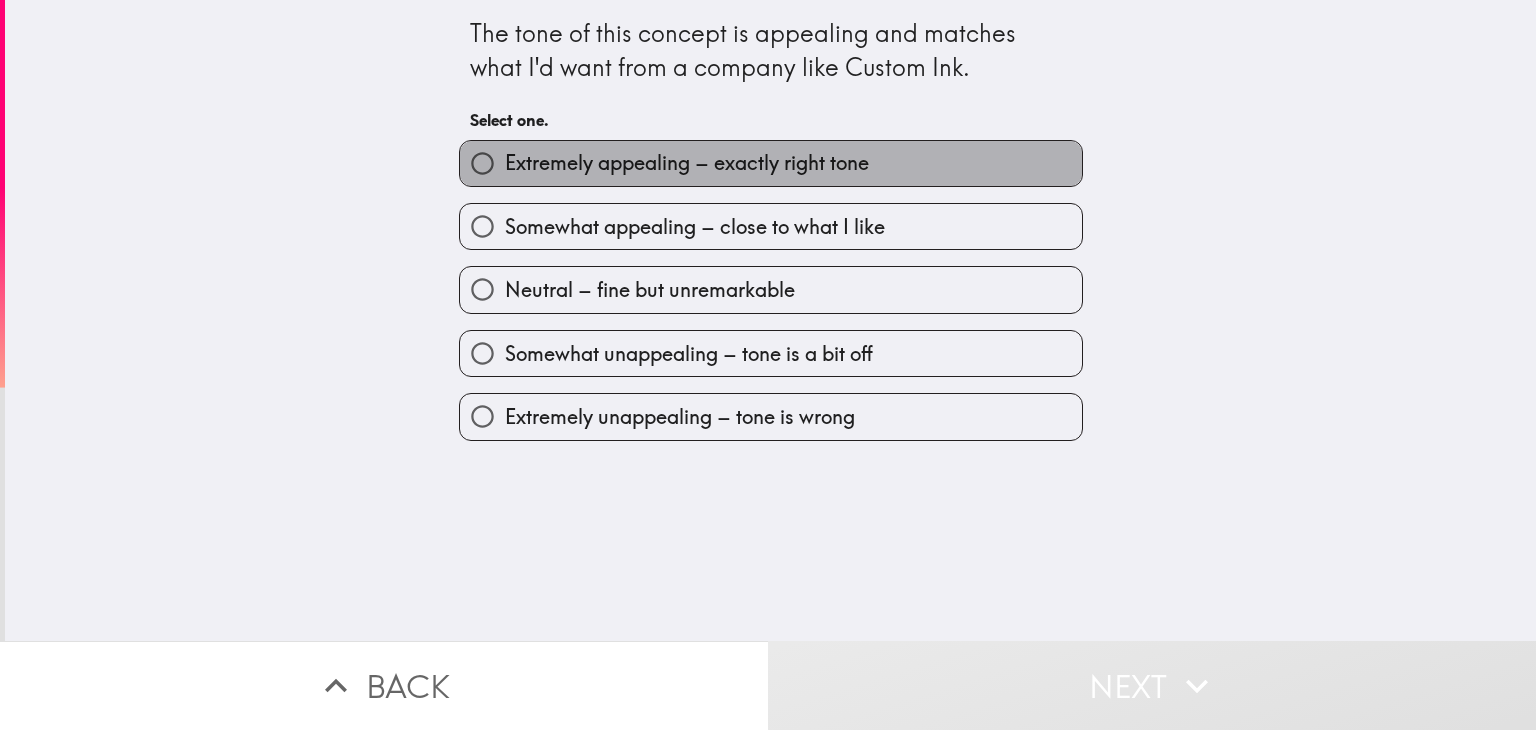 click on "Extremely appealing – exactly right tone" at bounding box center [771, 163] 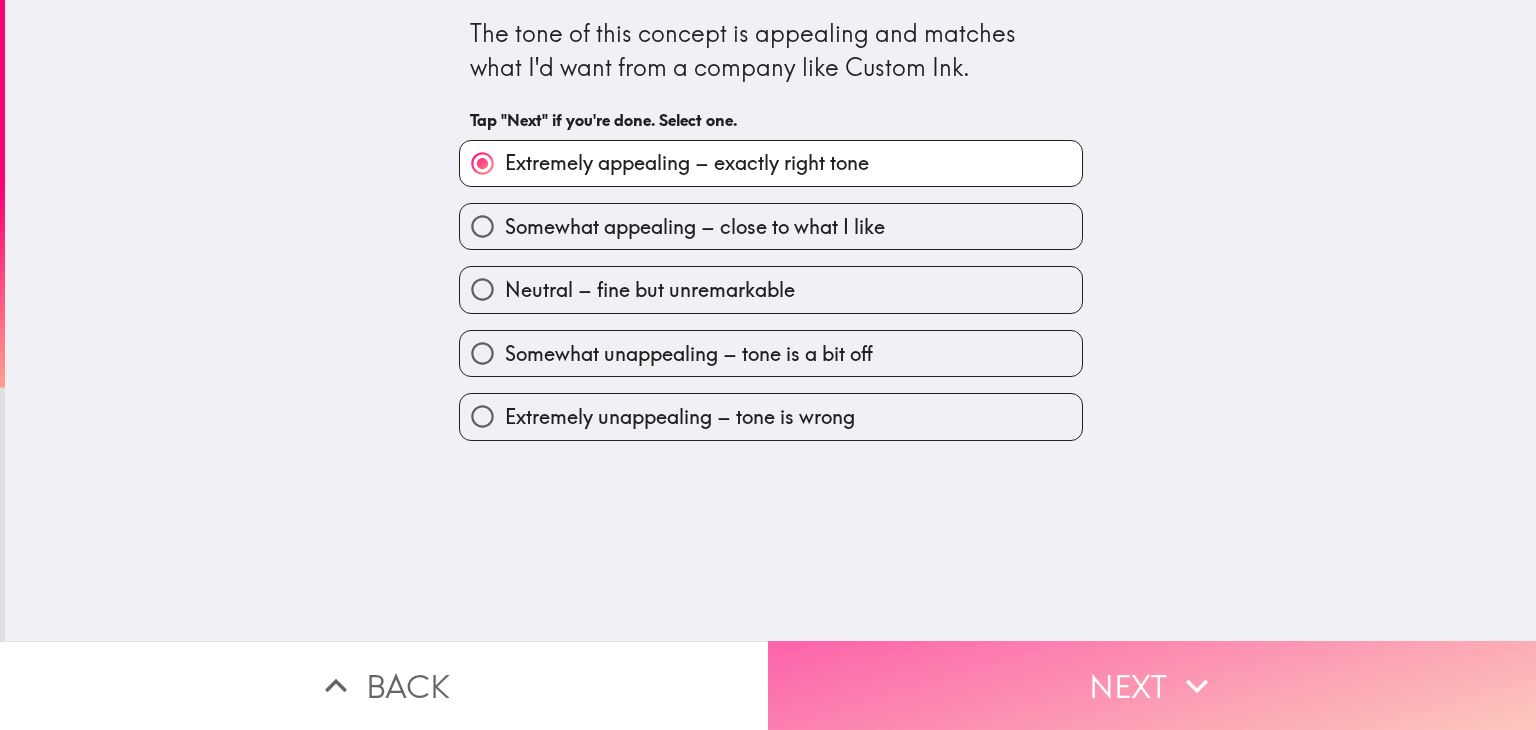click on "Next" at bounding box center [1152, 685] 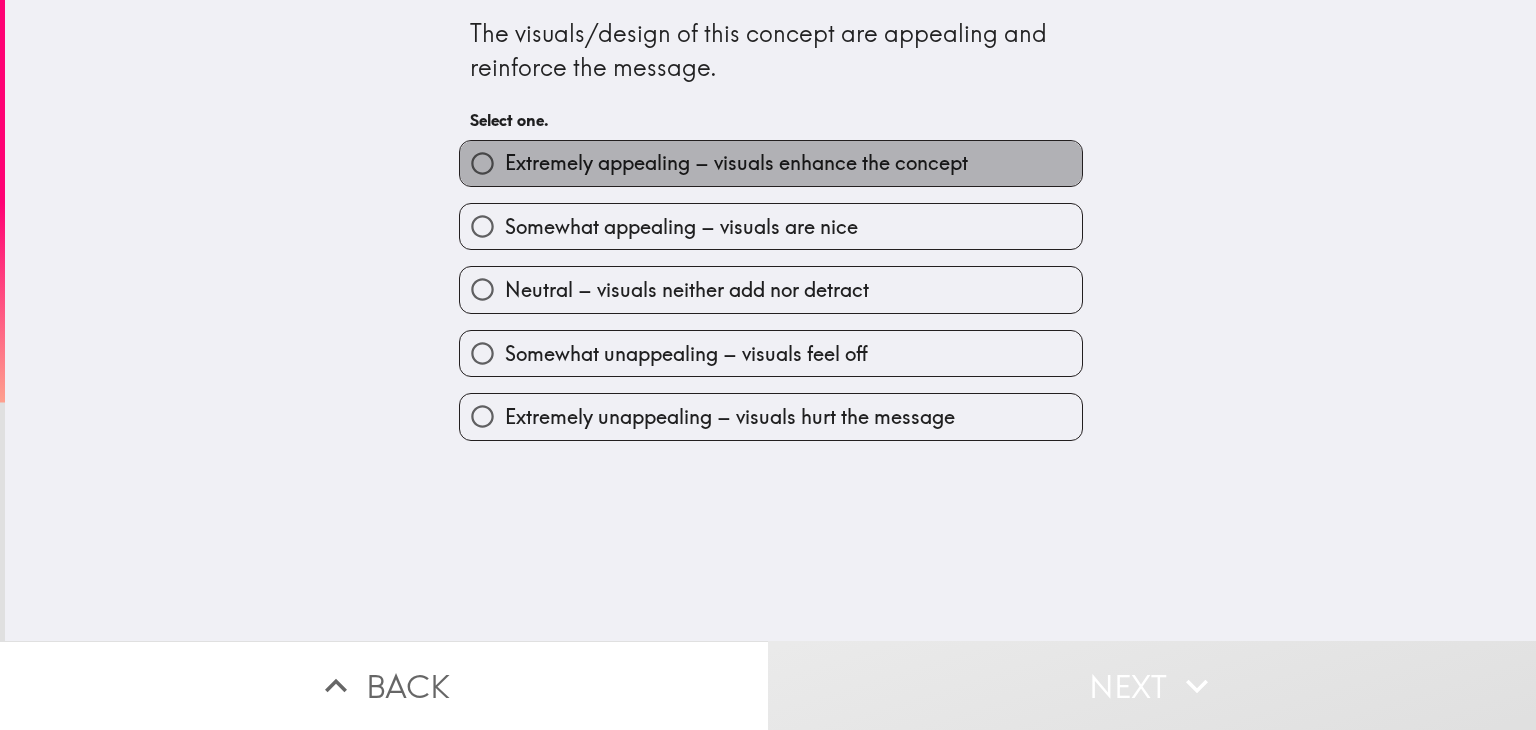click on "Extremely appealing – visuals enhance the concept" at bounding box center (736, 163) 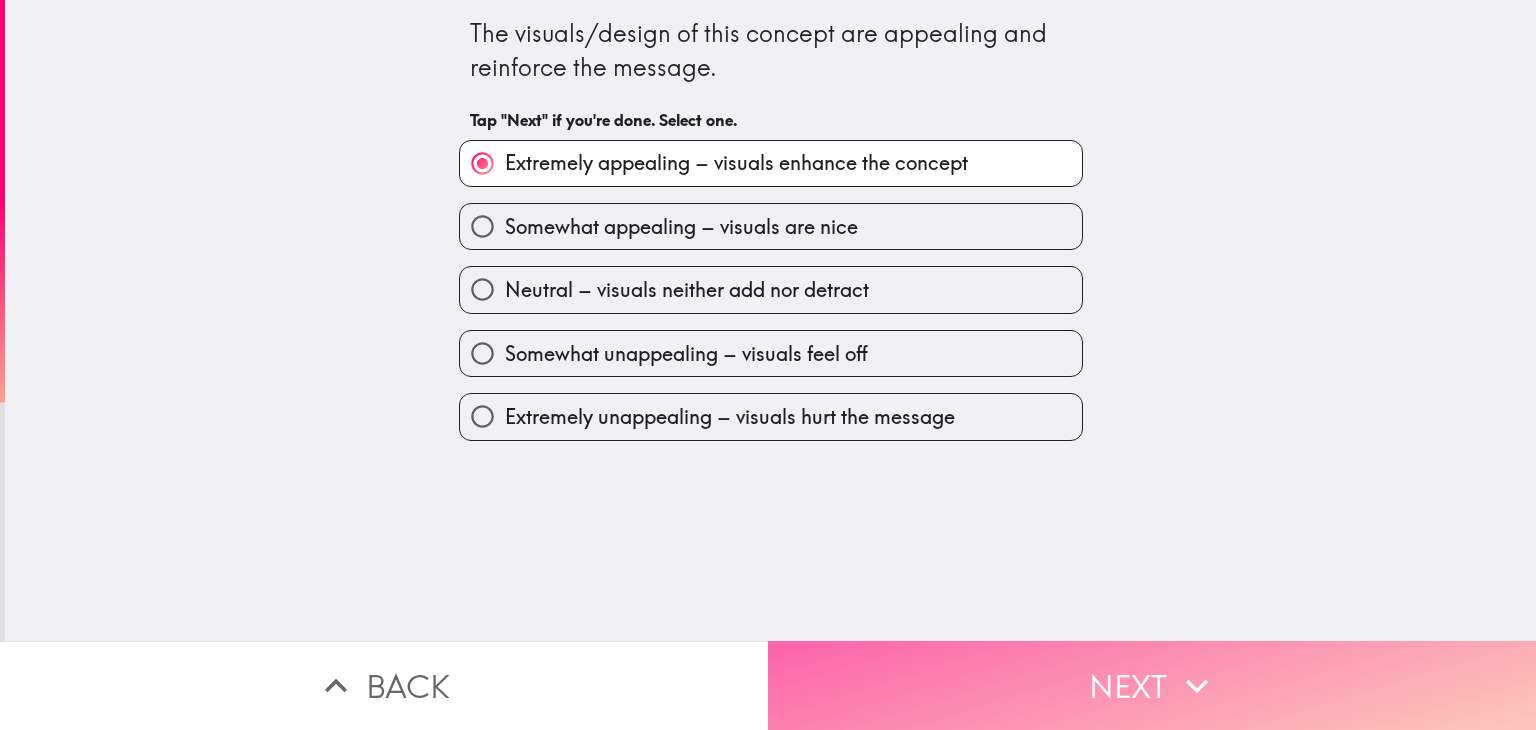 click on "Next" at bounding box center (1152, 685) 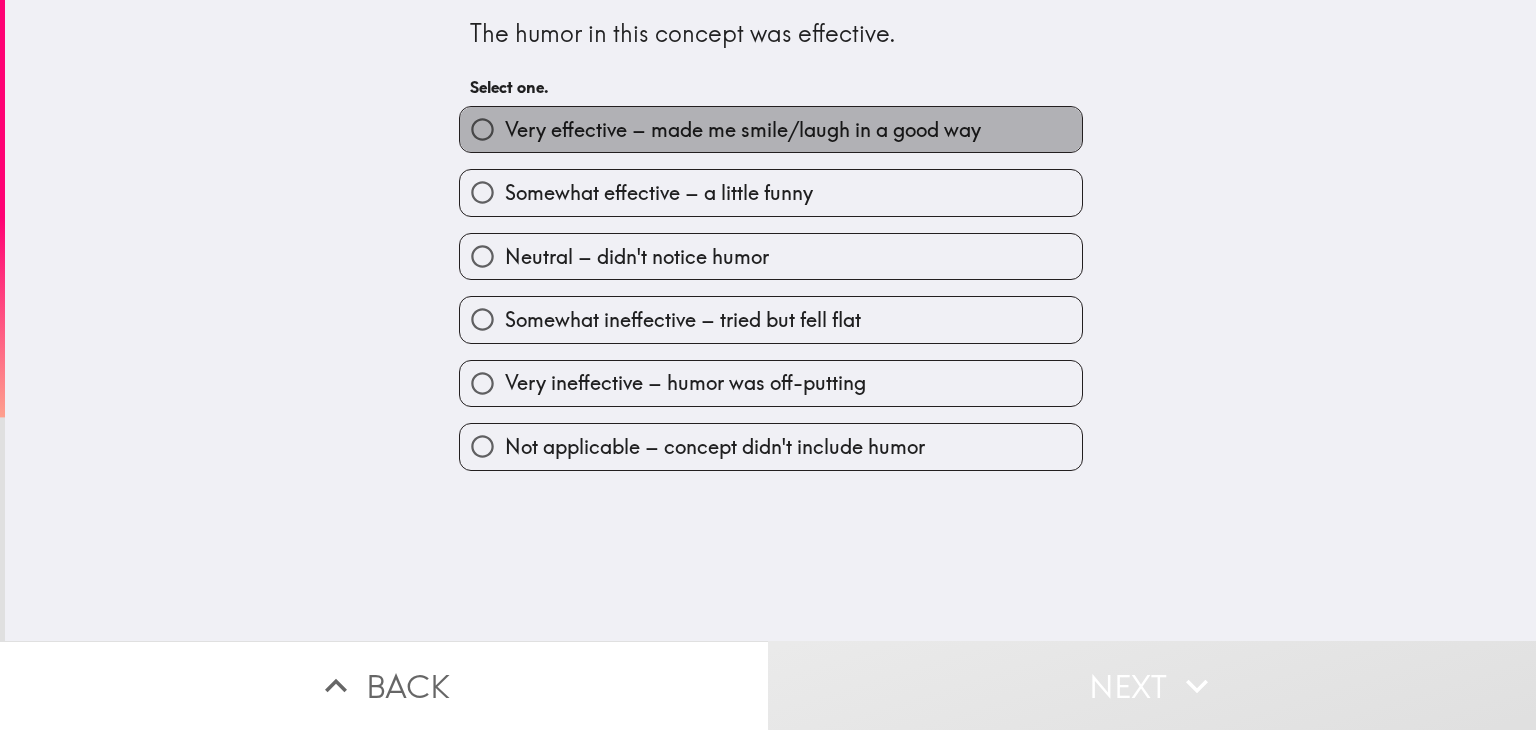 click on "Very effective – made me smile/laugh in a good way" at bounding box center [743, 130] 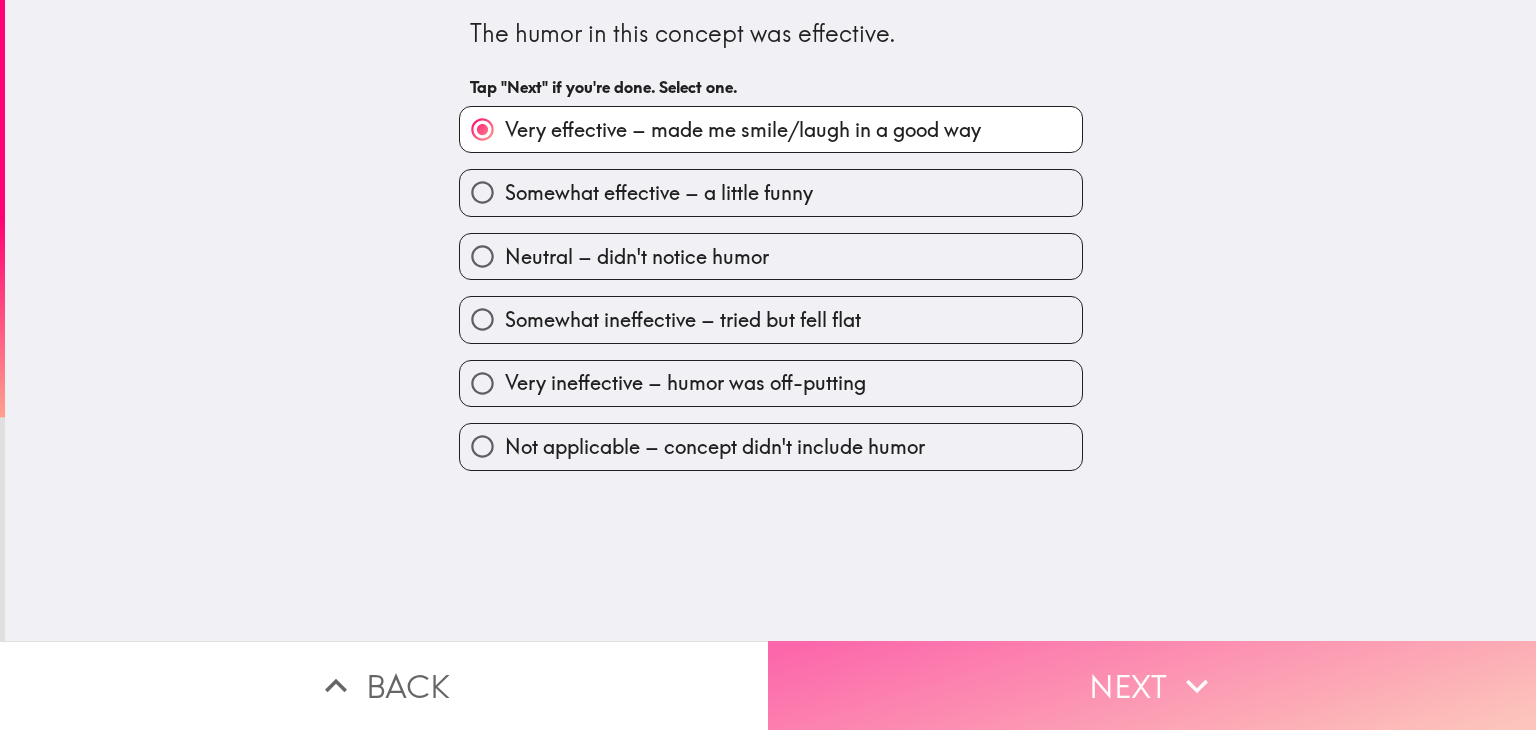 click on "Next" at bounding box center (1152, 685) 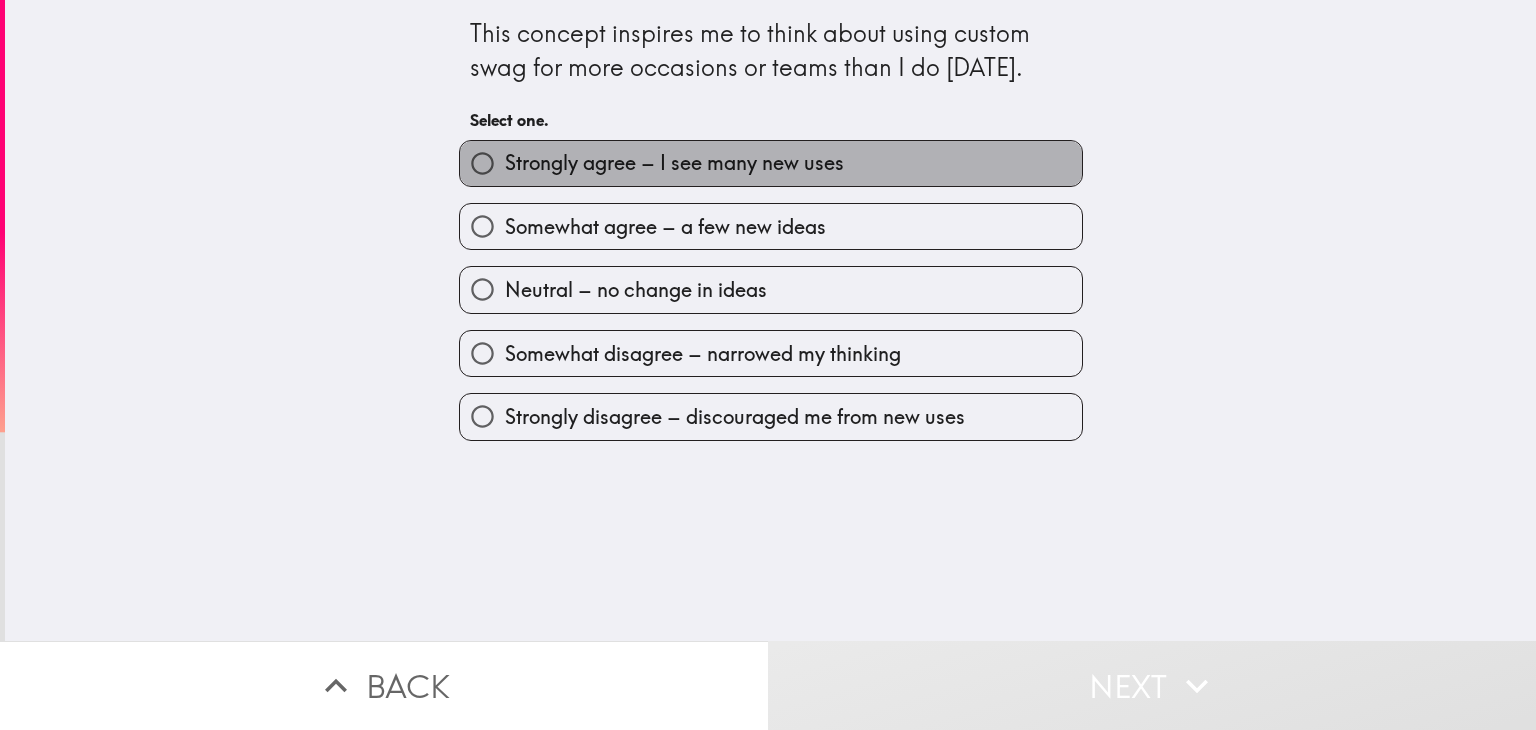 click on "Strongly agree – I see many new uses" at bounding box center [771, 163] 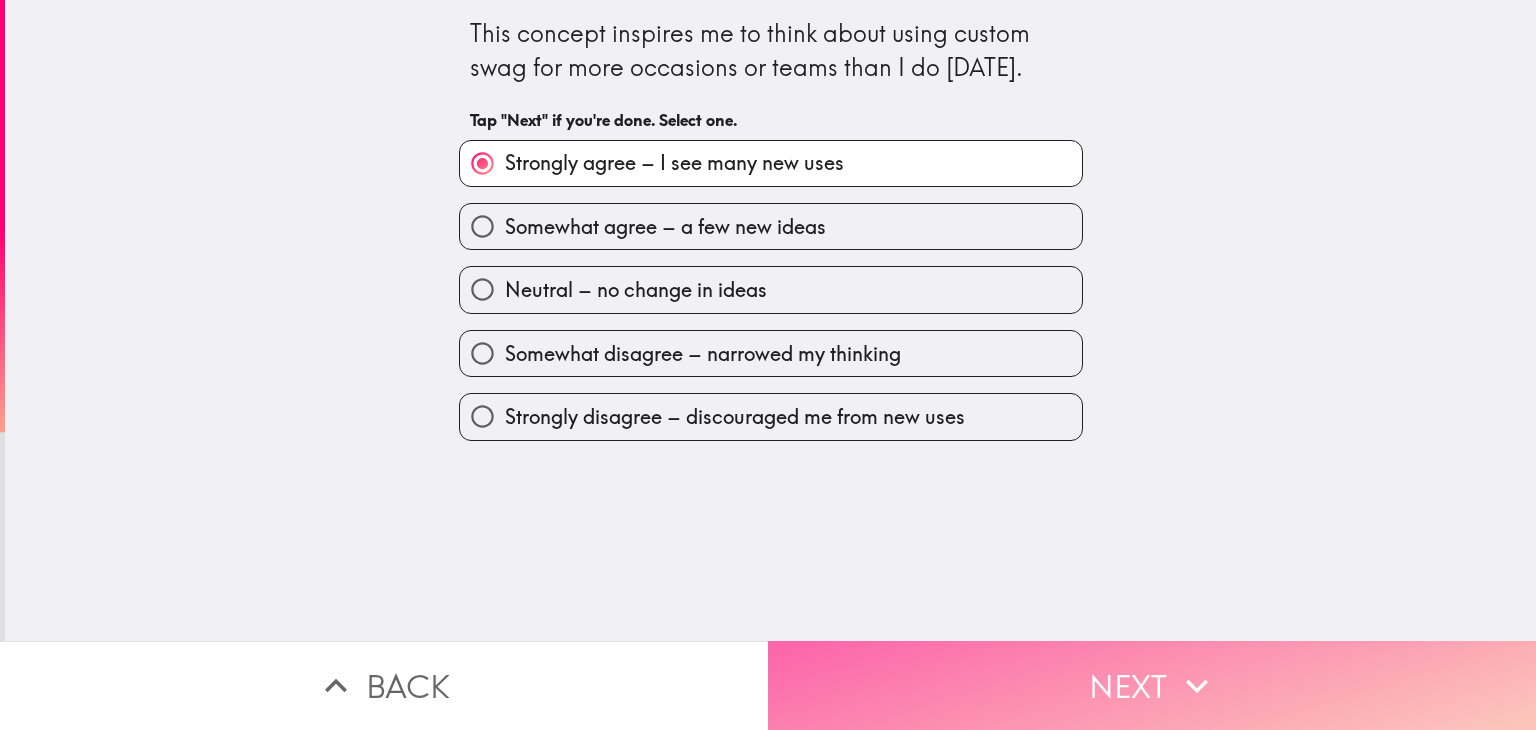 click on "Next" at bounding box center (1152, 685) 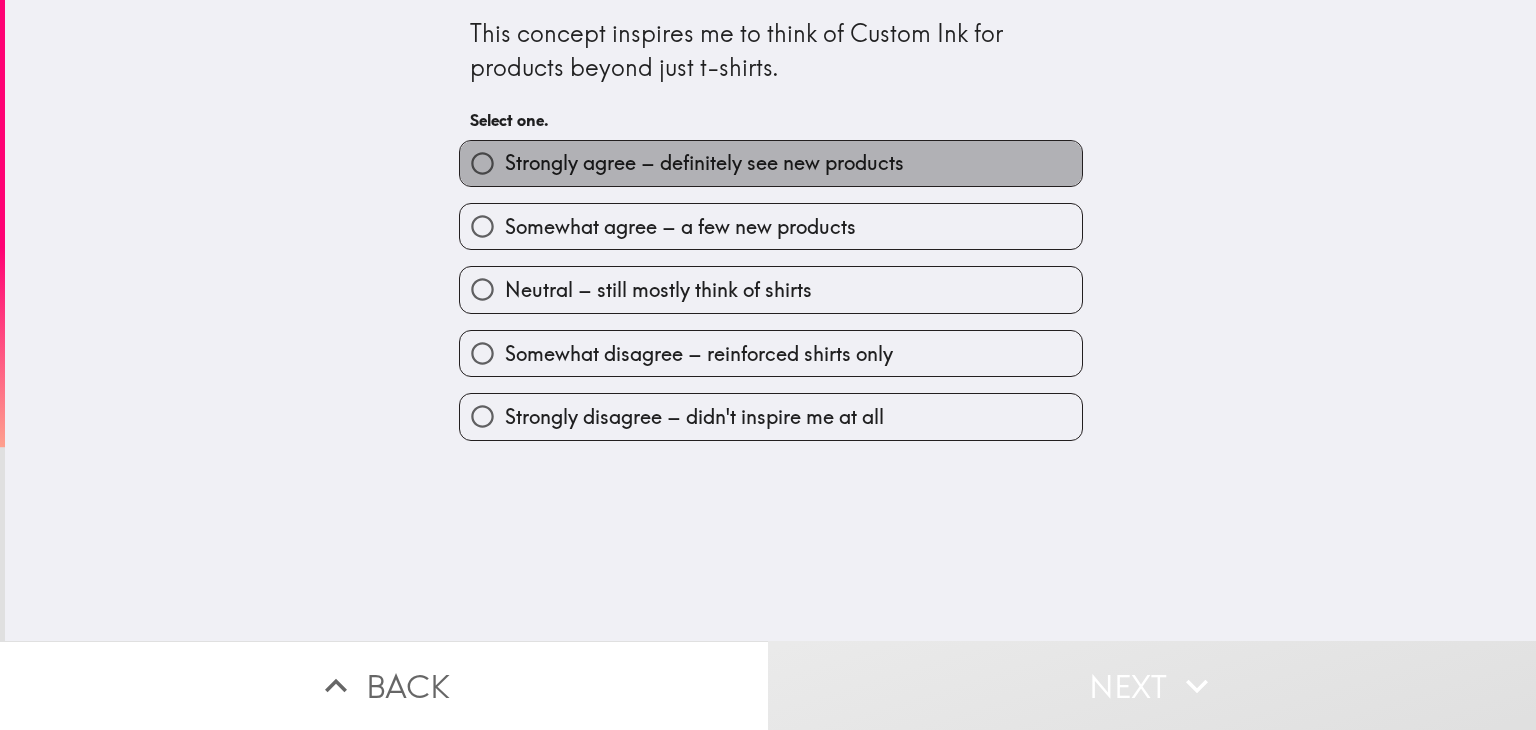 click on "Strongly agree – definitely see new products" at bounding box center (771, 163) 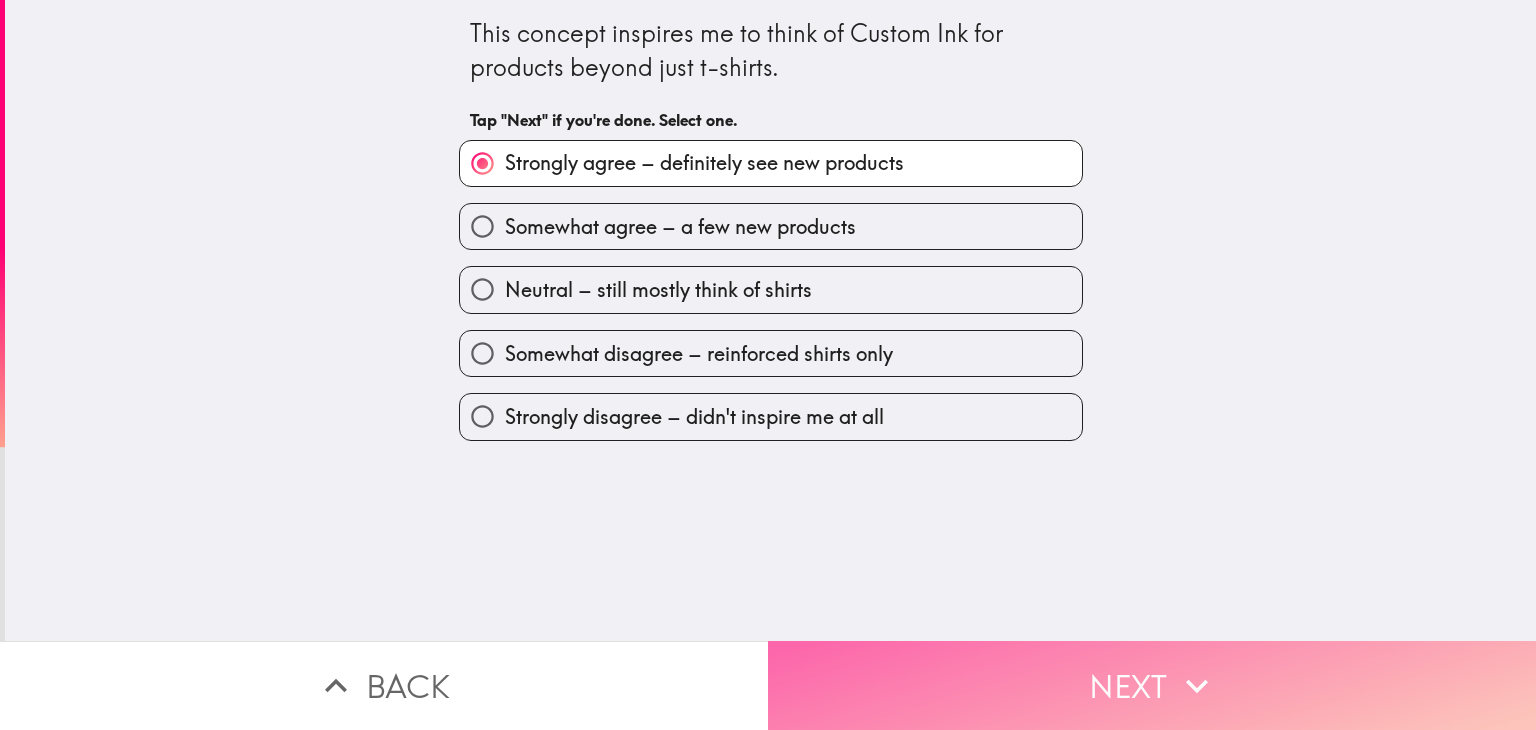 click on "Next" at bounding box center (1152, 685) 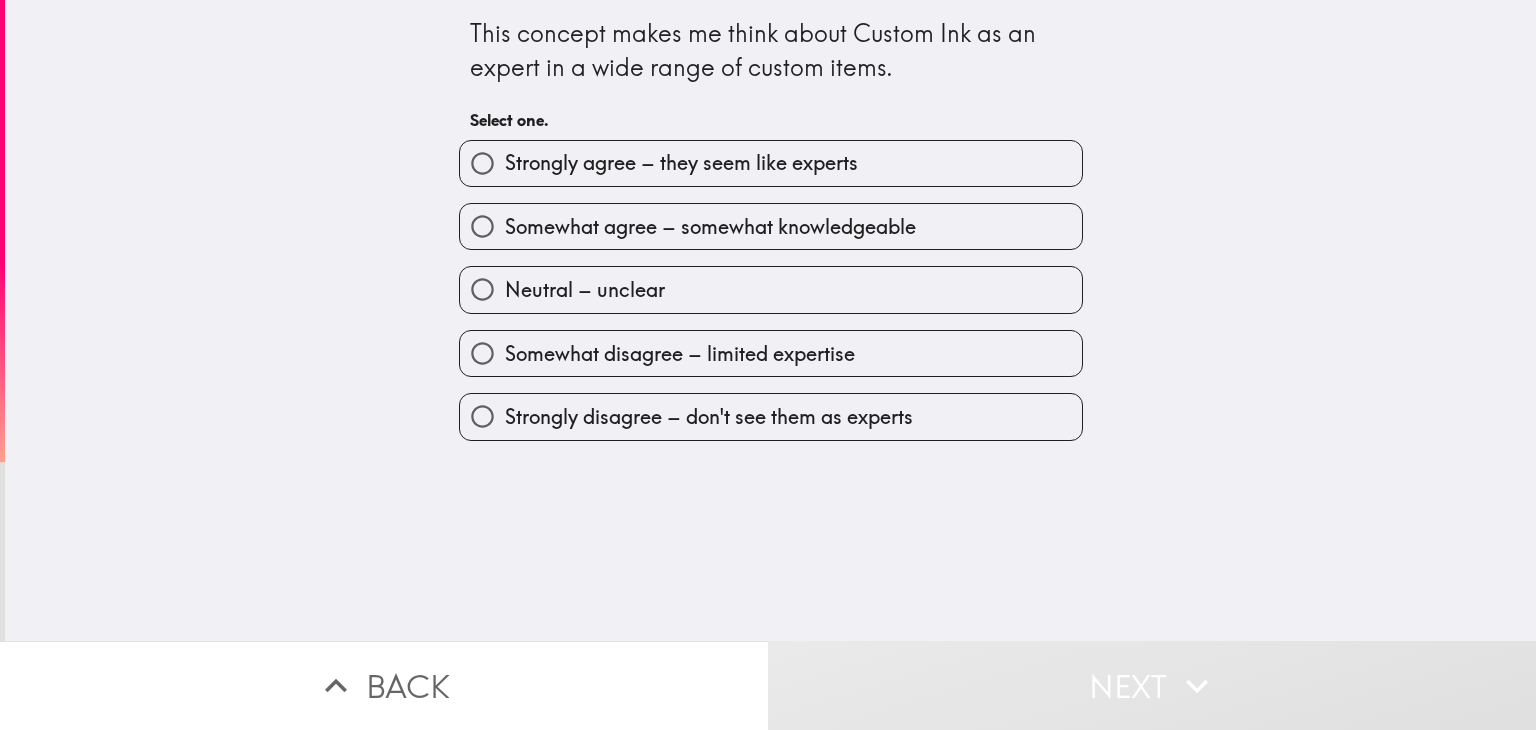 click on "Strongly agree – they seem like experts" at bounding box center [771, 163] 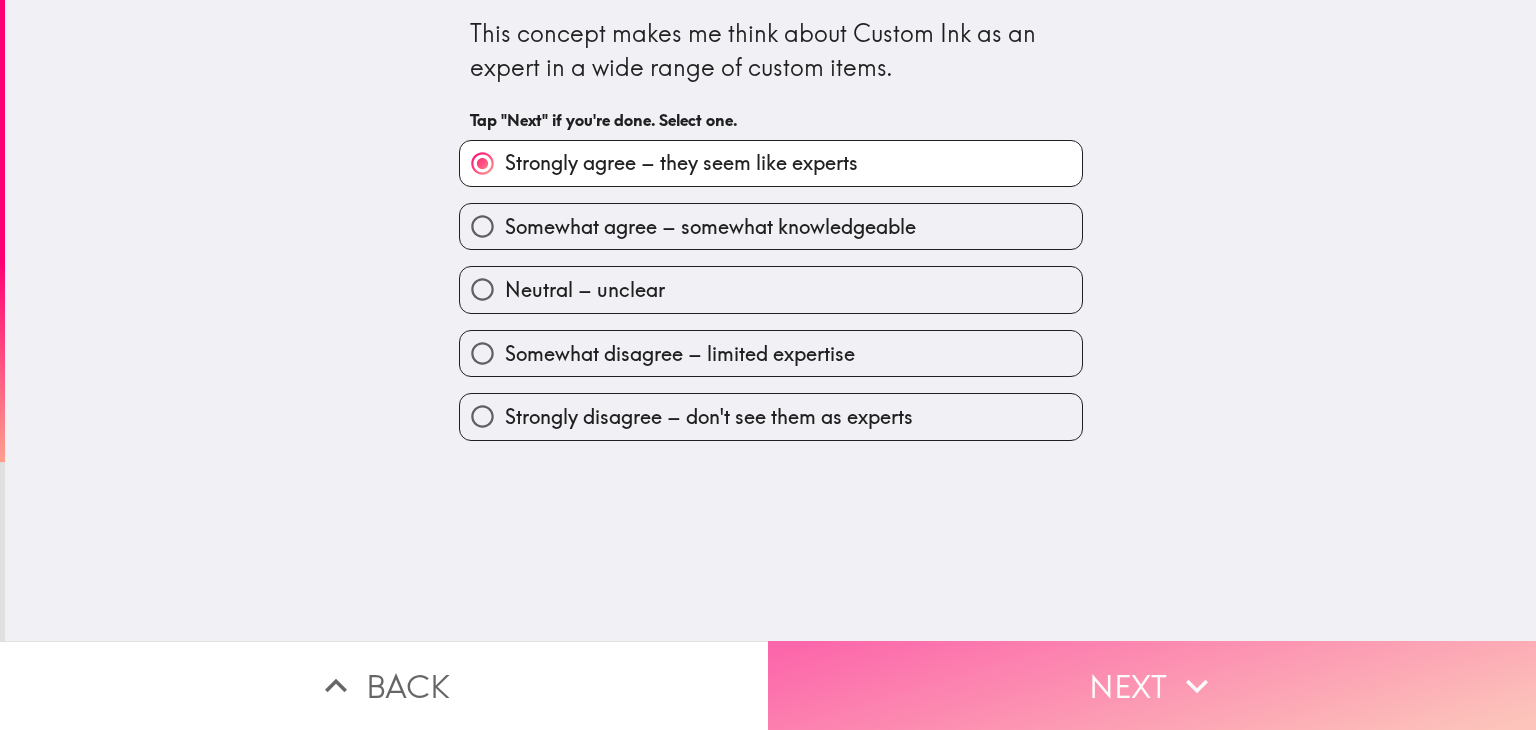 click on "Next" at bounding box center [1152, 685] 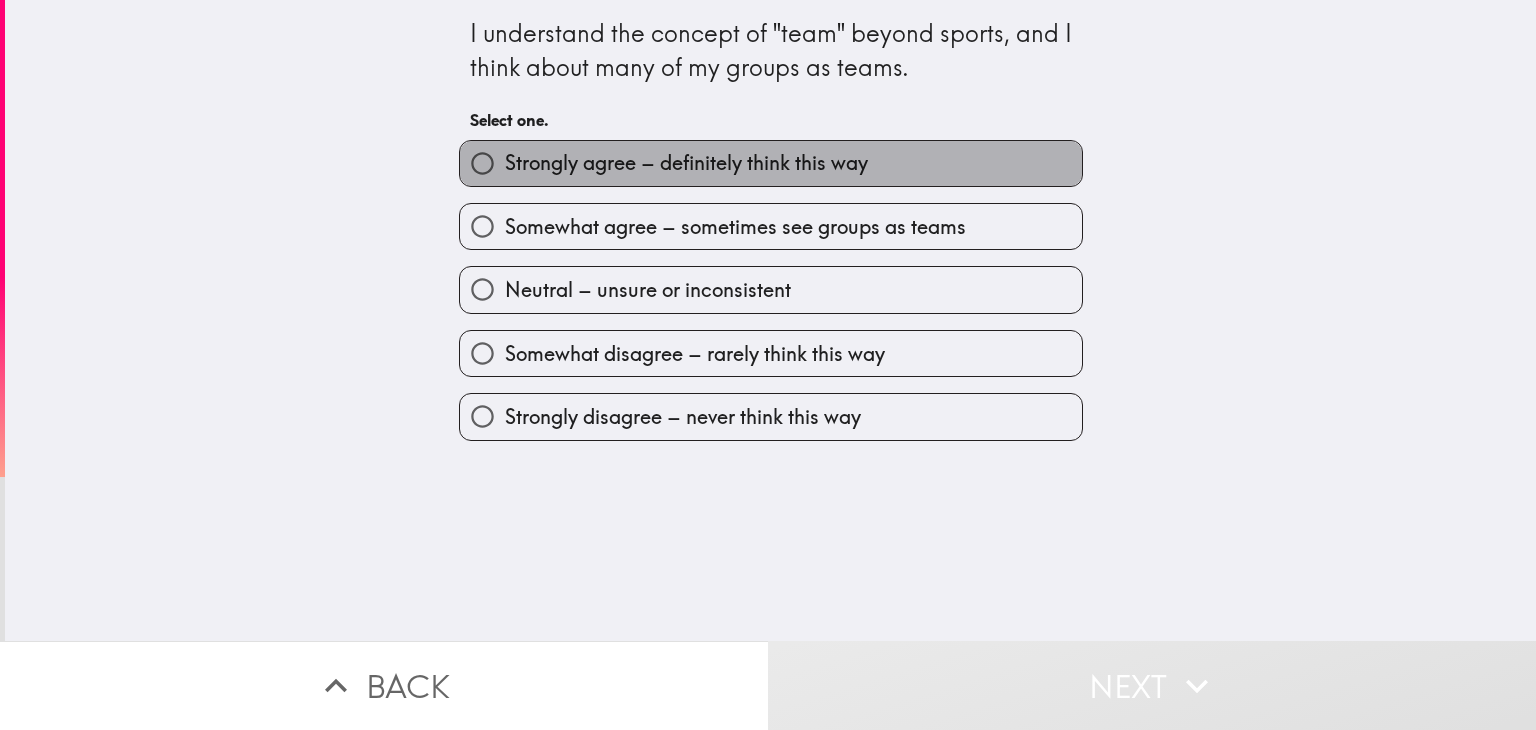 click on "Strongly agree – definitely think this way" at bounding box center (771, 163) 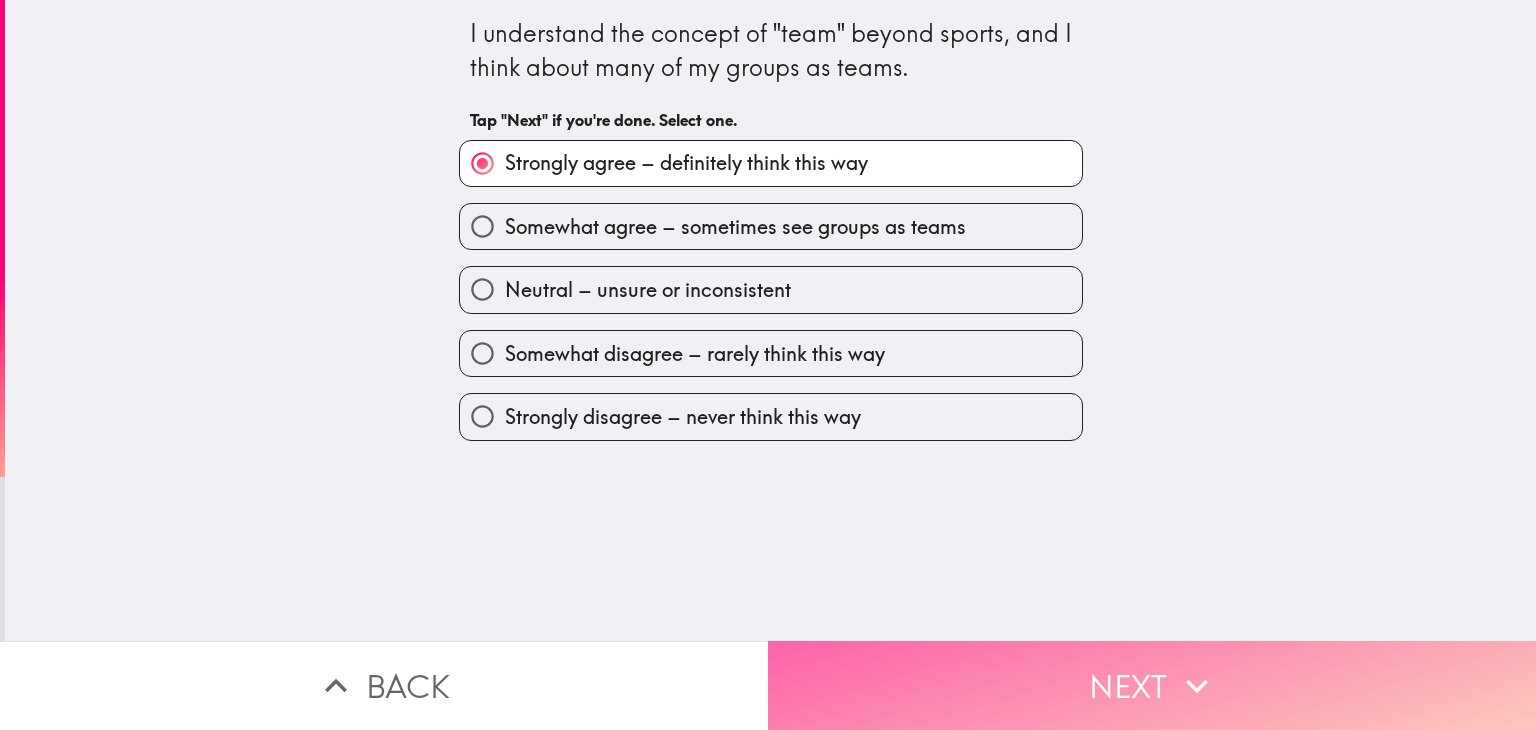 click on "Next" at bounding box center [1152, 685] 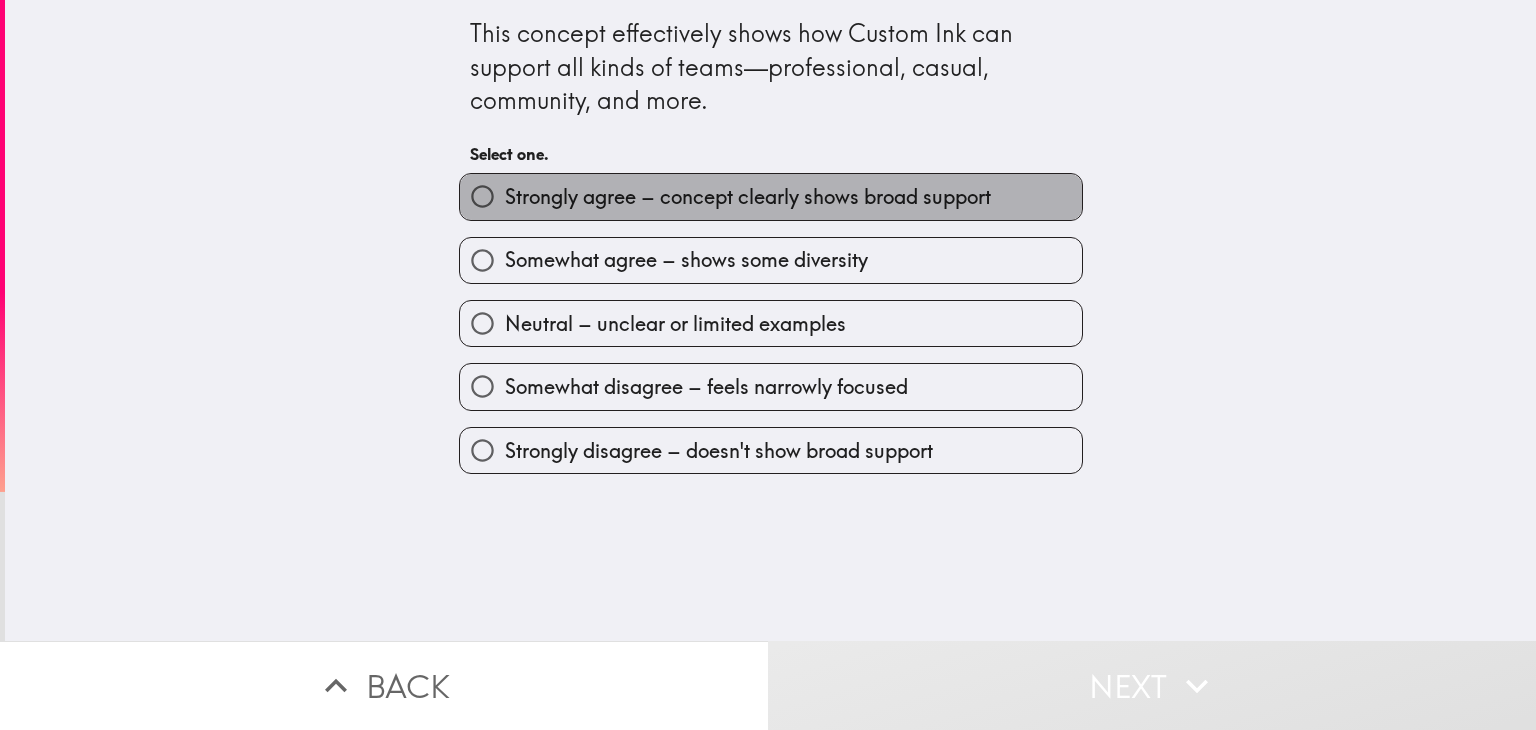 click on "Strongly agree – concept clearly shows broad support" at bounding box center [771, 196] 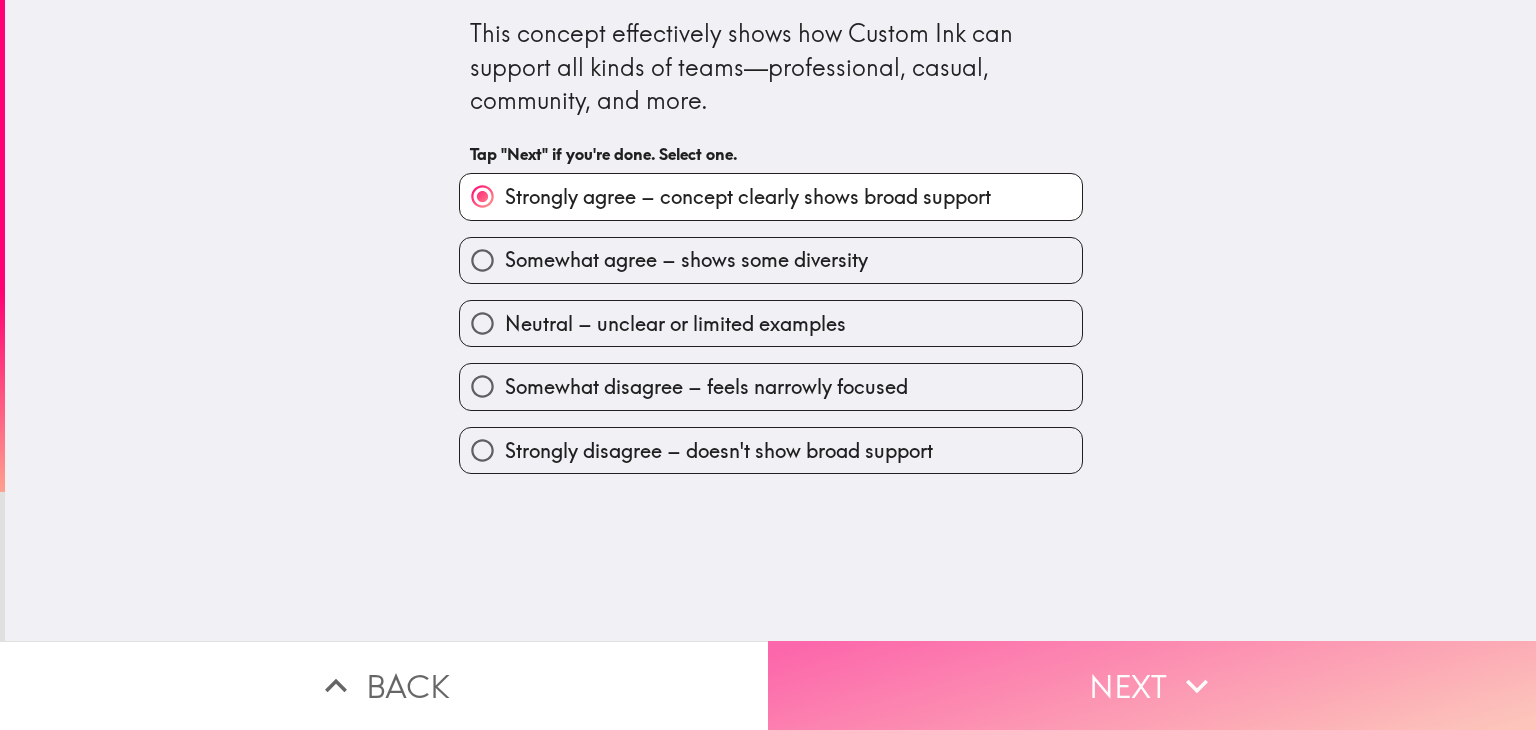 click on "Next" at bounding box center (1152, 685) 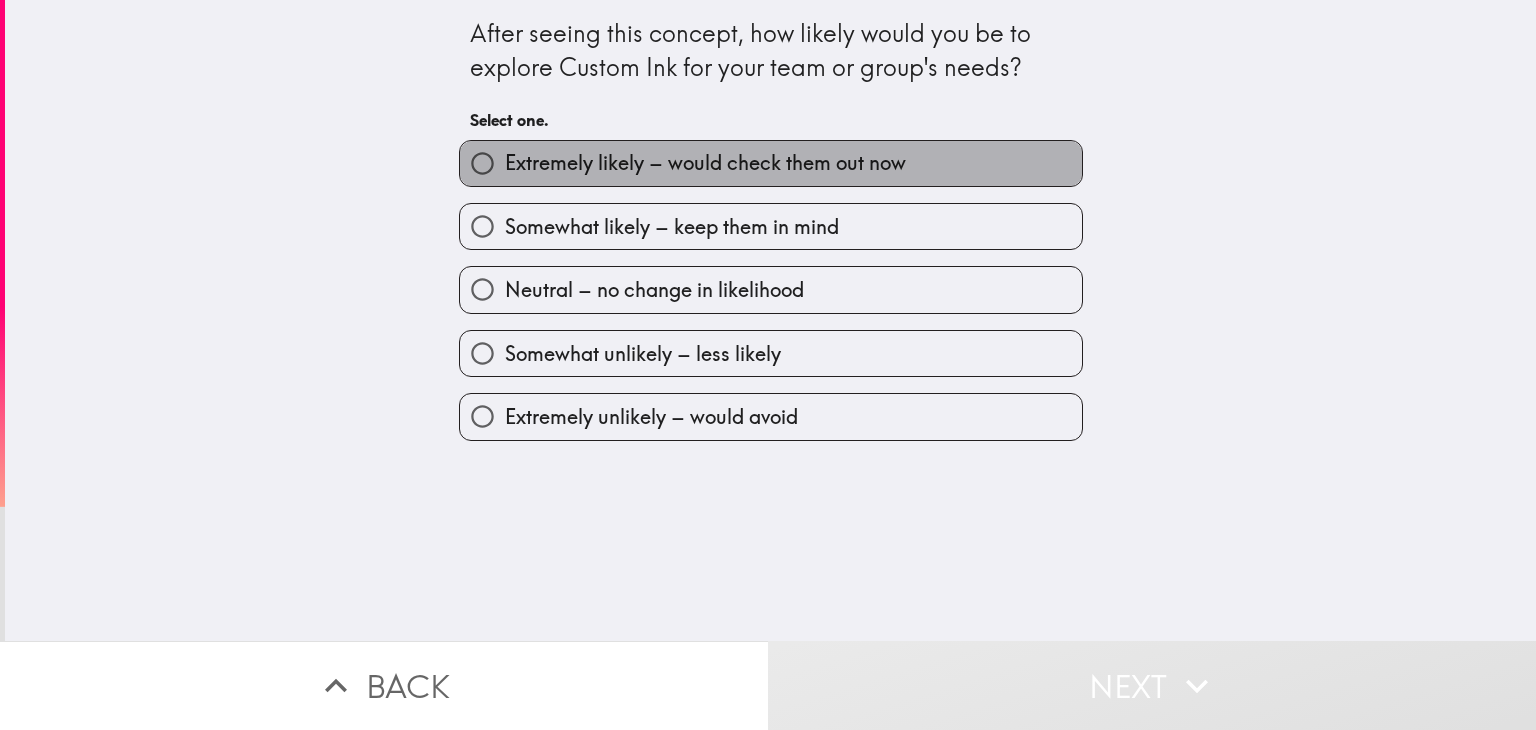 click on "Extremely likely – would check them out now" at bounding box center (771, 163) 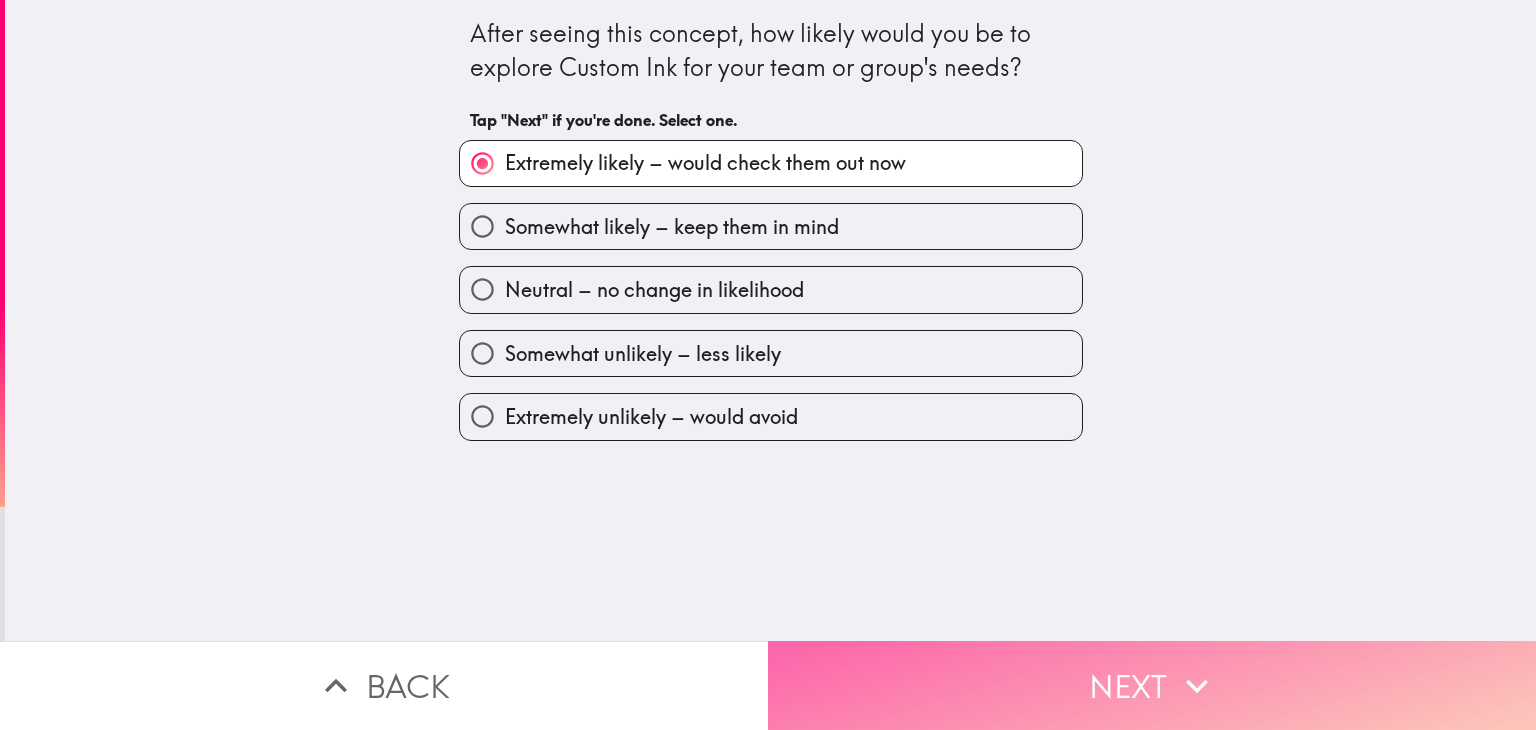 click on "Next" at bounding box center [1152, 685] 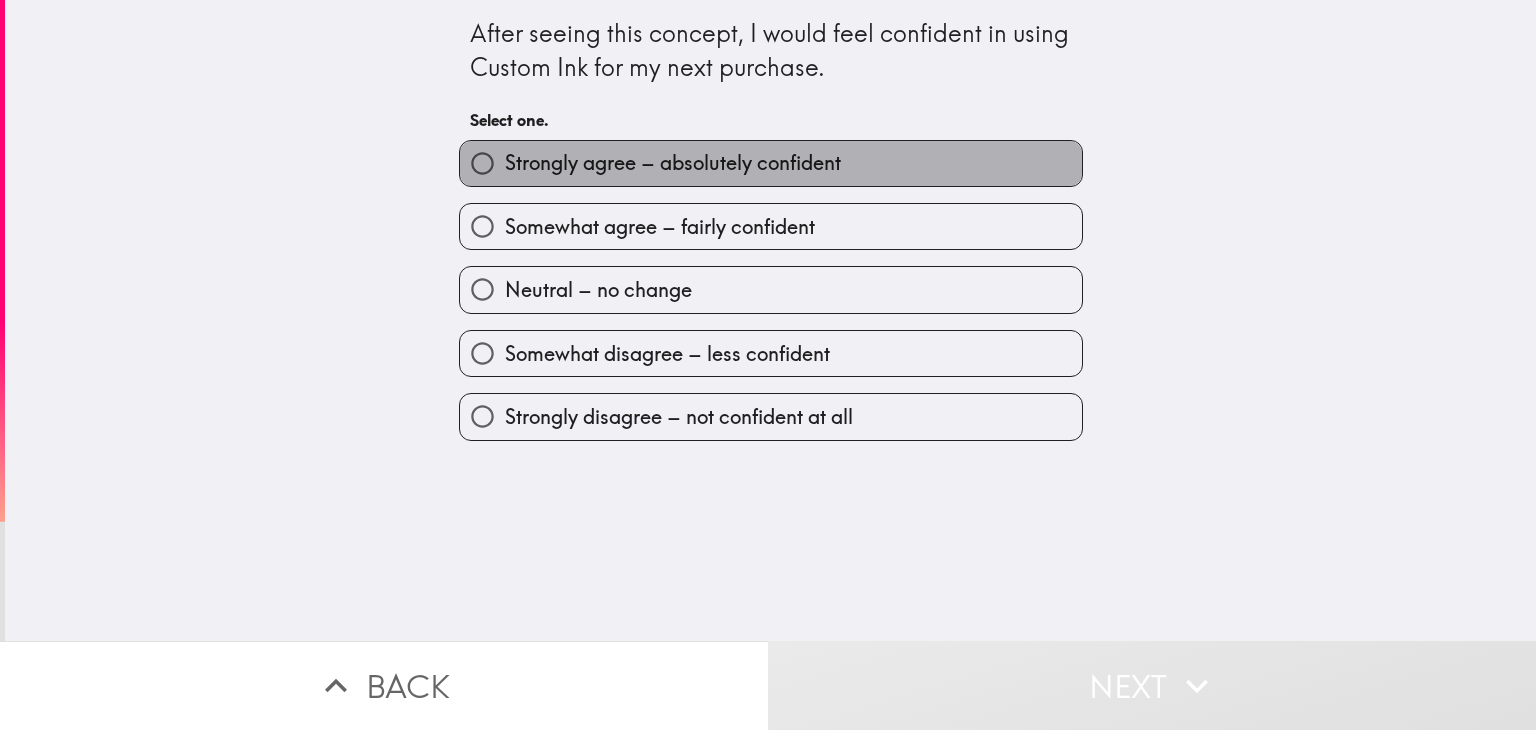 click on "Strongly agree – absolutely confident" at bounding box center [771, 163] 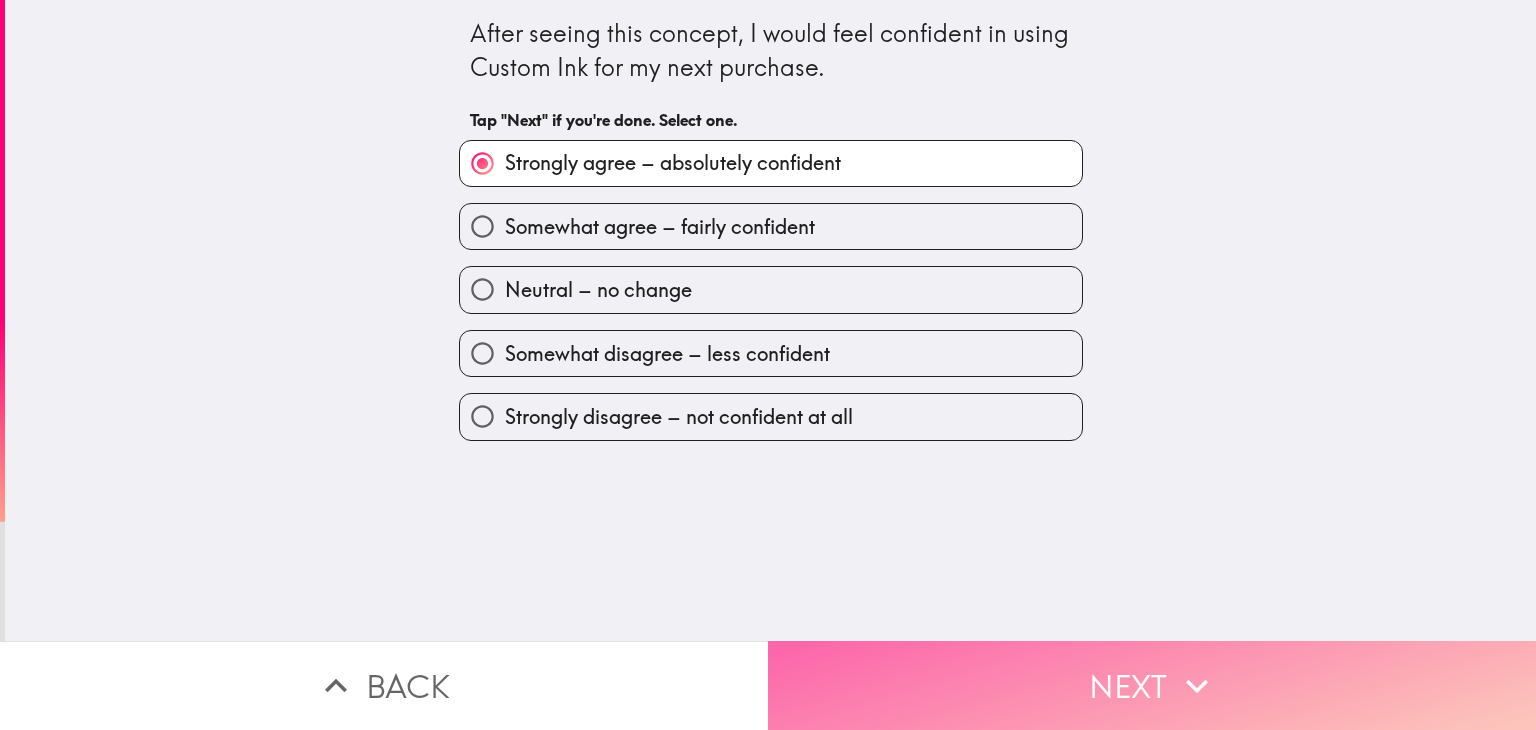 click on "Next" at bounding box center [1152, 685] 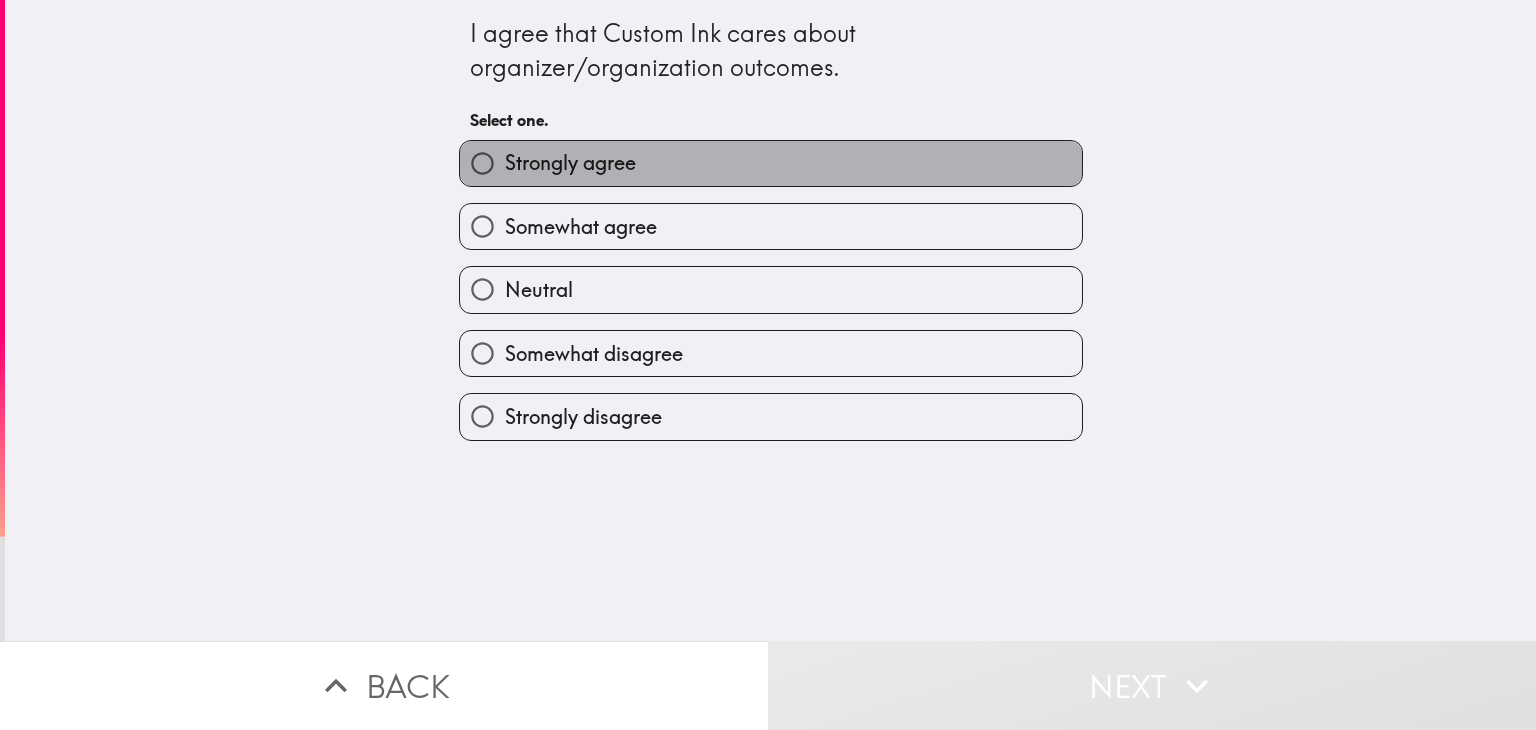 click on "Strongly agree" at bounding box center (771, 163) 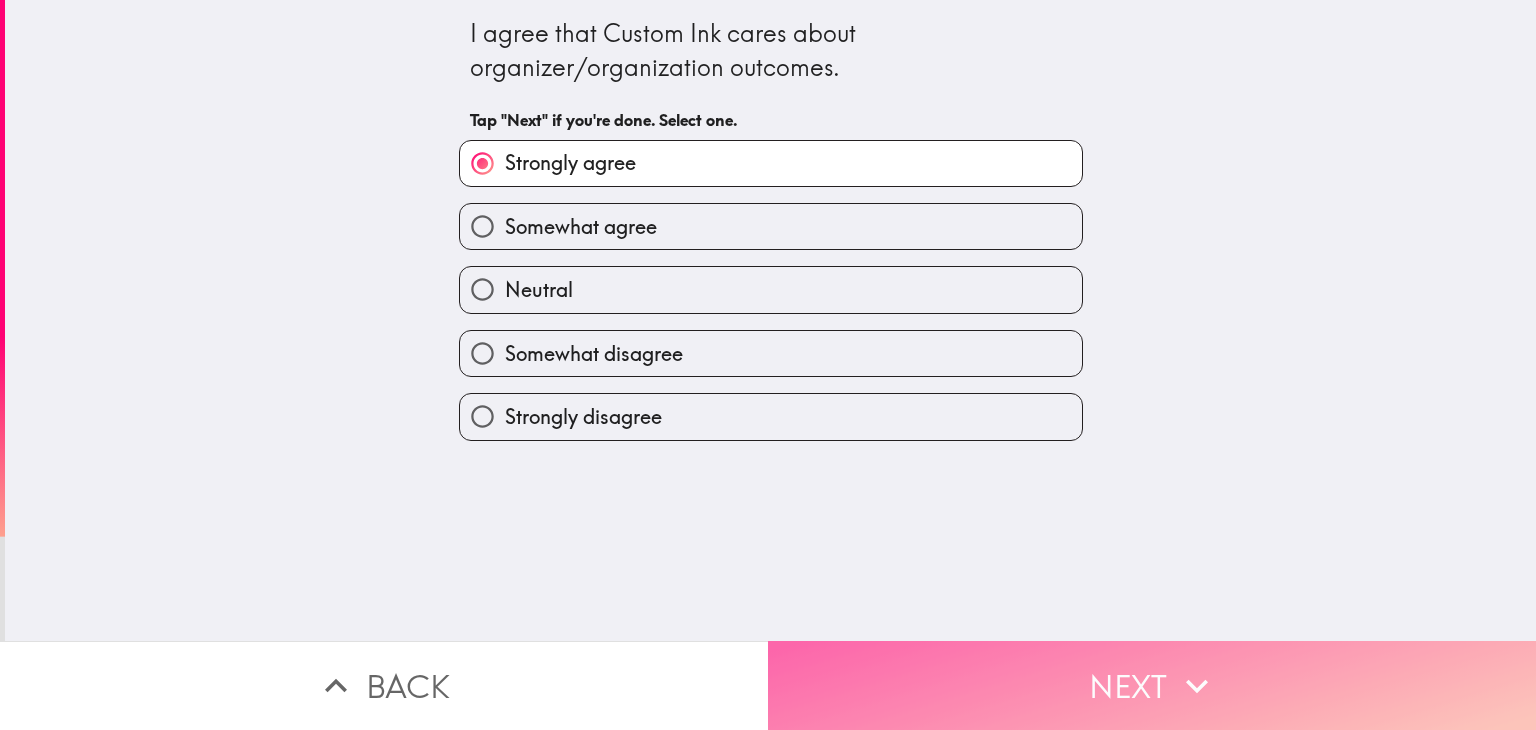 click on "Next" at bounding box center [1152, 685] 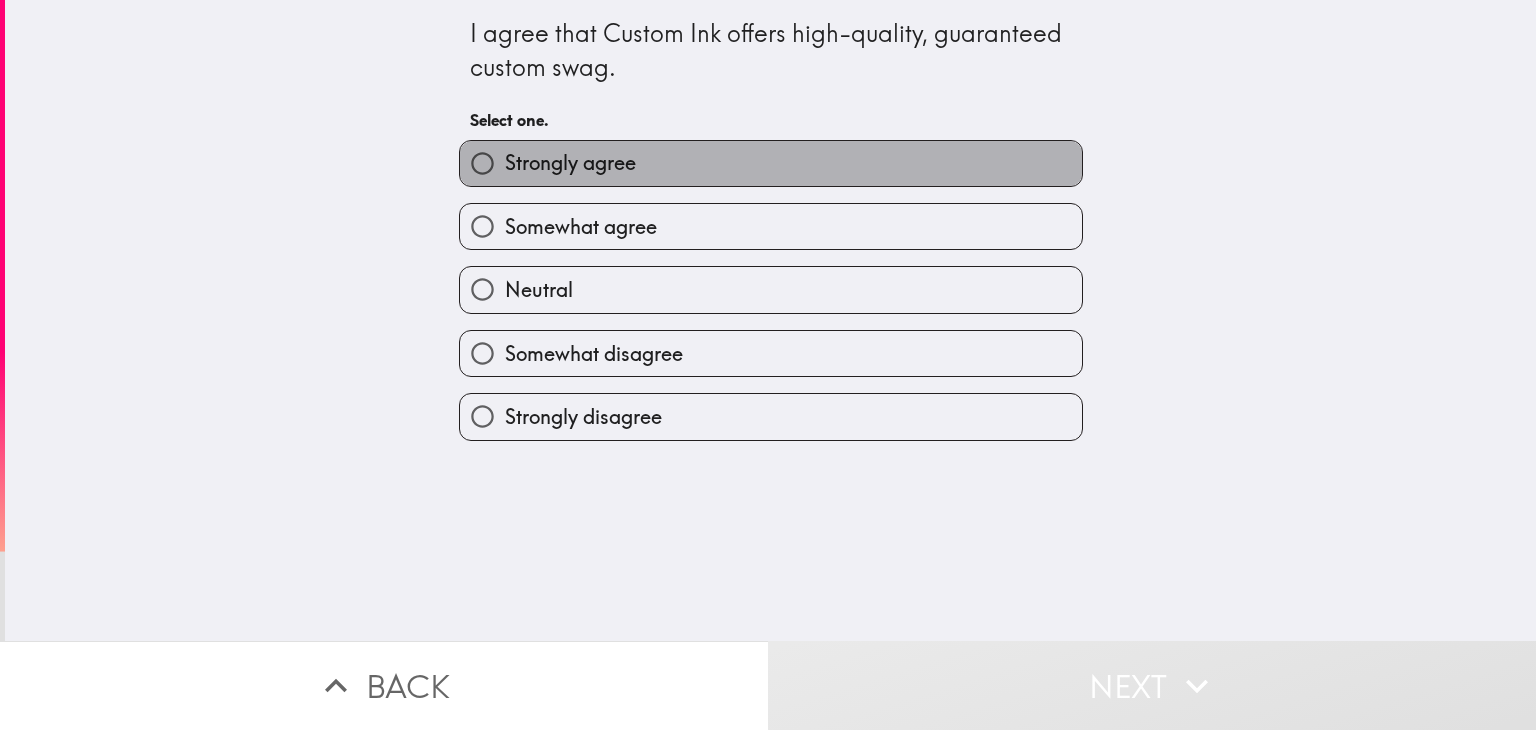 click on "Strongly agree" at bounding box center (771, 163) 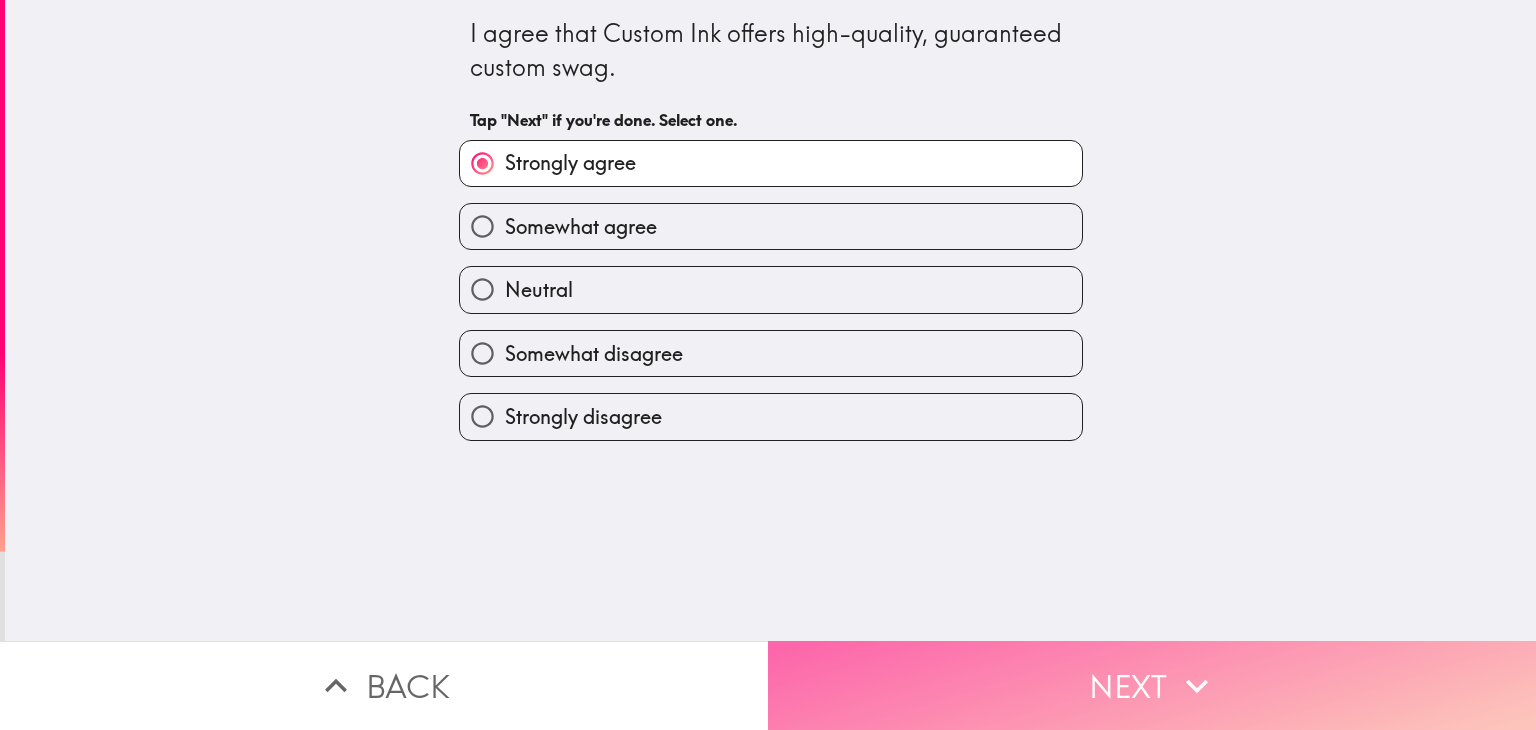 click on "Next" at bounding box center [1152, 685] 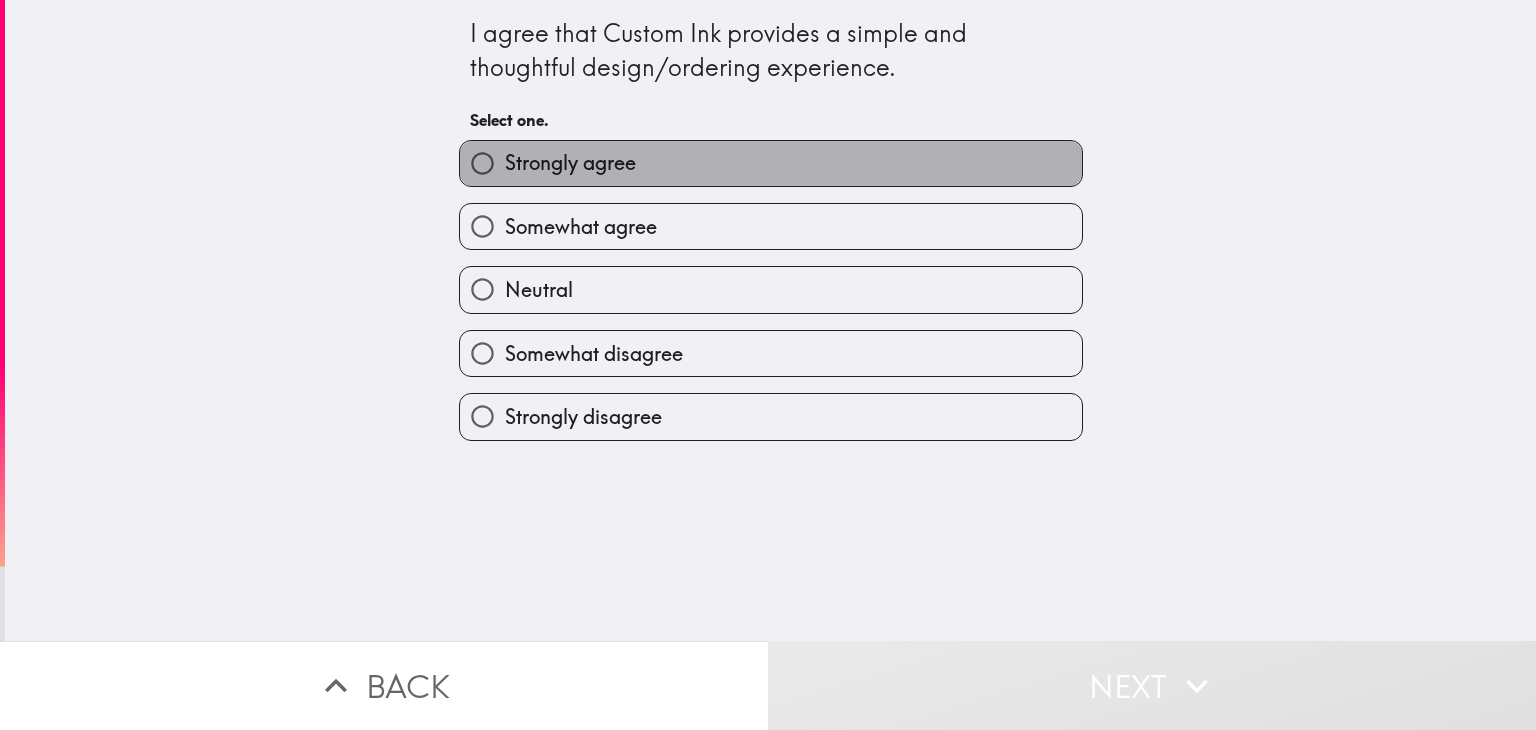 click on "Strongly agree" at bounding box center (771, 163) 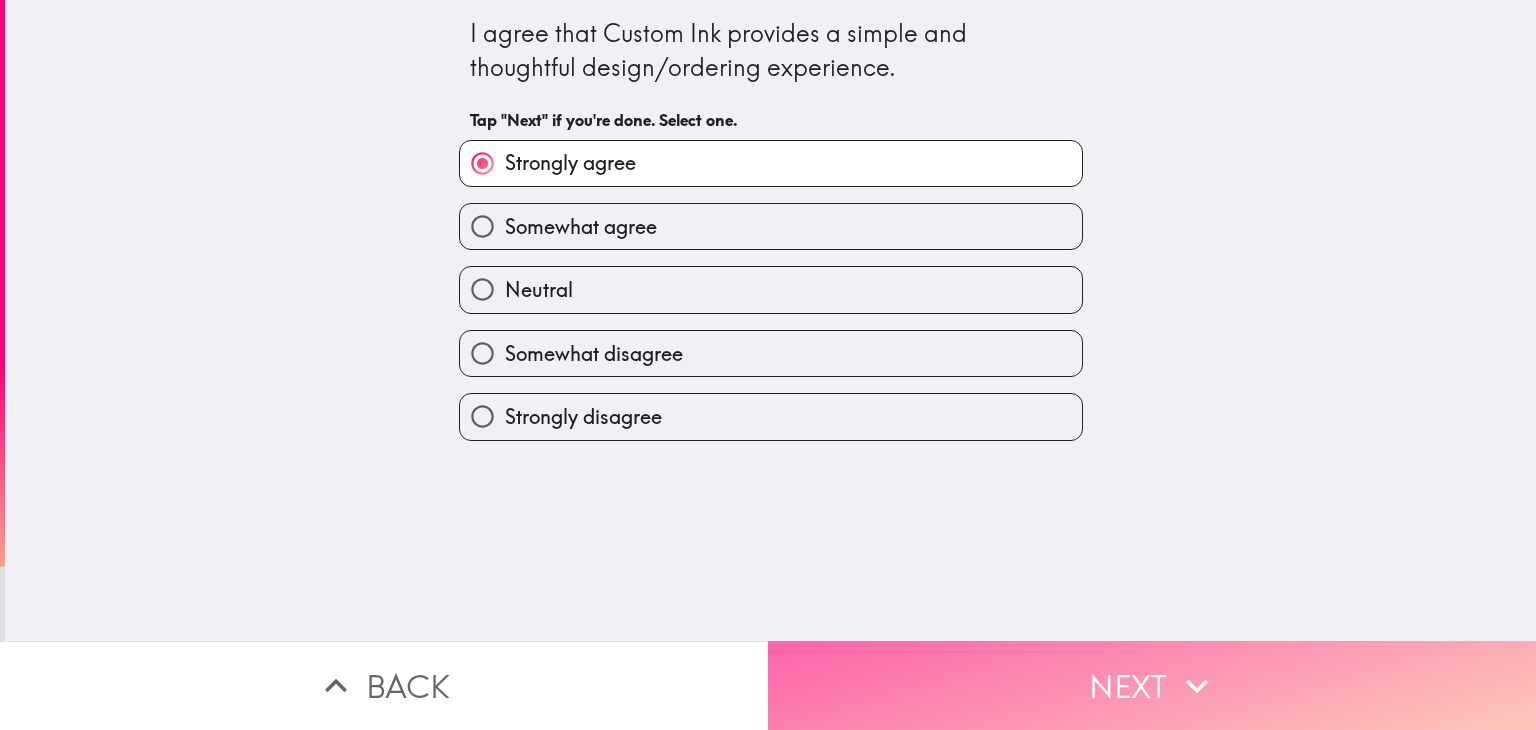 click on "Next" at bounding box center [1152, 685] 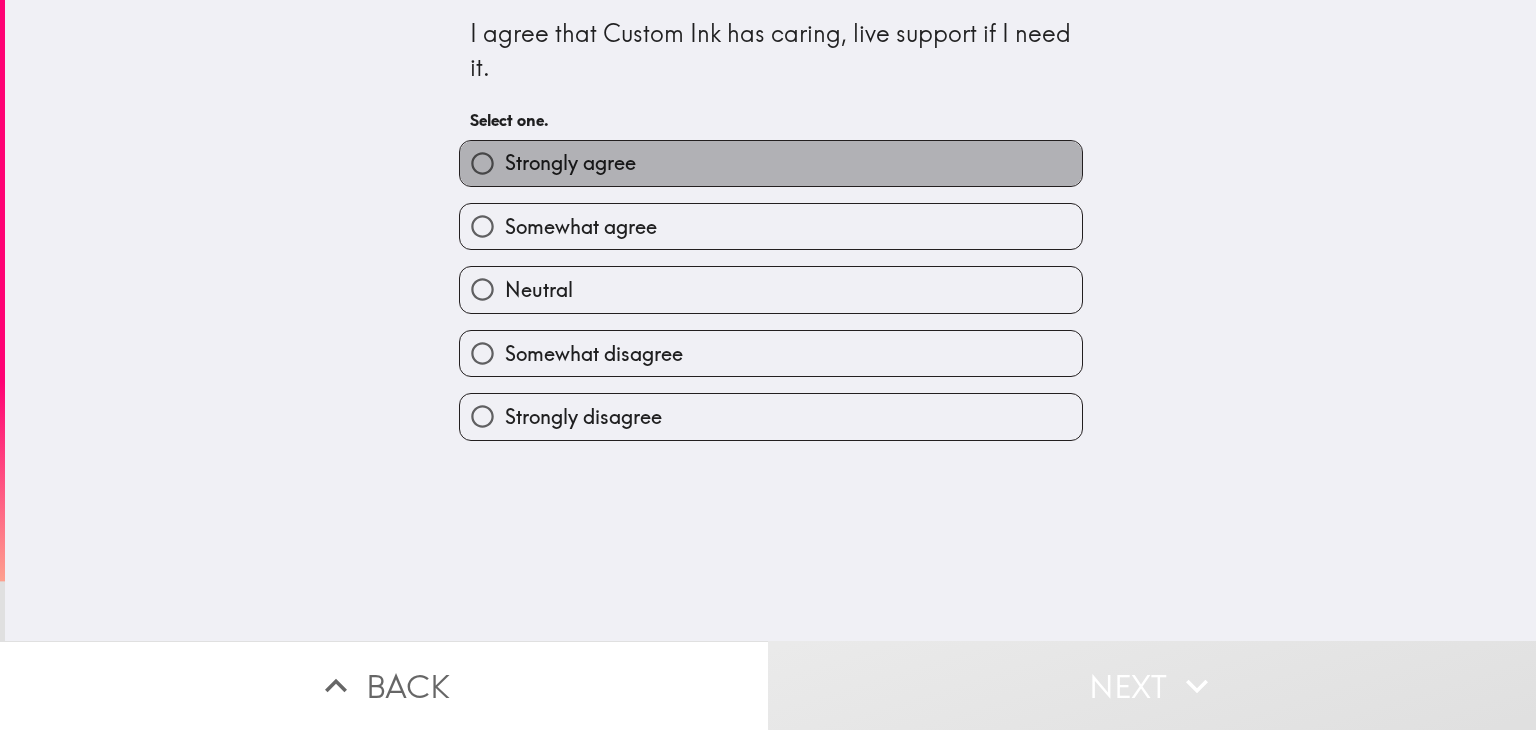 click on "Strongly agree" at bounding box center [771, 163] 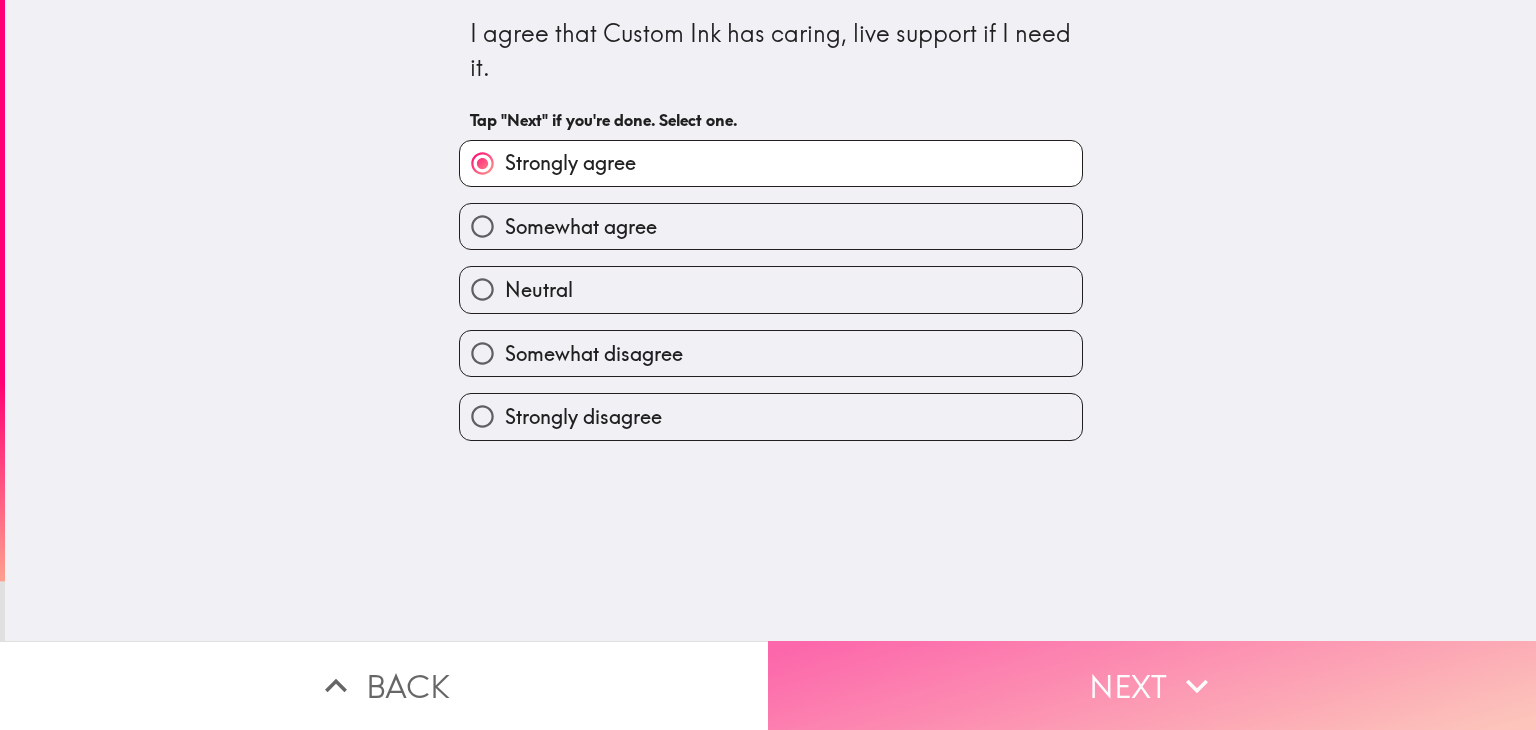 click on "Next" at bounding box center (1152, 685) 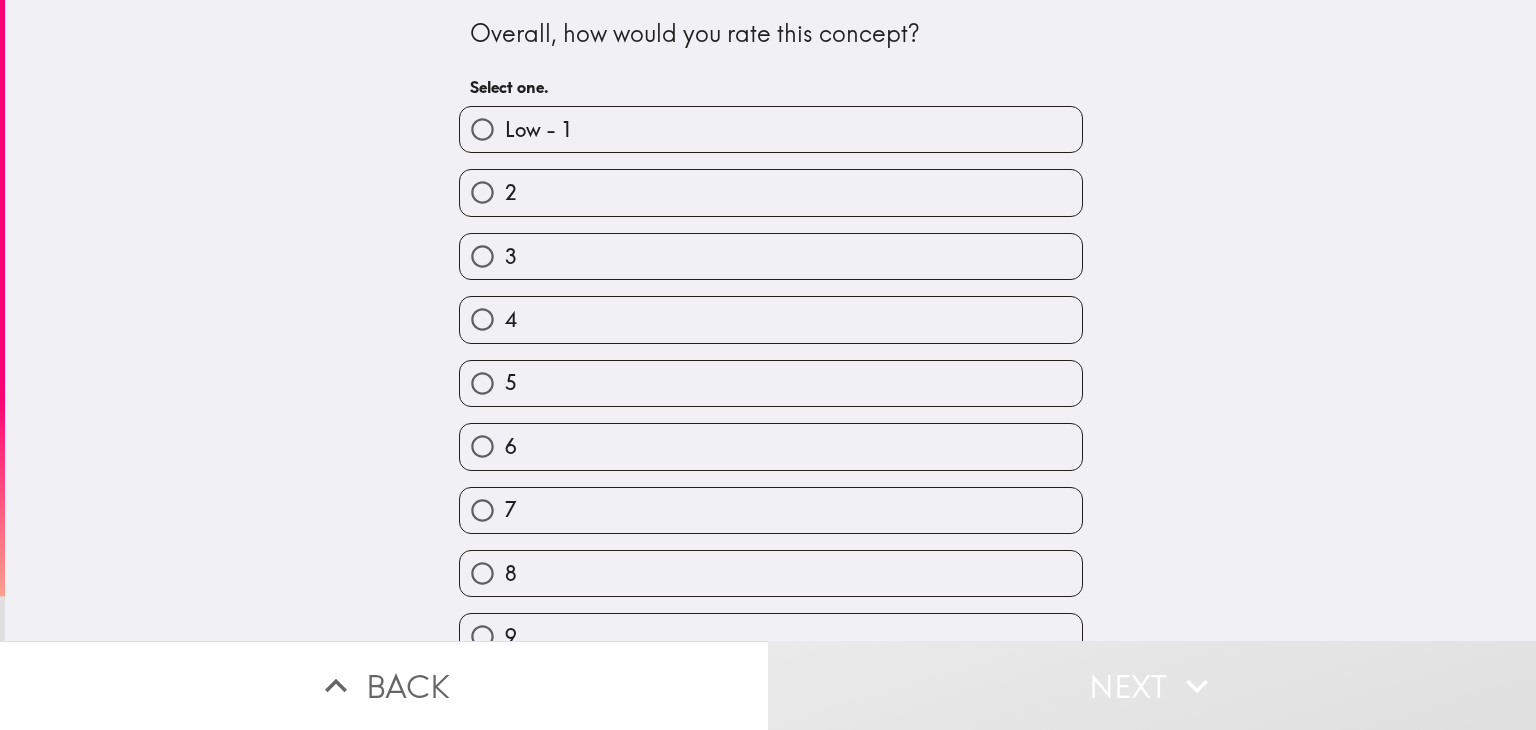 scroll, scrollTop: 94, scrollLeft: 0, axis: vertical 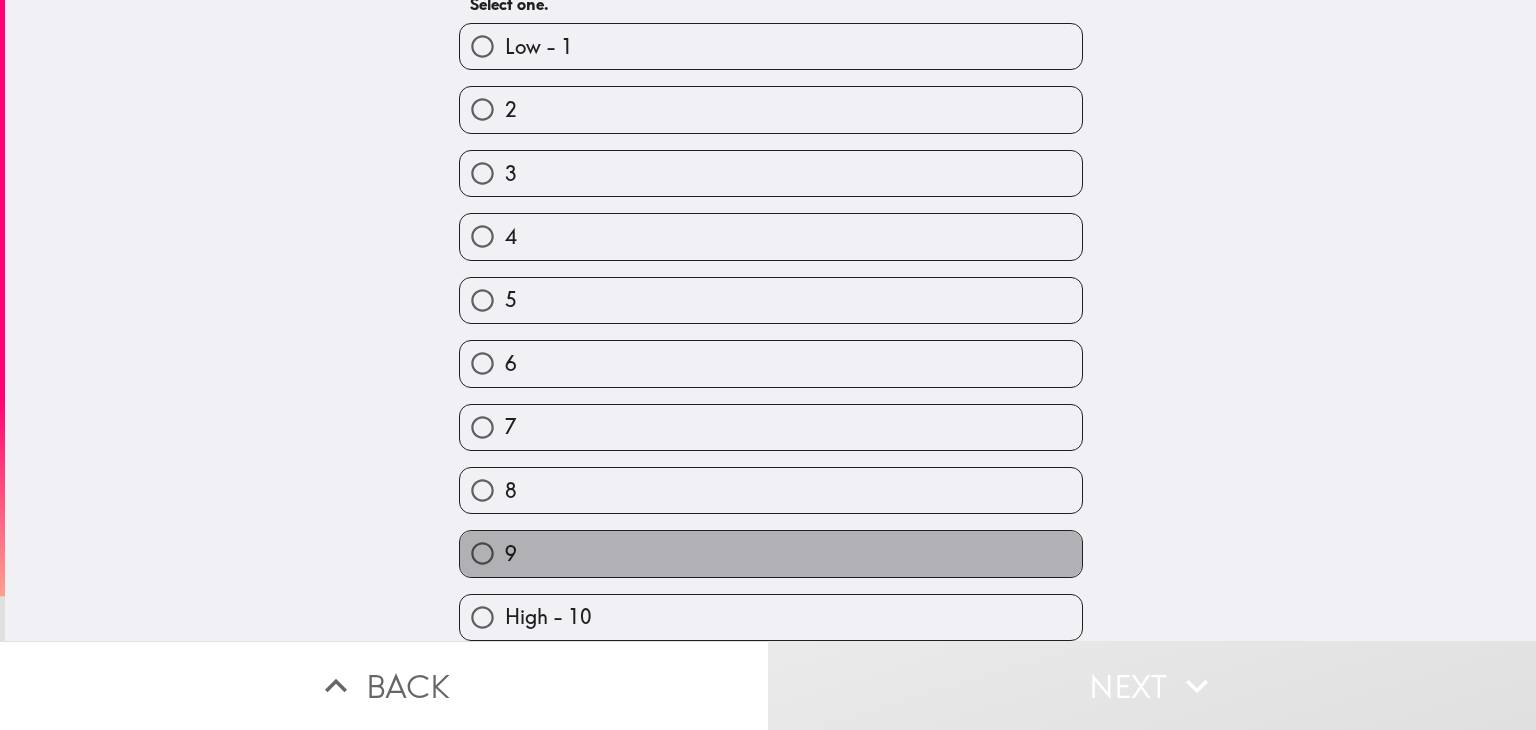 click on "9" at bounding box center (771, 553) 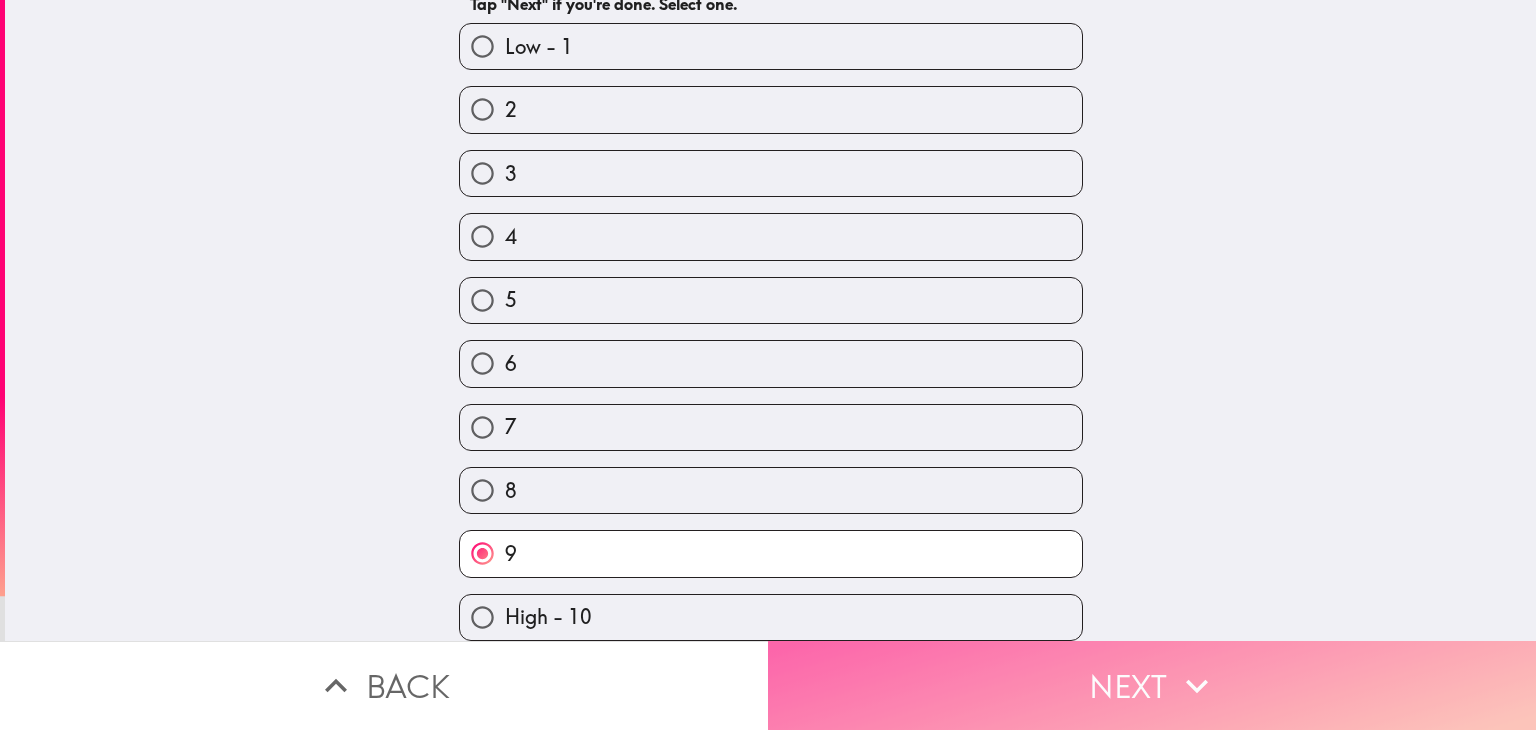 click on "Next" at bounding box center (1152, 685) 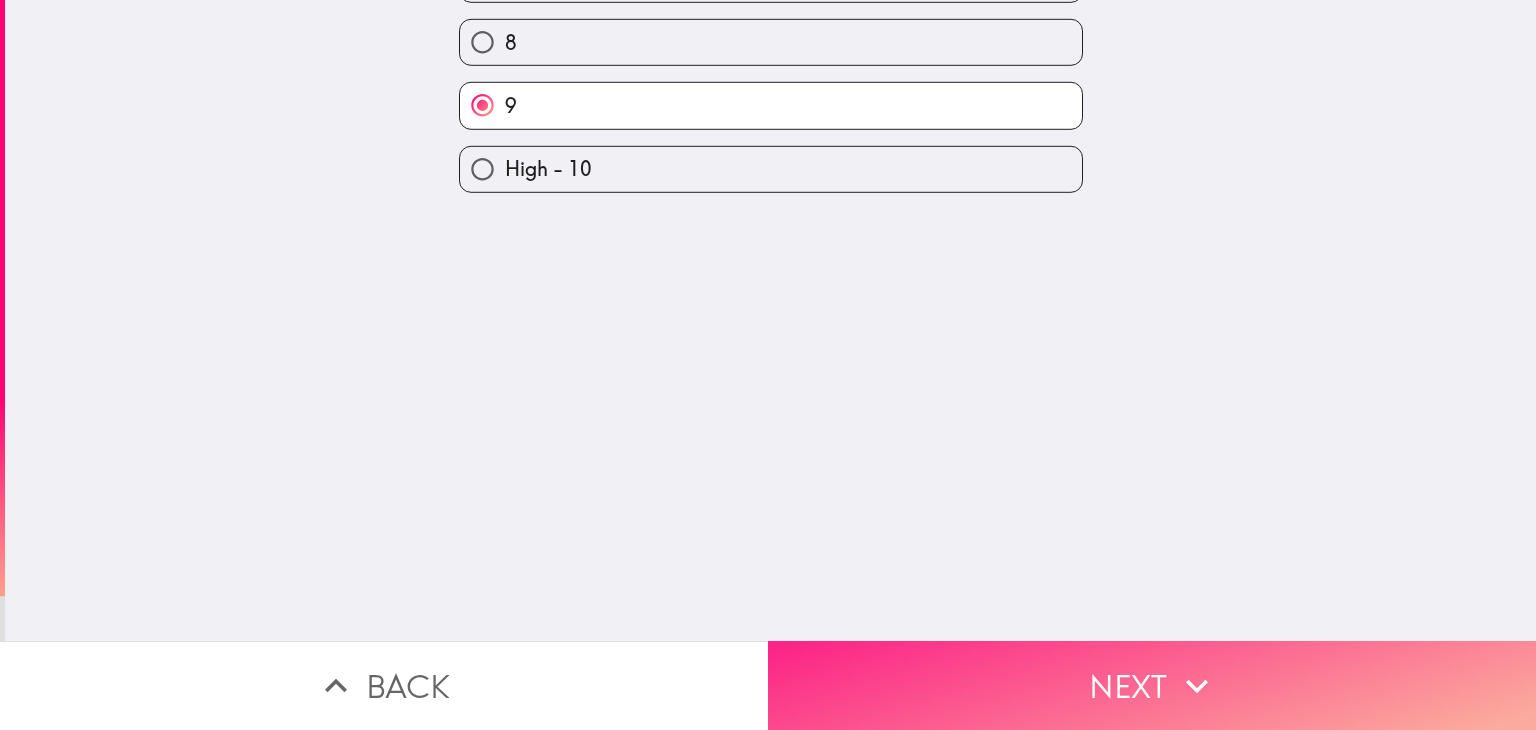 scroll, scrollTop: 0, scrollLeft: 0, axis: both 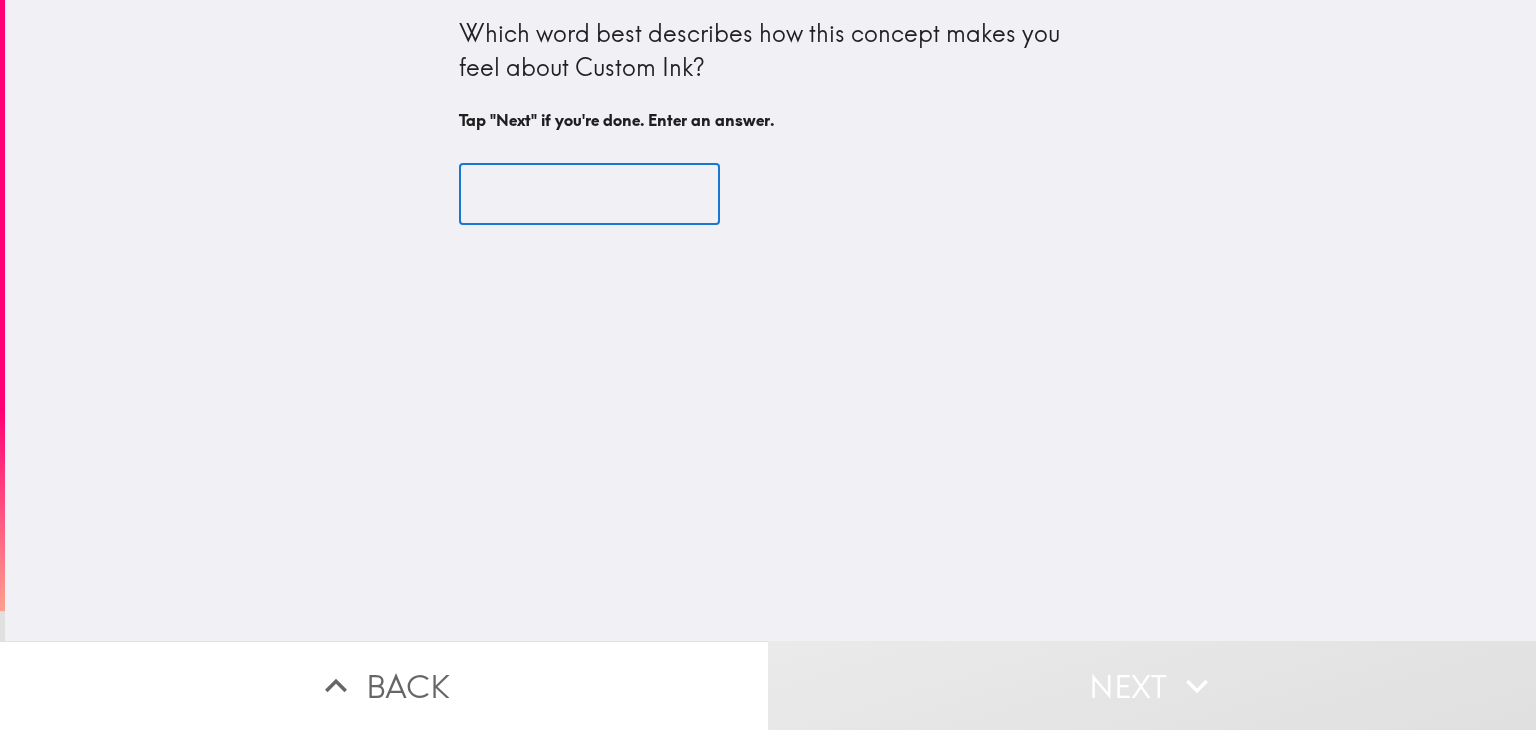 click at bounding box center [589, 195] 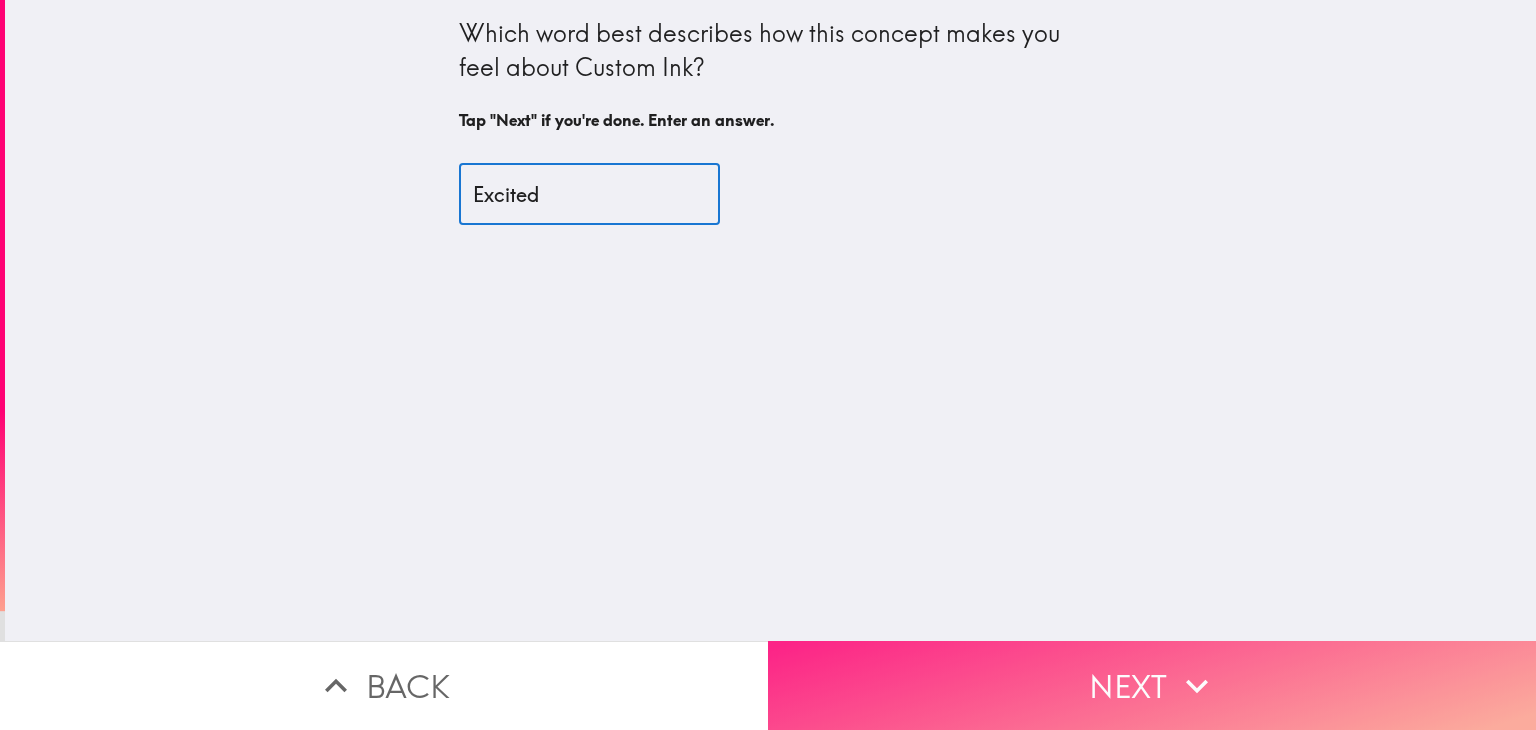 type on "Excited" 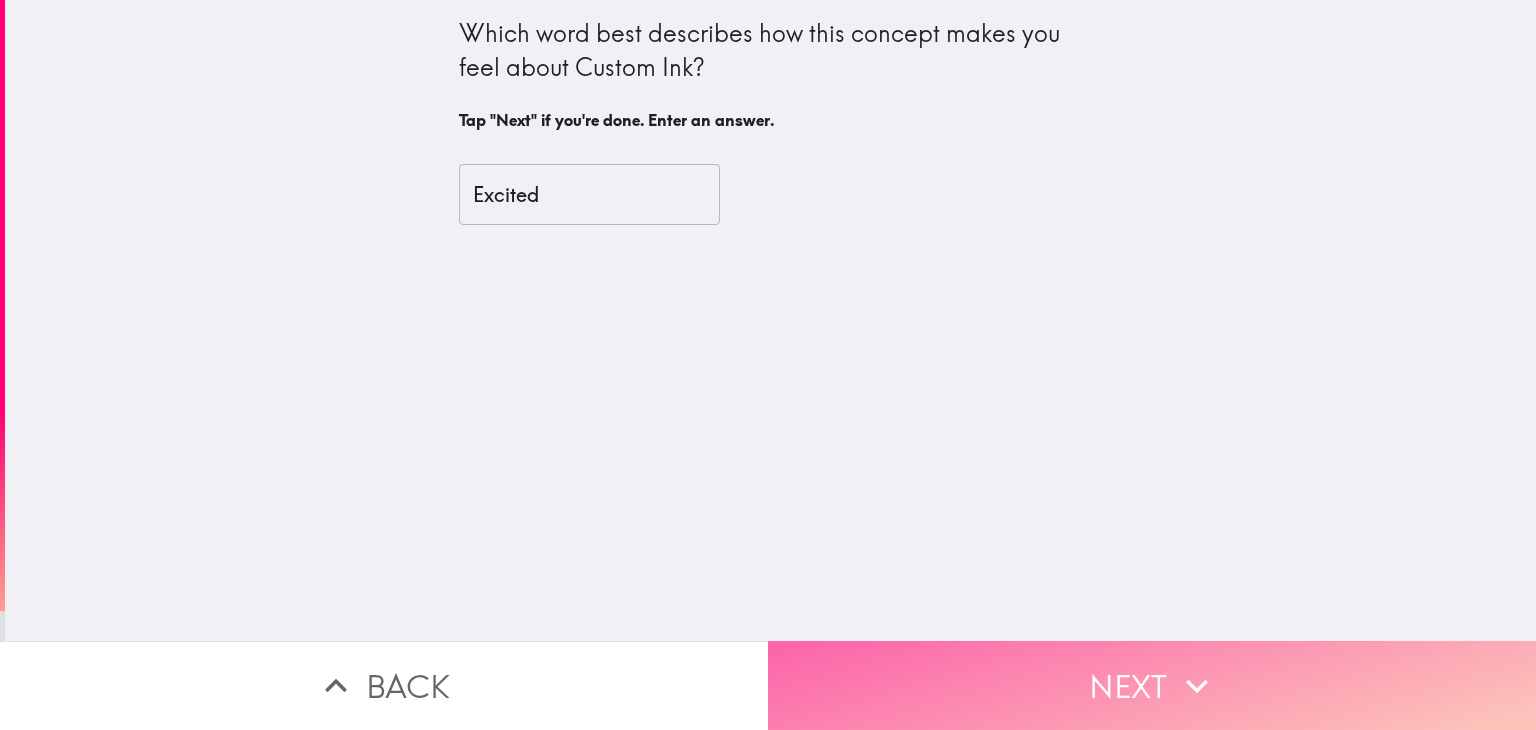 click on "Next" at bounding box center [1152, 685] 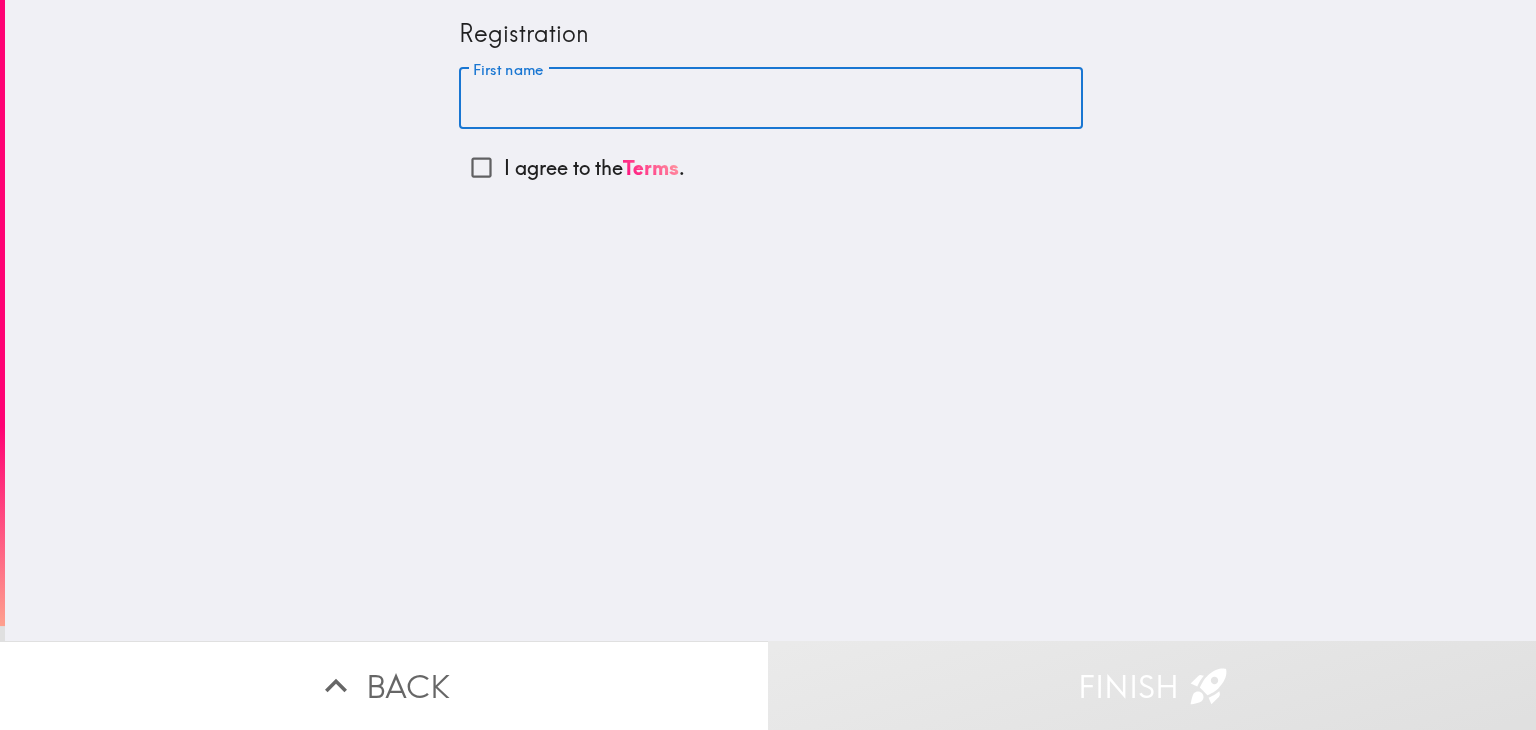 click on "First name" at bounding box center (771, 99) 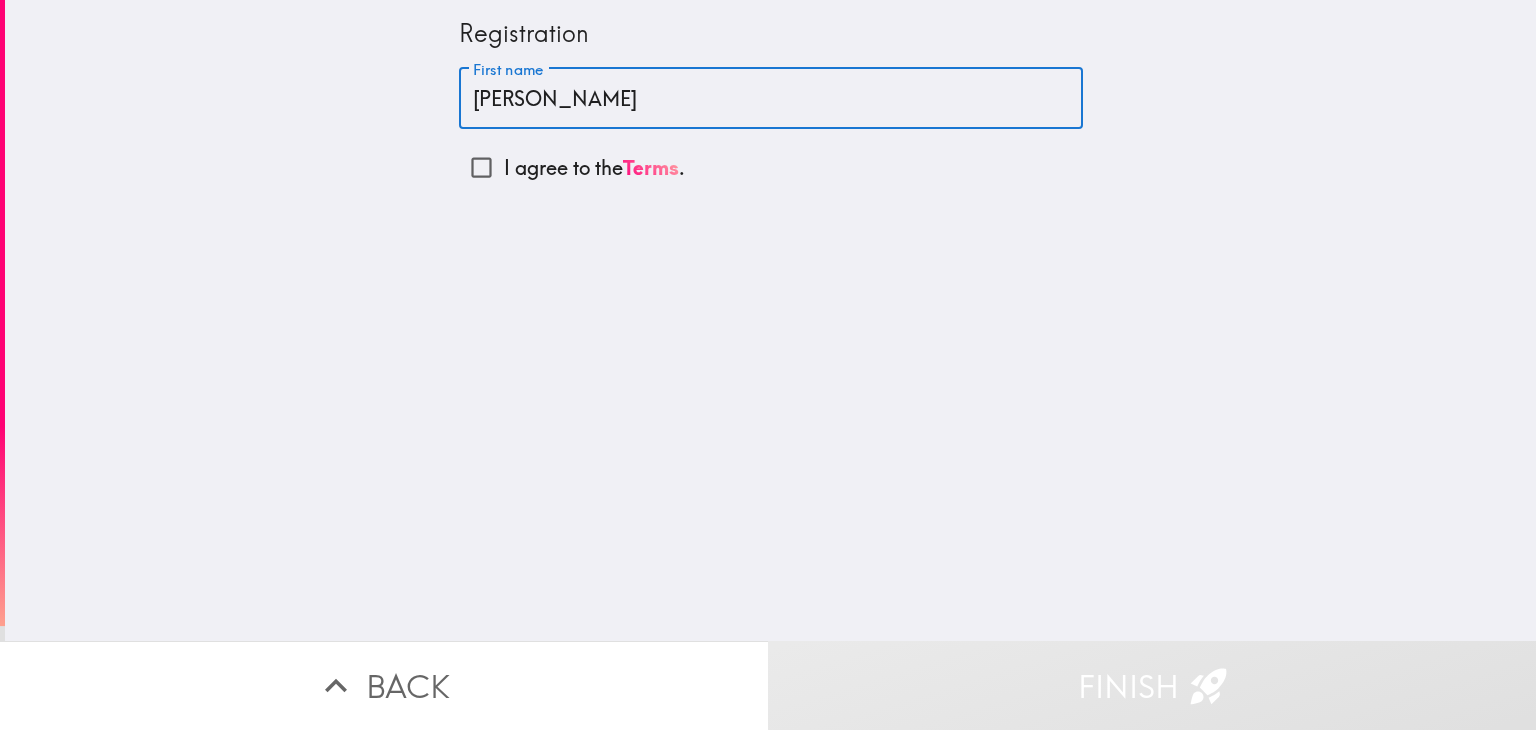 type on "[PERSON_NAME]" 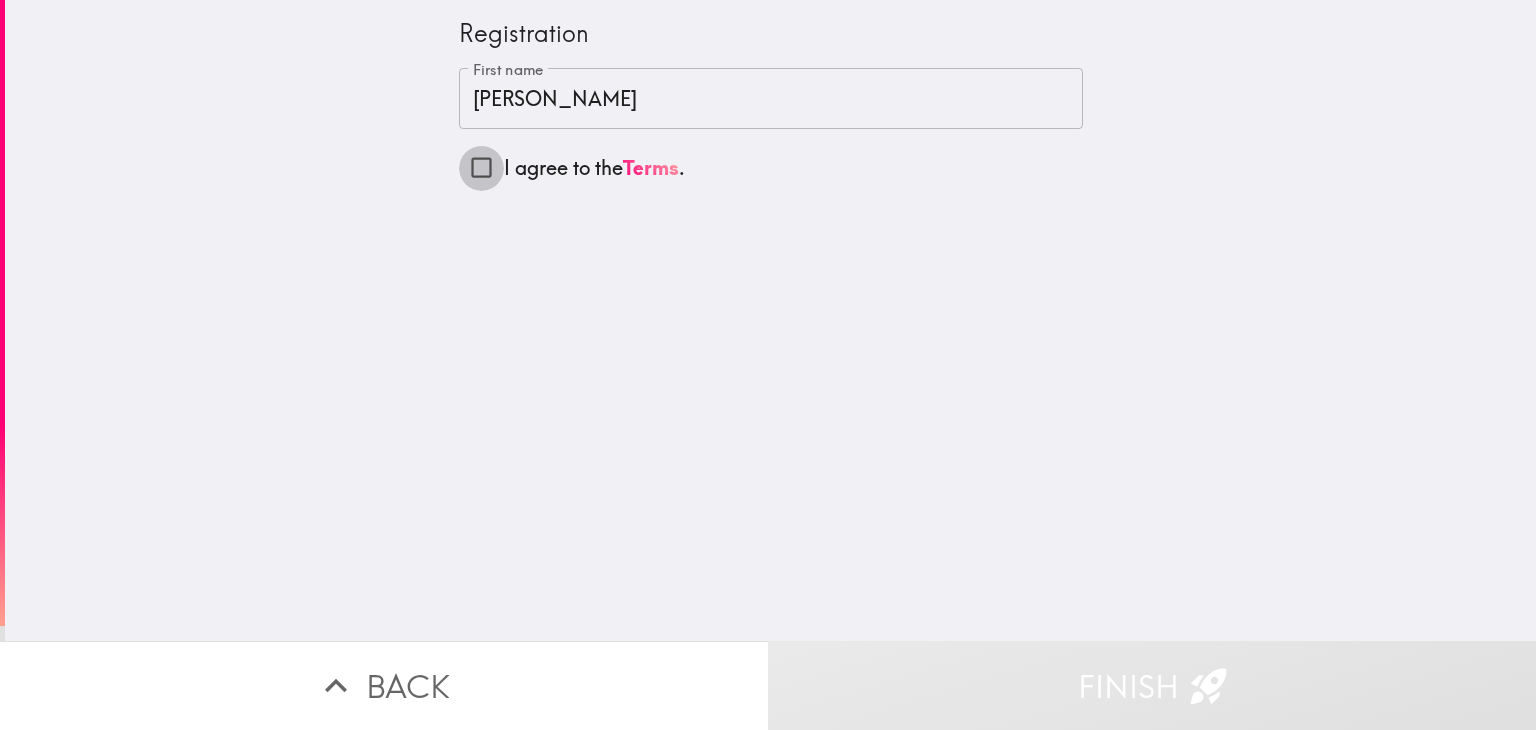 click on "I agree to the  Terms ." at bounding box center (481, 167) 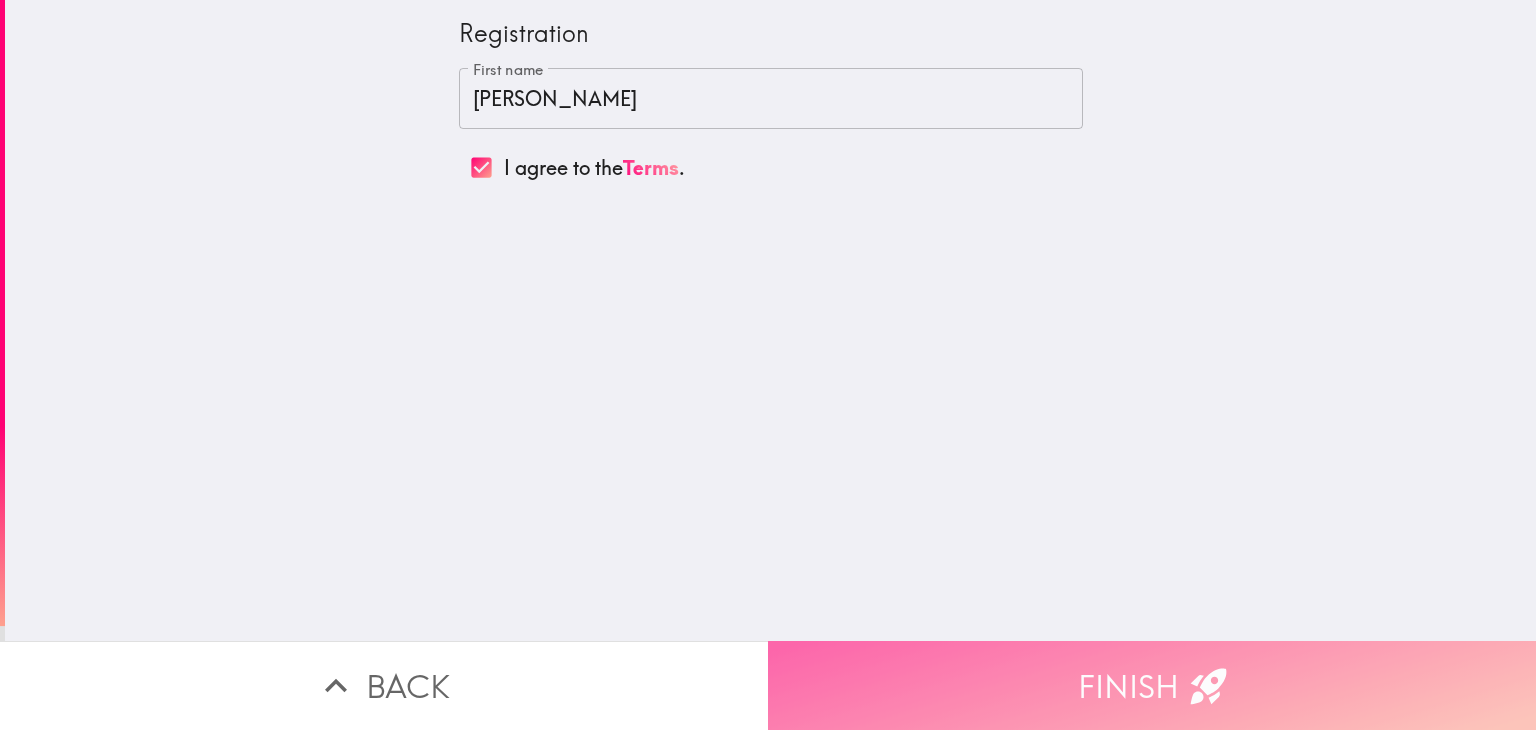 click on "Finish" at bounding box center [1152, 685] 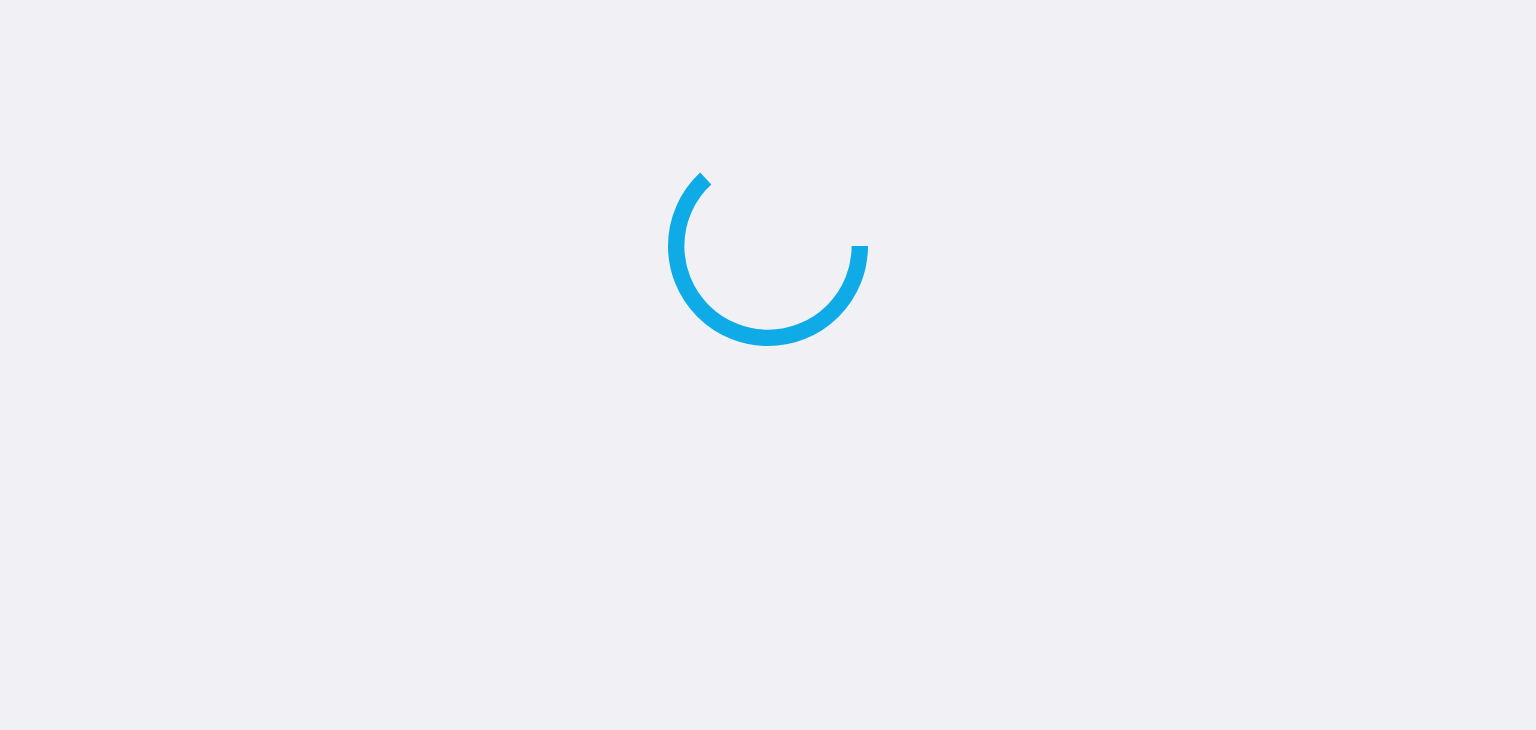 click at bounding box center (768, 365) 